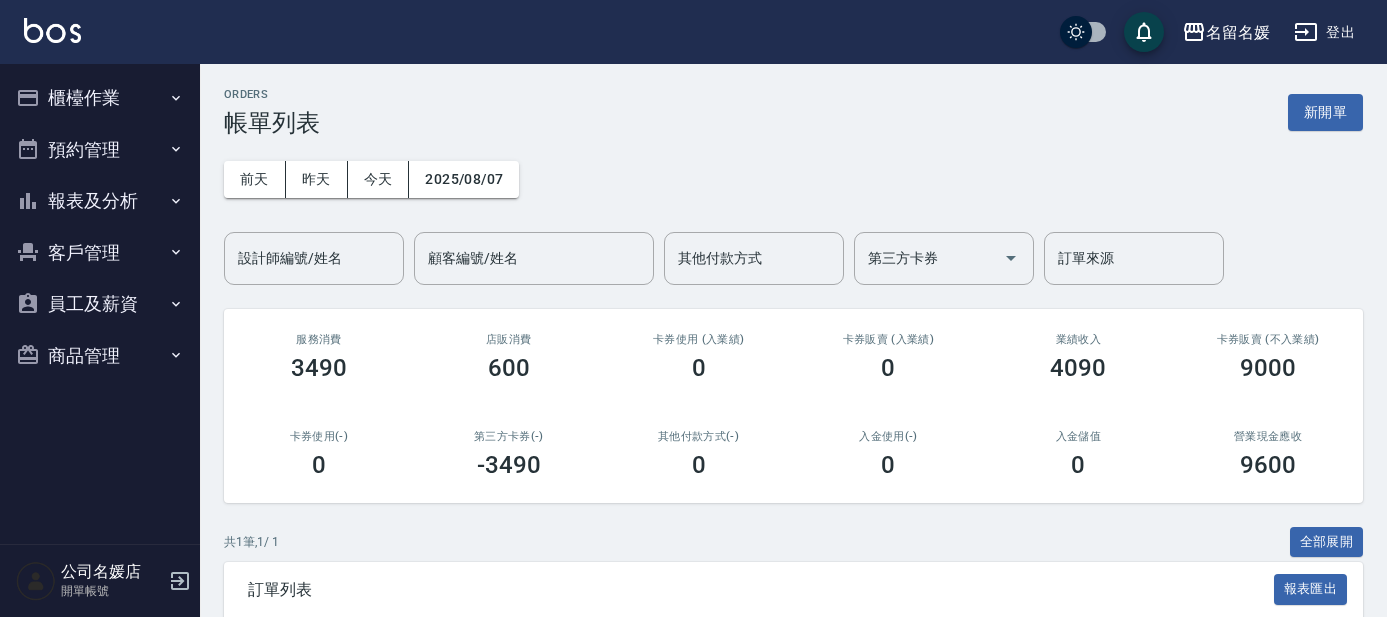 scroll, scrollTop: 0, scrollLeft: 0, axis: both 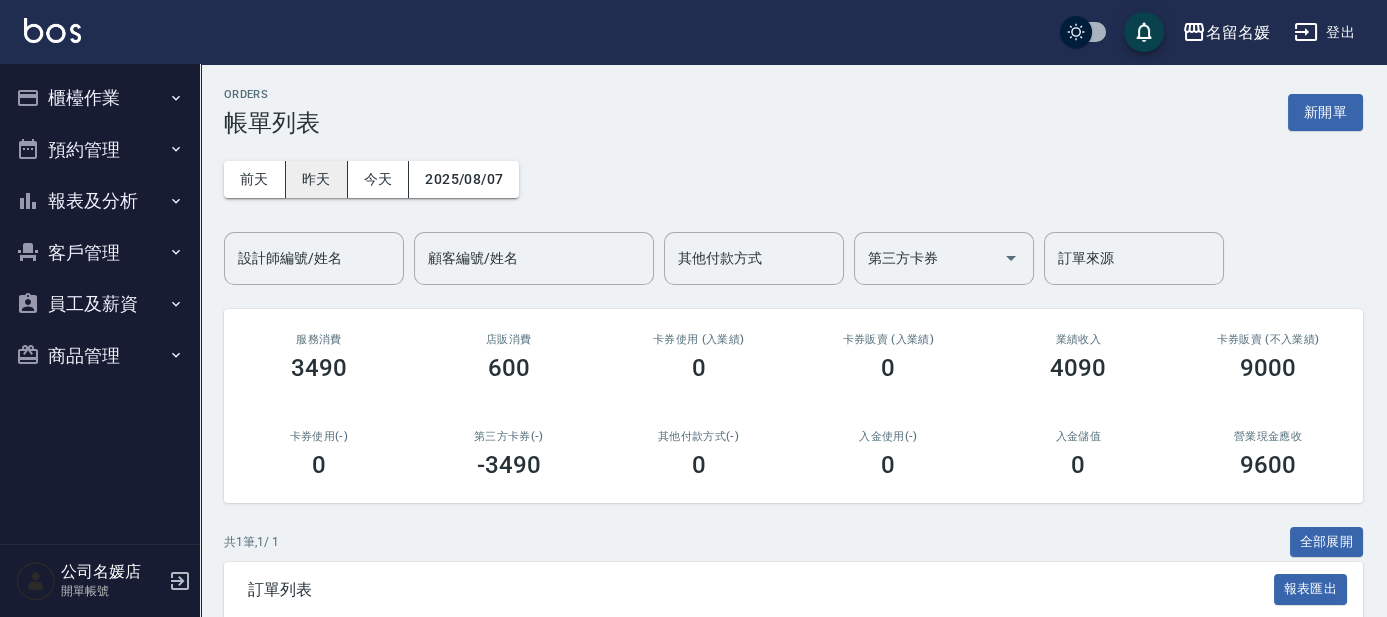 click on "昨天" at bounding box center (317, 179) 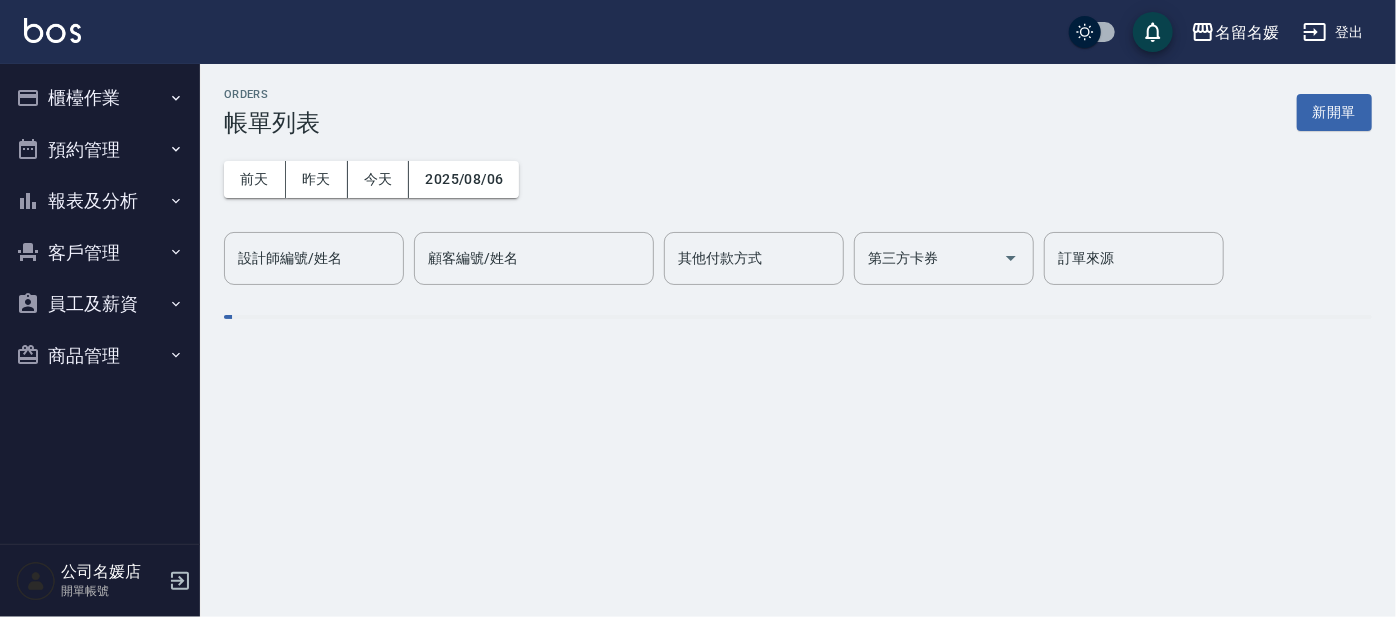 click on "櫃檯作業" at bounding box center (100, 98) 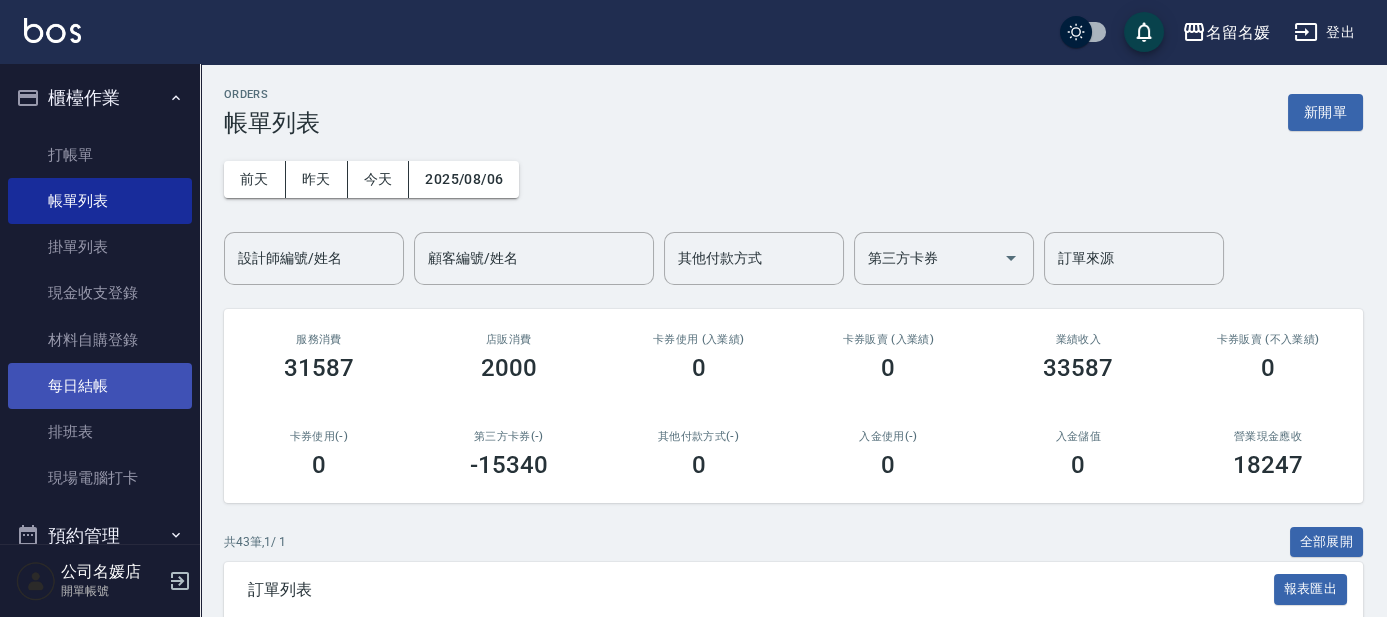 scroll, scrollTop: 247, scrollLeft: 0, axis: vertical 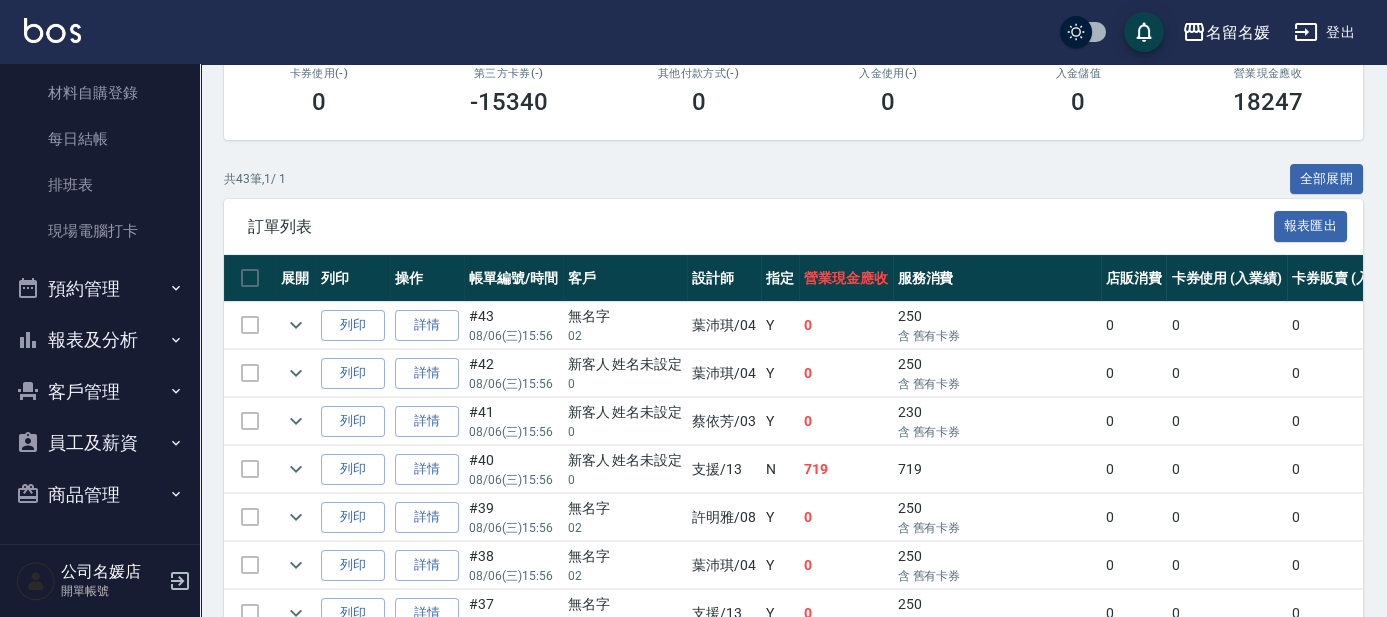 click on "報表及分析" at bounding box center [100, 340] 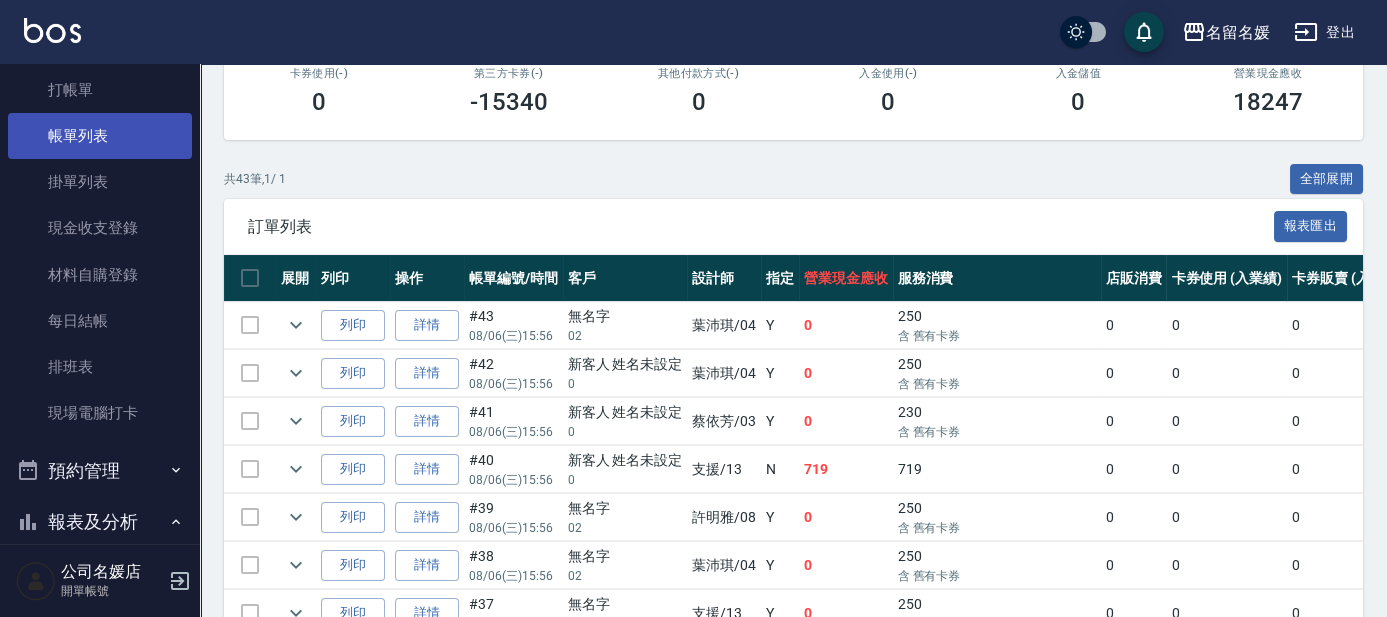 scroll, scrollTop: 0, scrollLeft: 0, axis: both 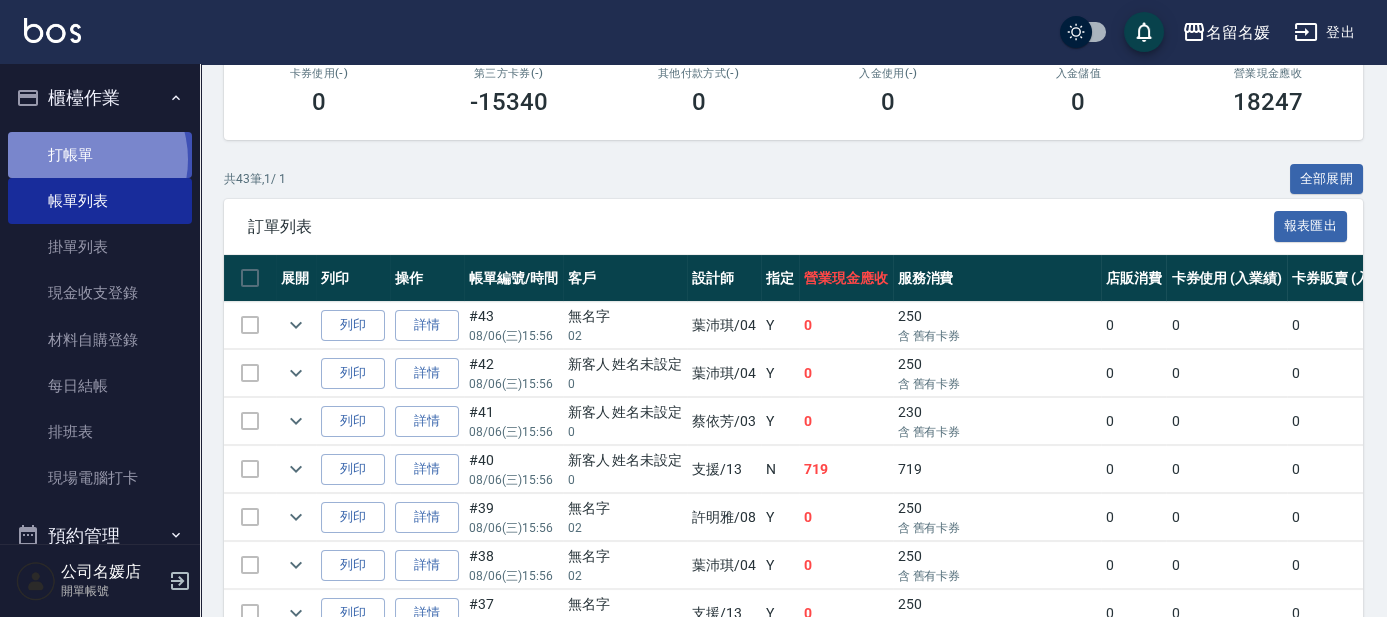 click on "打帳單" at bounding box center (100, 155) 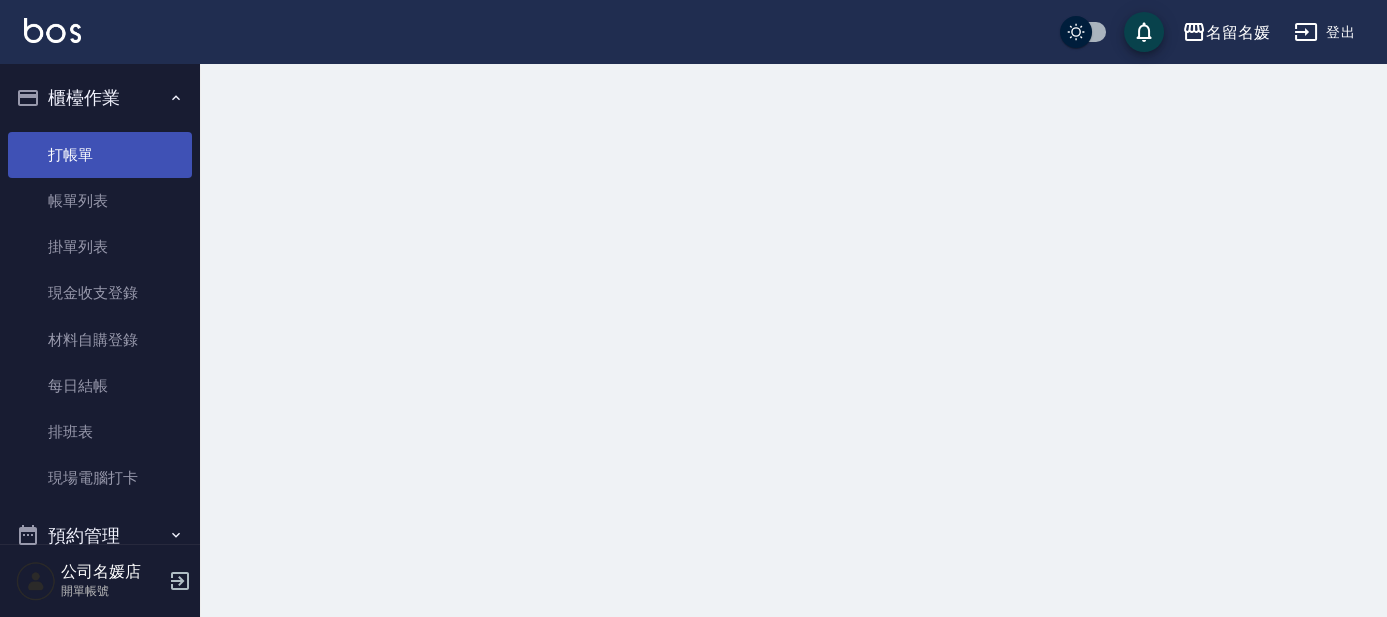 scroll, scrollTop: 0, scrollLeft: 0, axis: both 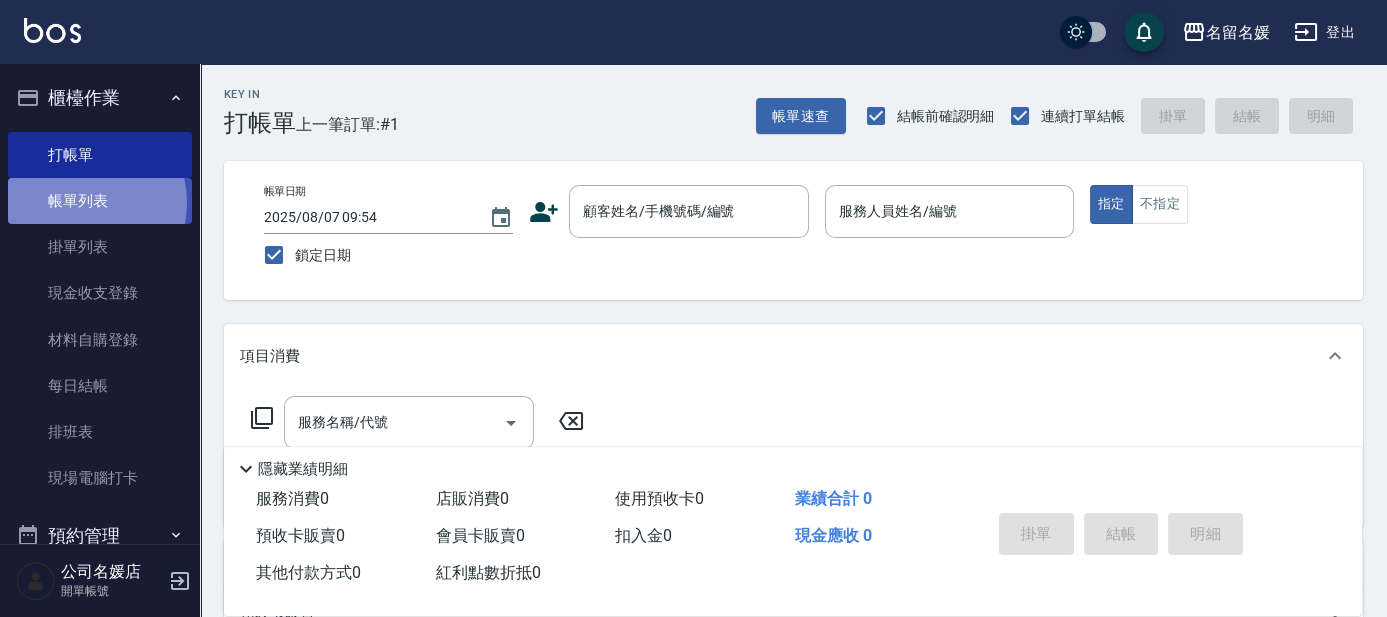 click on "帳單列表" at bounding box center [100, 201] 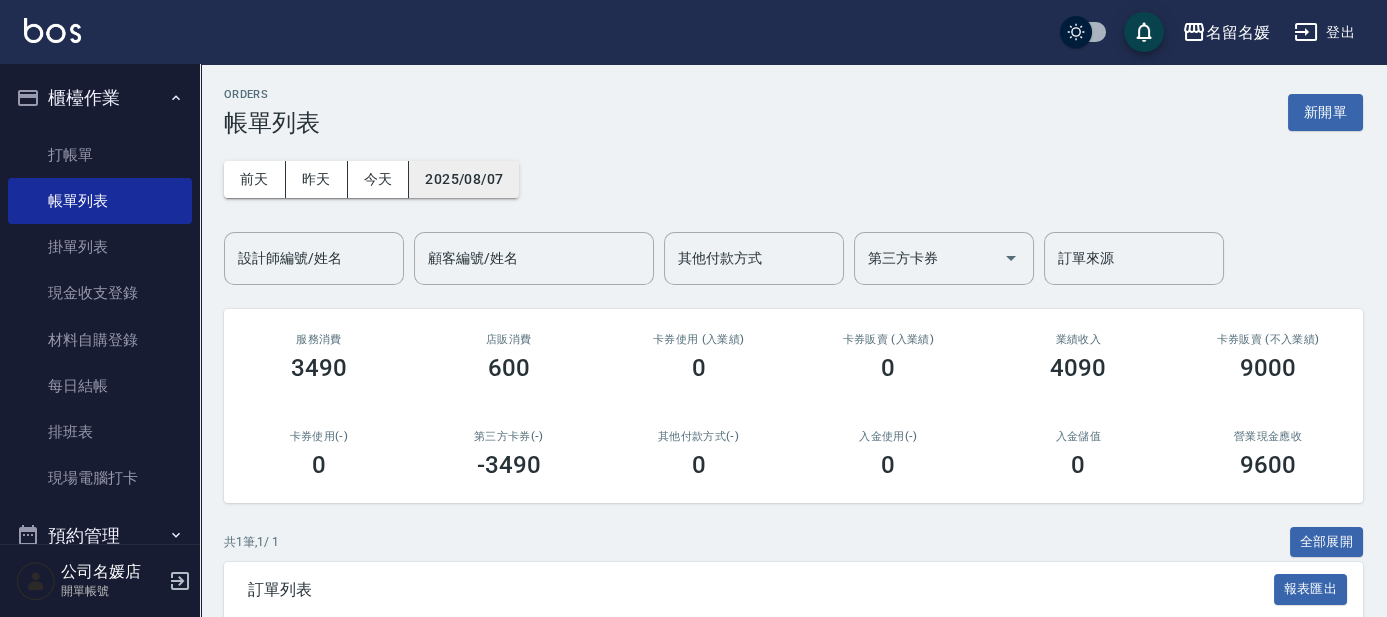 click on "2025/08/07" at bounding box center [464, 179] 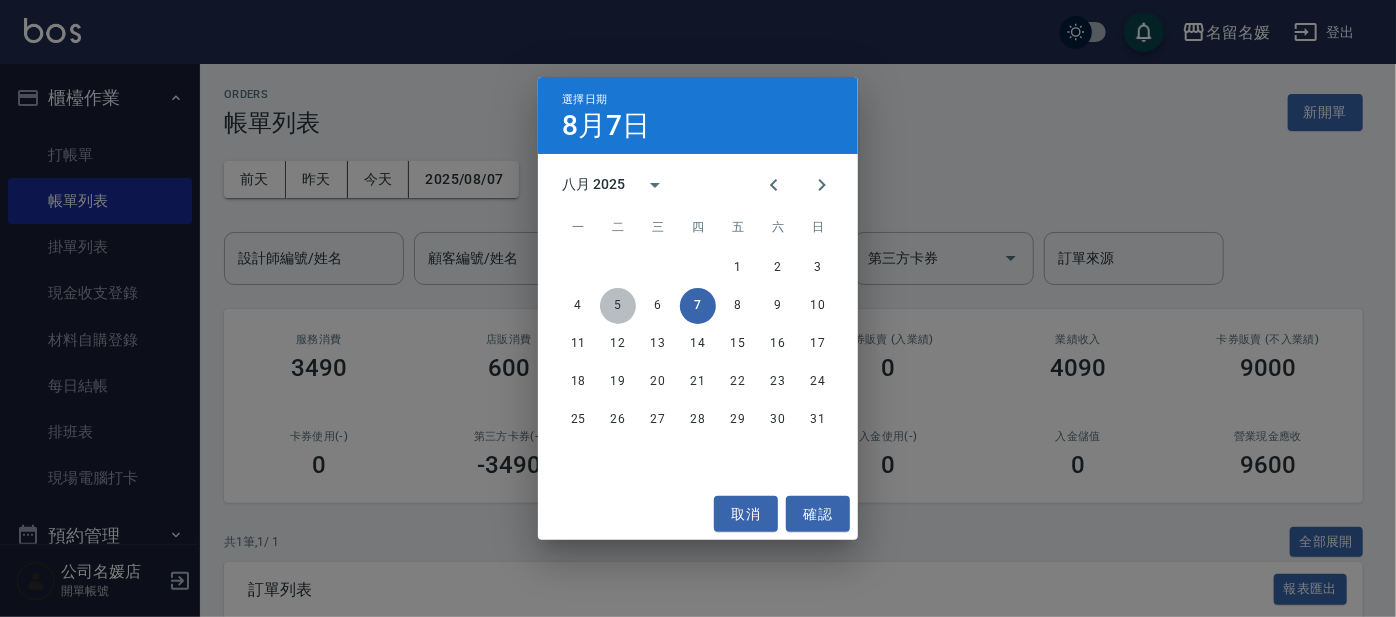 click on "5" at bounding box center (618, 306) 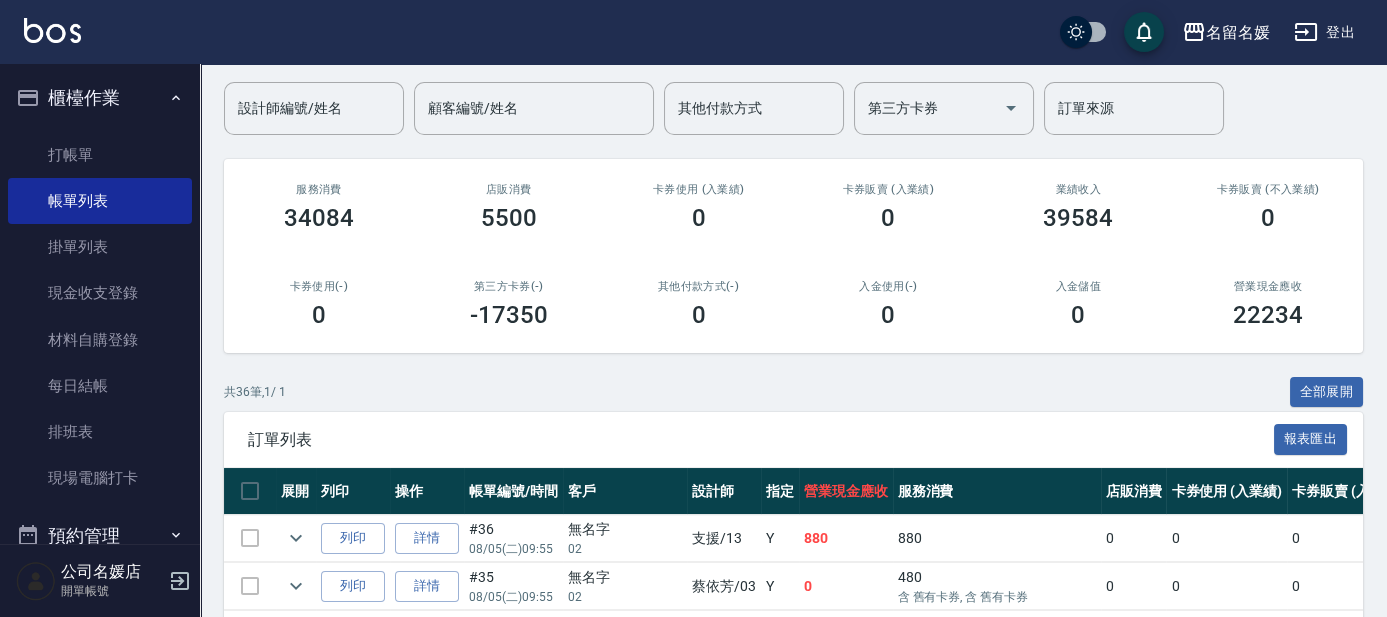 scroll, scrollTop: 0, scrollLeft: 0, axis: both 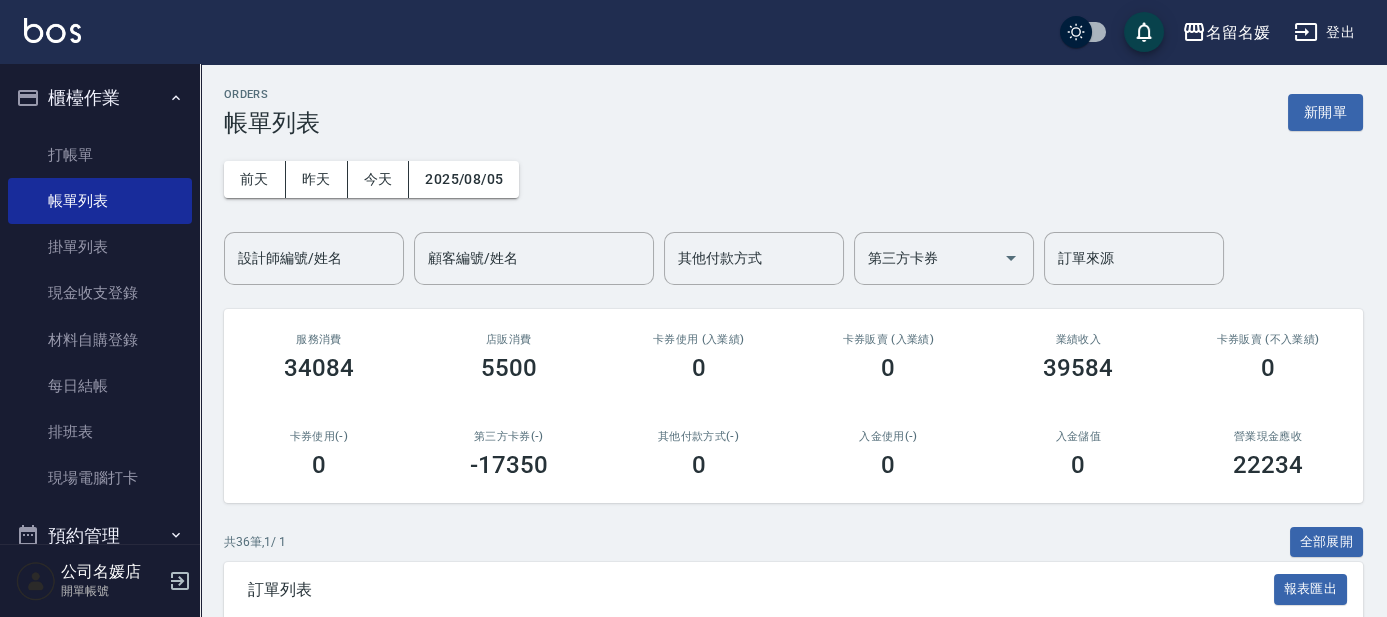 click on "前天 昨天 今天 2025/08/05 設計師編號/姓名 設計師編號/姓名 顧客編號/姓名 顧客編號/姓名 其他付款方式 其他付款方式 第三方卡券 第三方卡券 訂單來源 訂單來源" at bounding box center (793, 211) 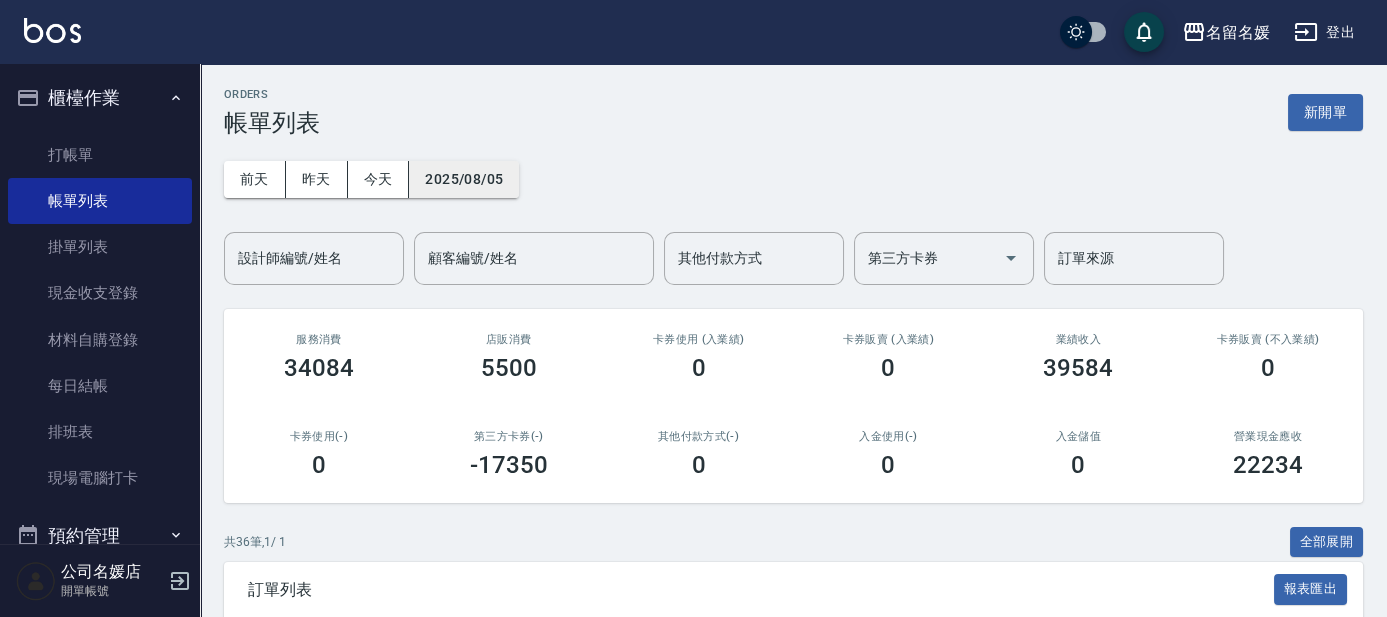 click on "2025/08/05" at bounding box center (464, 179) 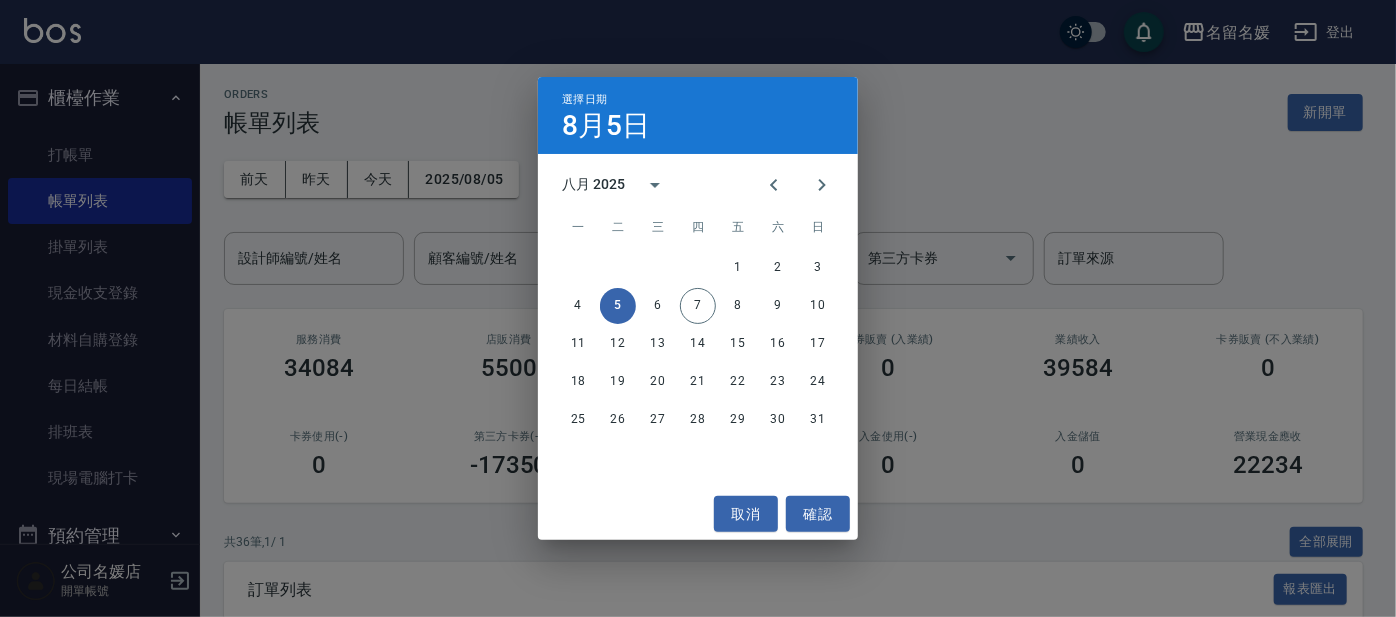 click on "選擇日期 8月5日 八月 2025 一 二 三 四 五 六 日 1 2 3 4 5 6 7 8 9 10 11 12 13 14 15 16 17 18 19 20 21 22 23 24 25 26 27 28 29 30 31 取消 確認" at bounding box center (698, 308) 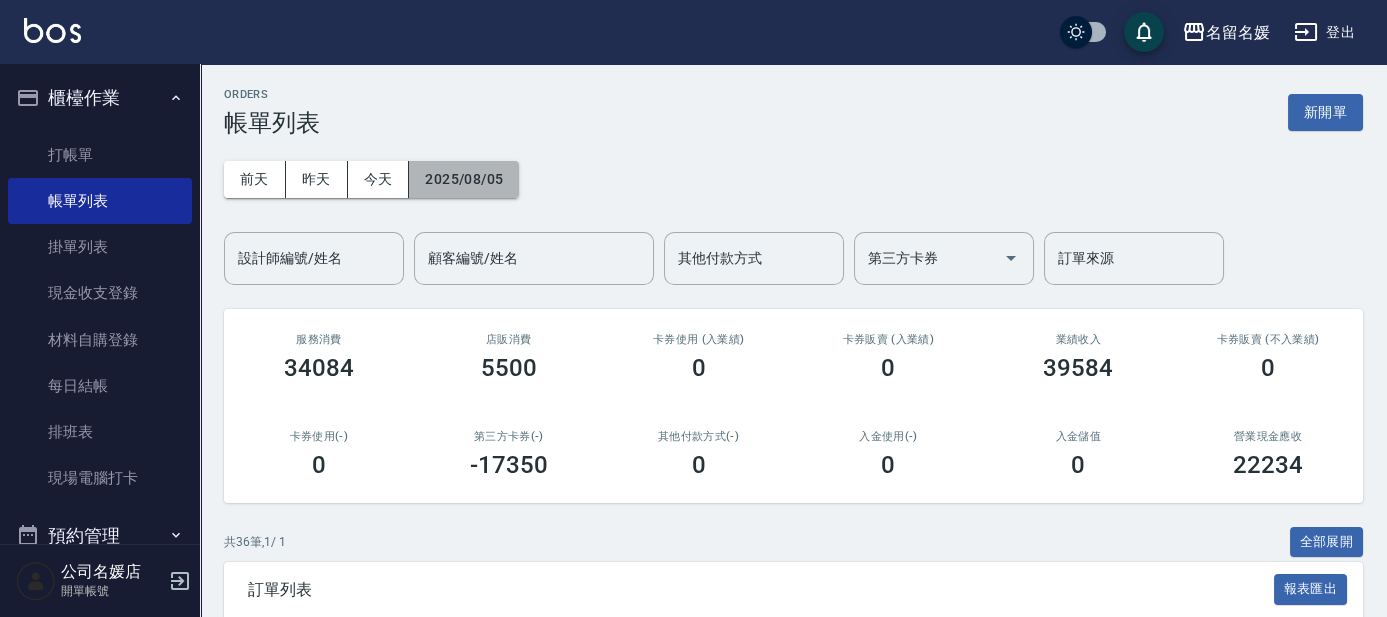 click on "2025/08/05" at bounding box center [464, 179] 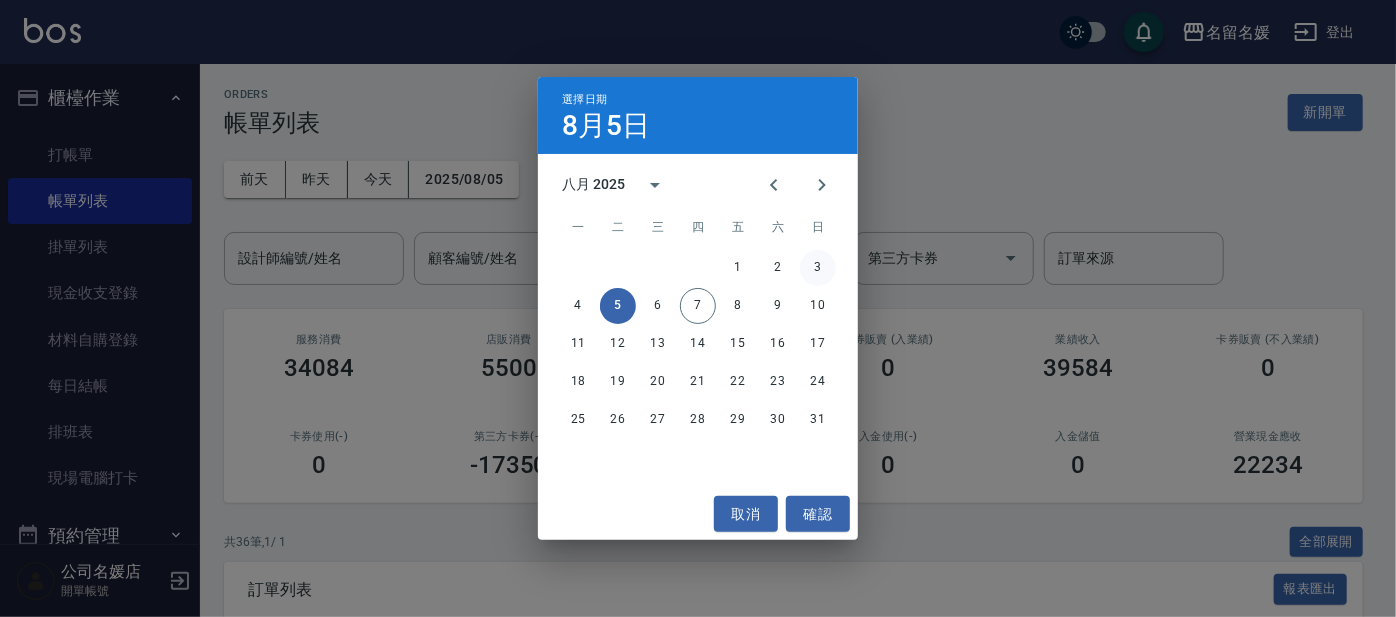 click on "3" at bounding box center (818, 268) 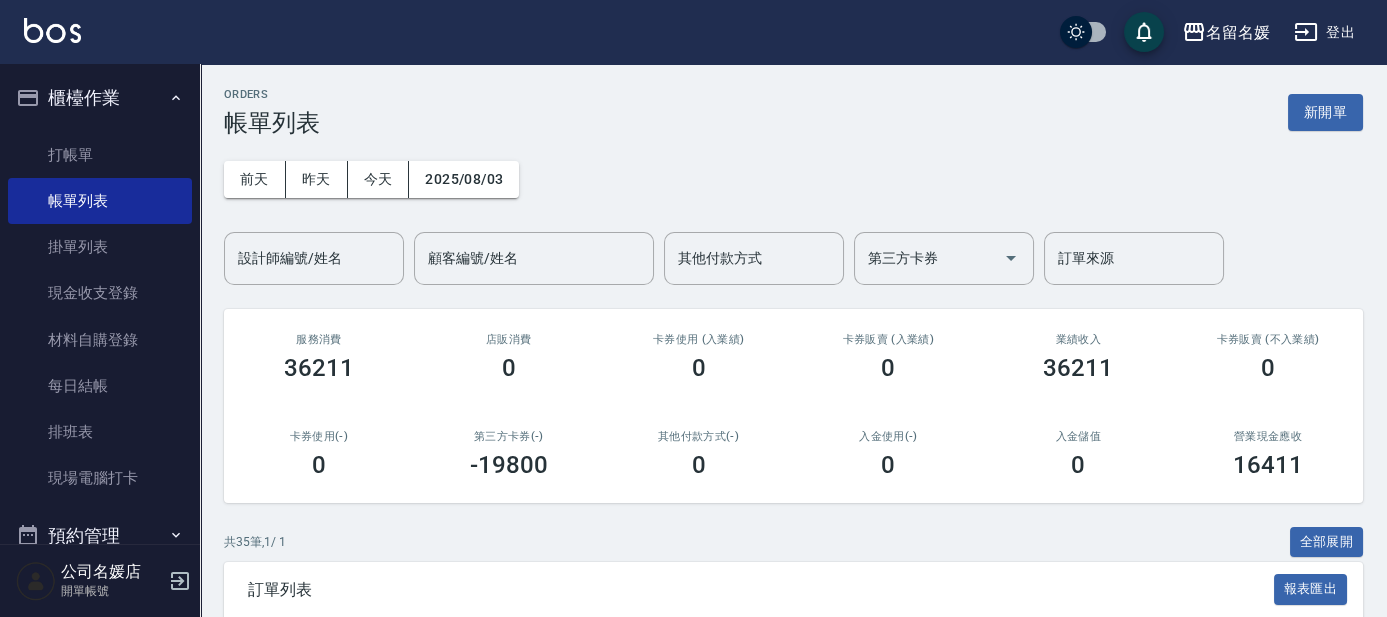 scroll, scrollTop: 272, scrollLeft: 0, axis: vertical 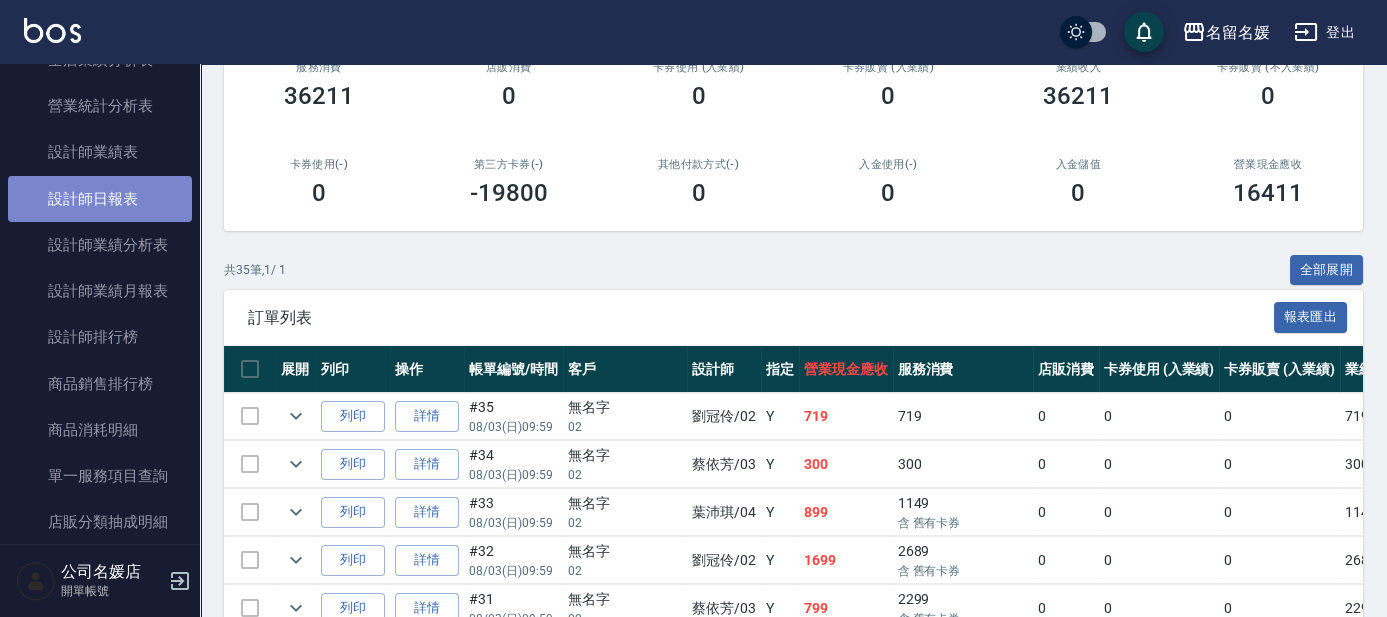 click on "設計師日報表" at bounding box center (100, 199) 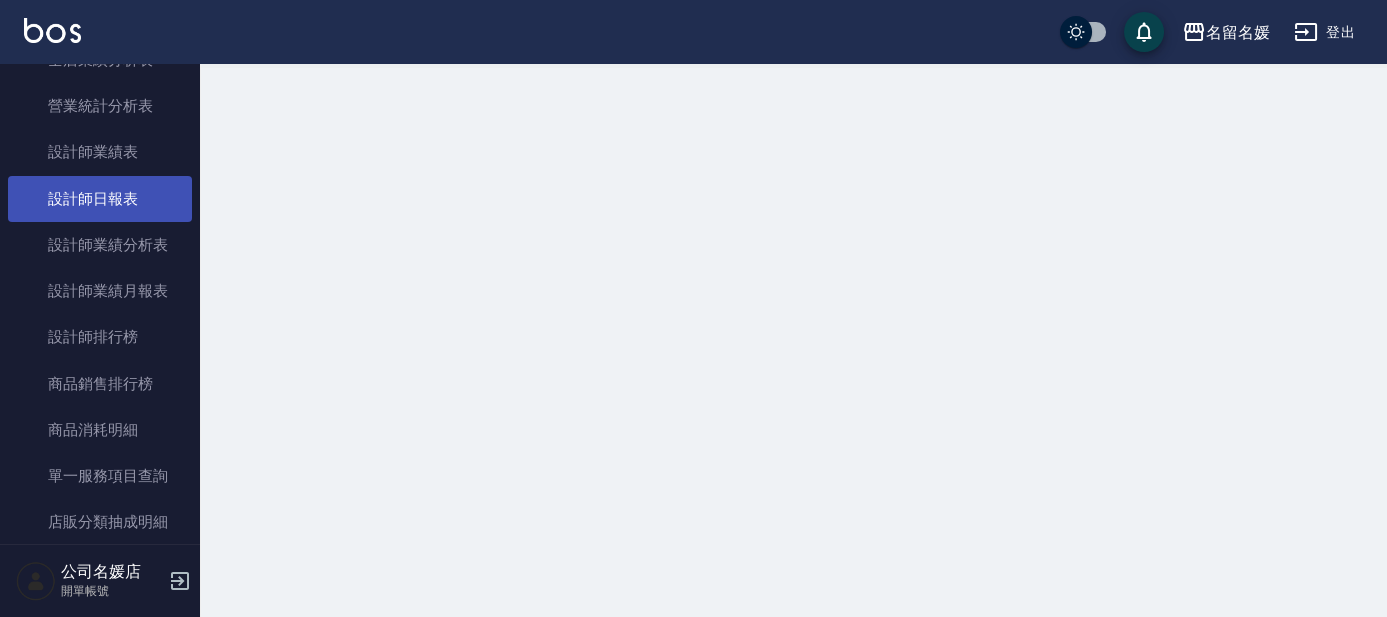 scroll, scrollTop: 0, scrollLeft: 0, axis: both 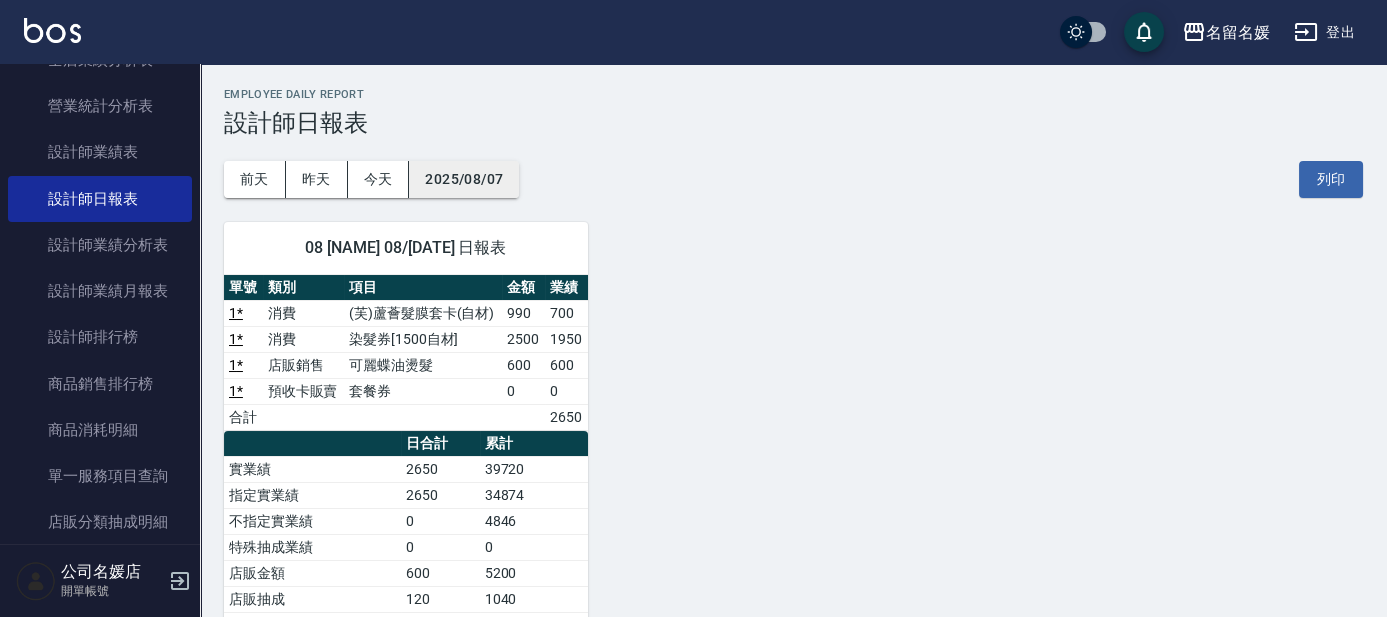 click on "2025/08/07" at bounding box center [464, 179] 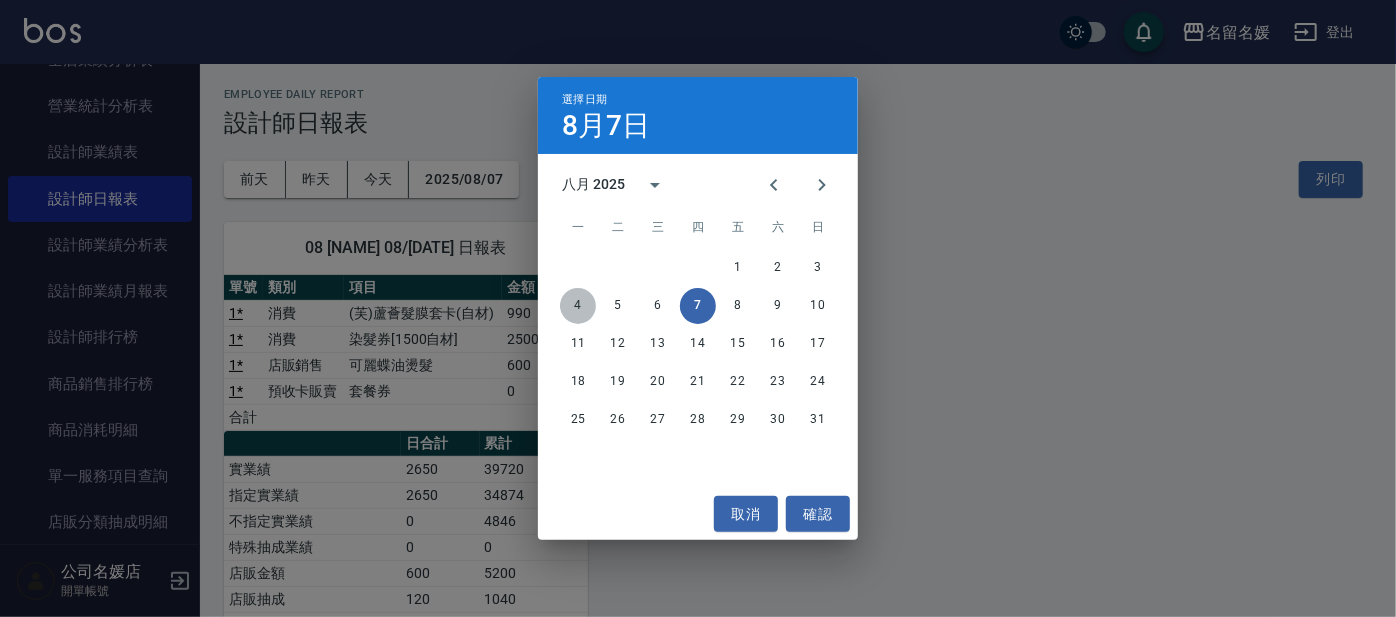 click on "4" at bounding box center [578, 306] 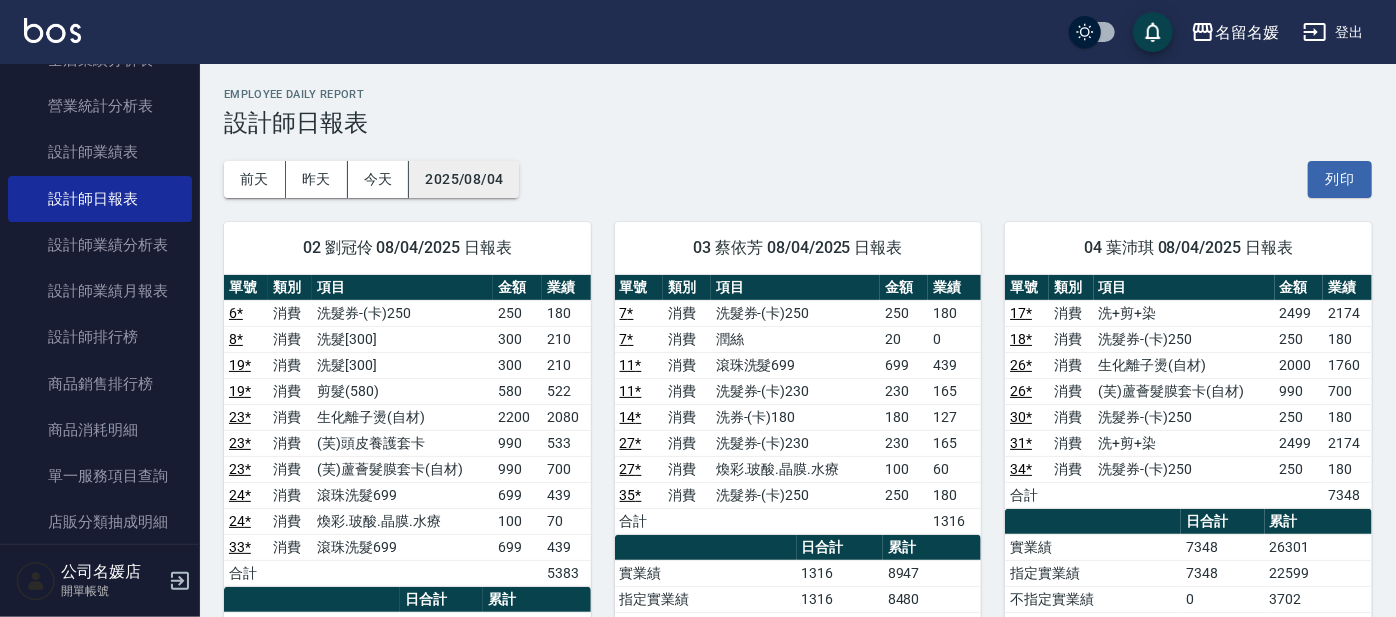 click on "2025/08/04" at bounding box center (464, 179) 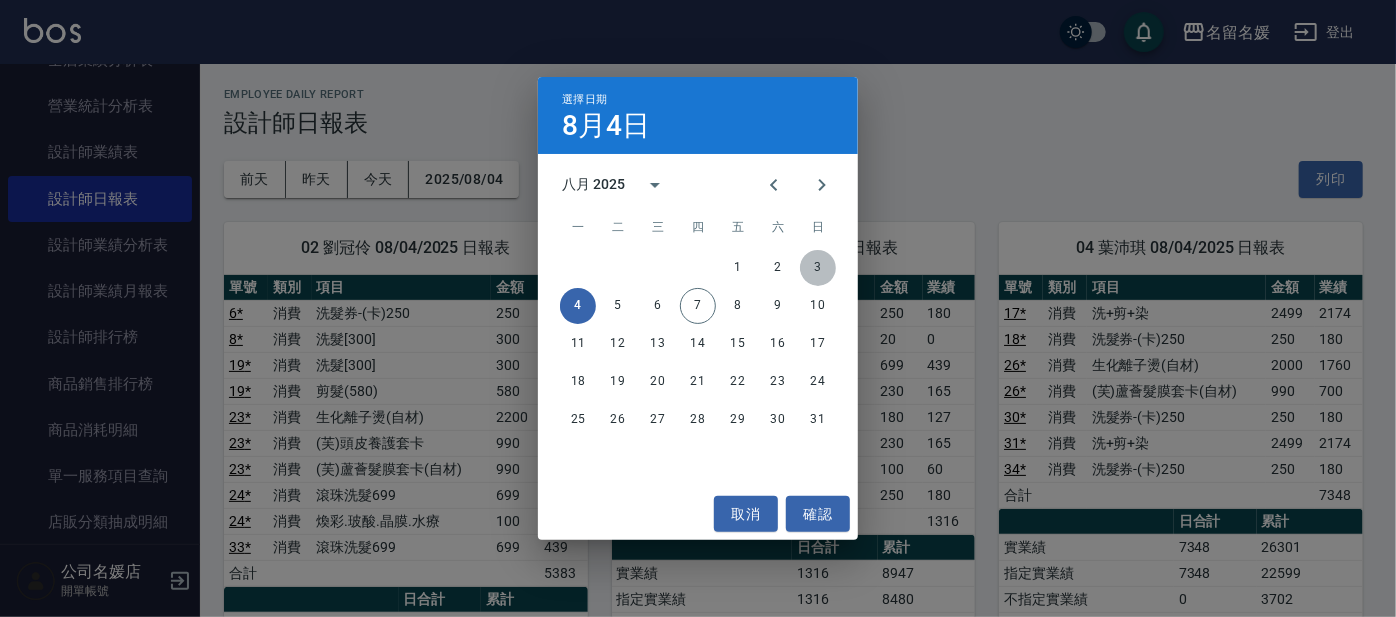 click on "3" at bounding box center [818, 268] 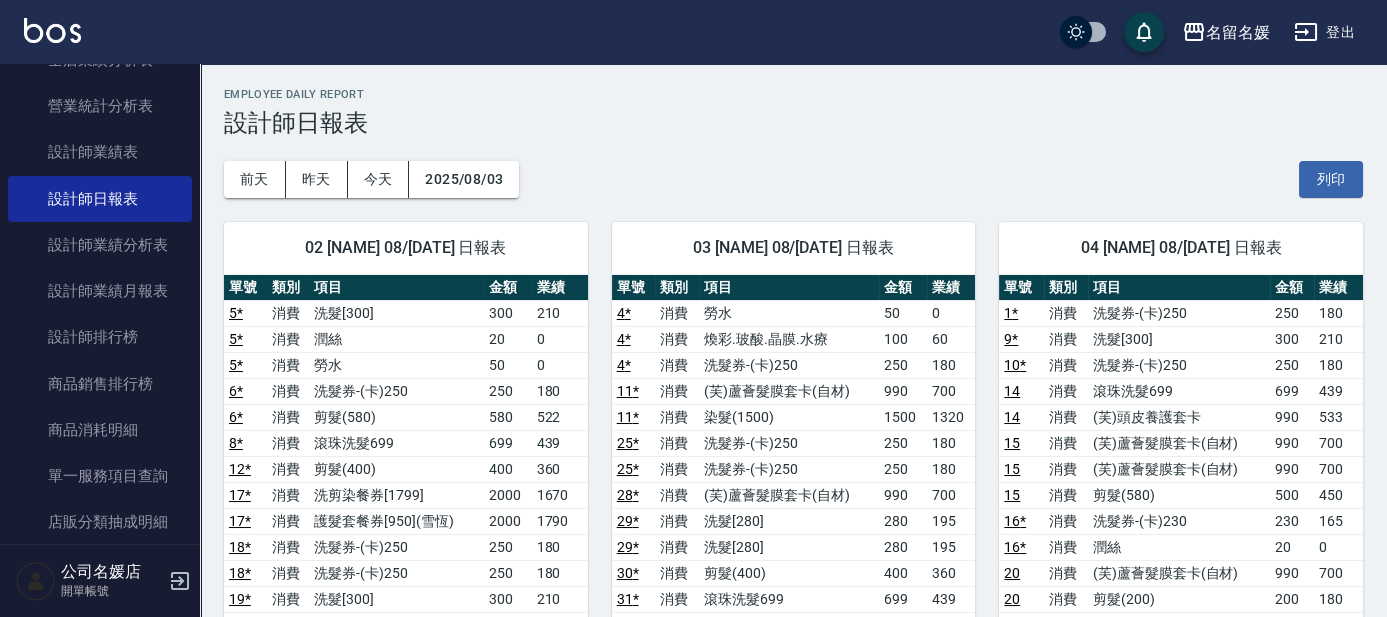 click on "列印" at bounding box center [1331, 179] 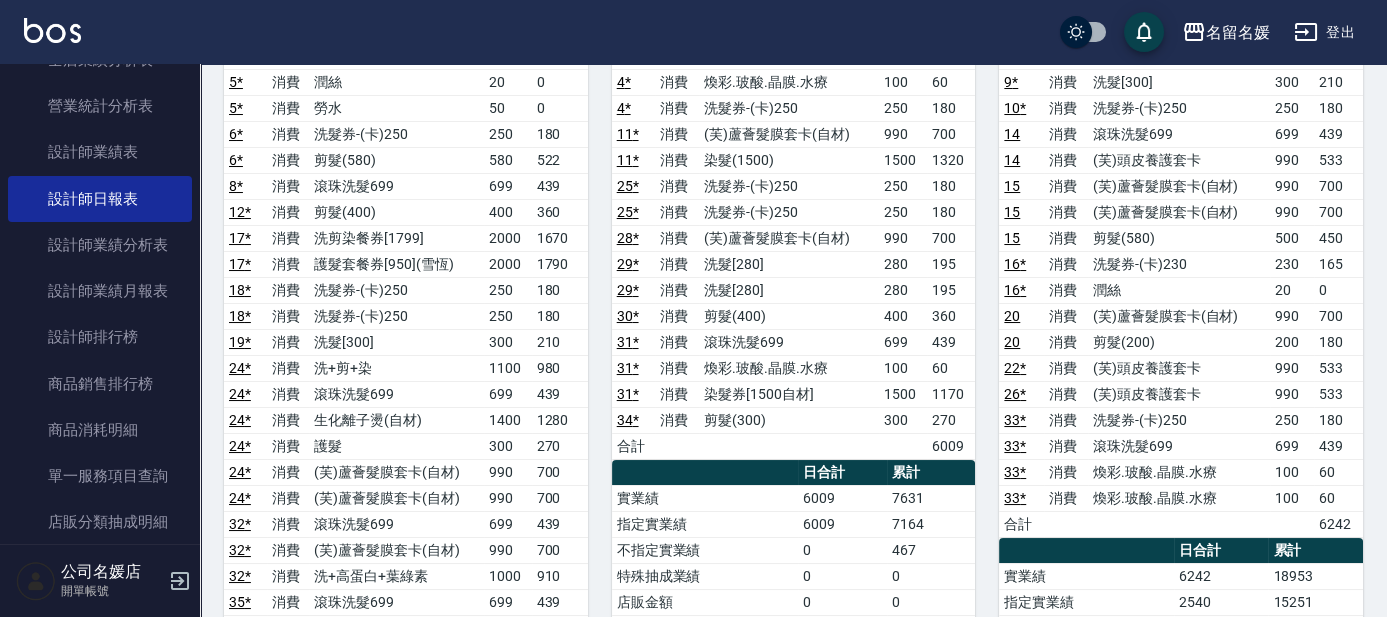 scroll, scrollTop: 0, scrollLeft: 0, axis: both 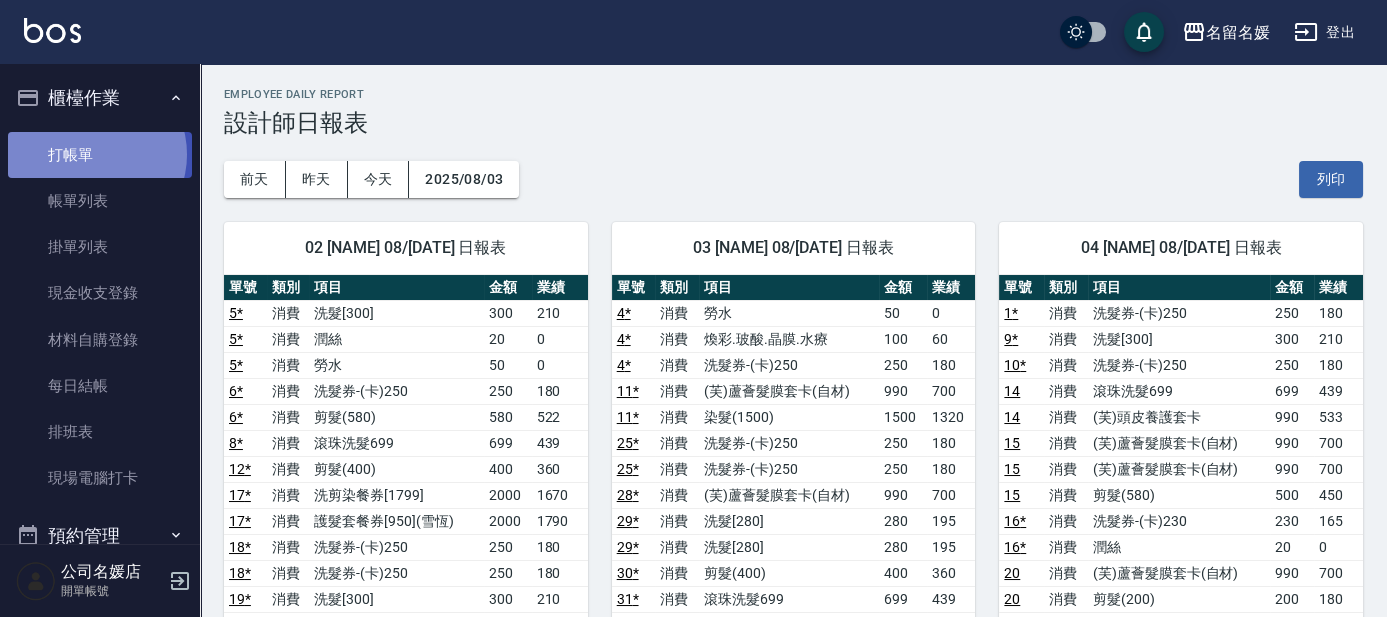 click on "打帳單" at bounding box center [100, 155] 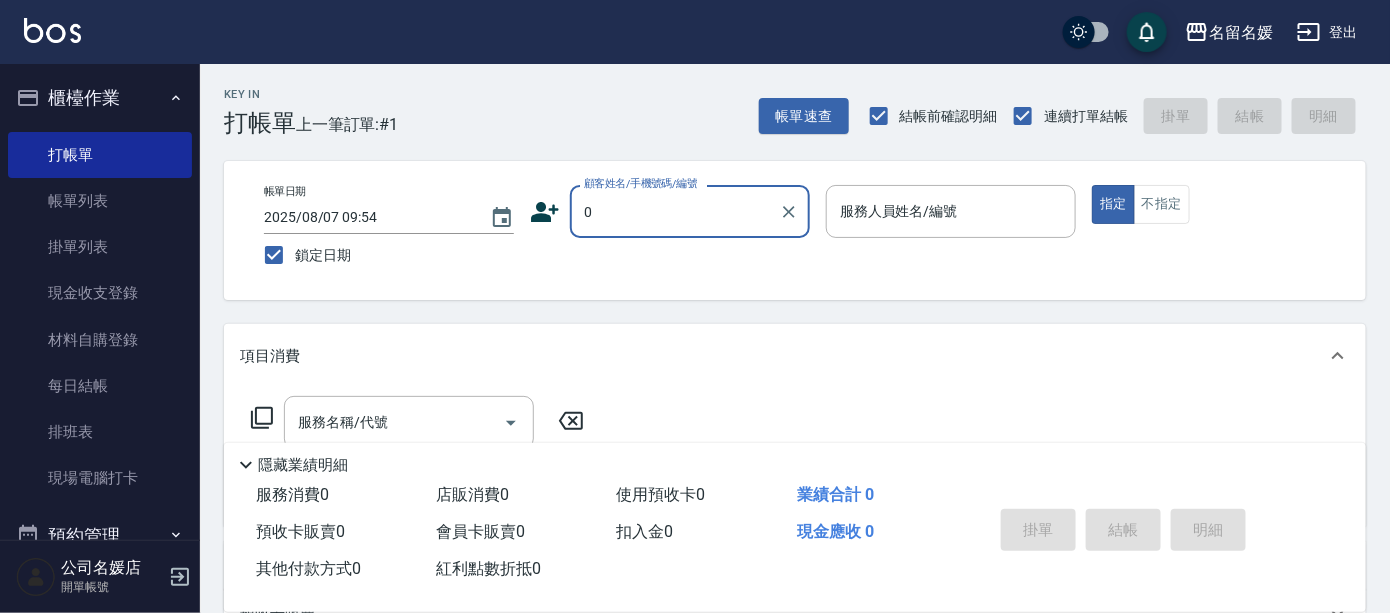 type on "無名字/02/null" 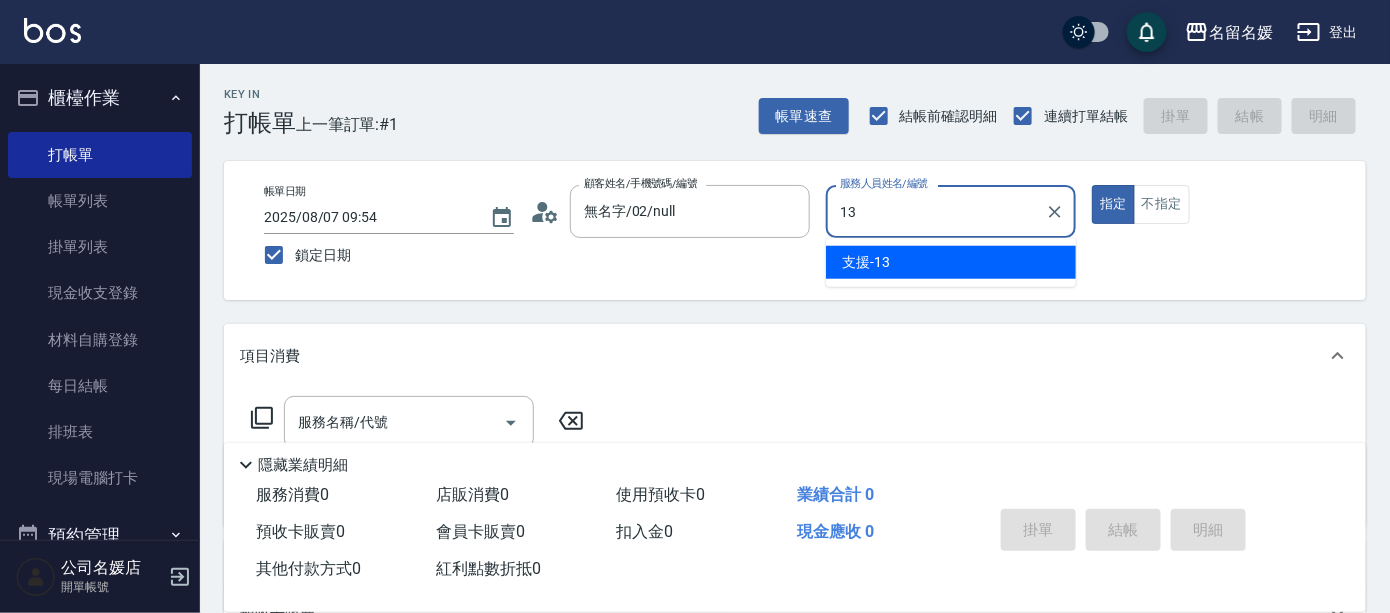 type on "13" 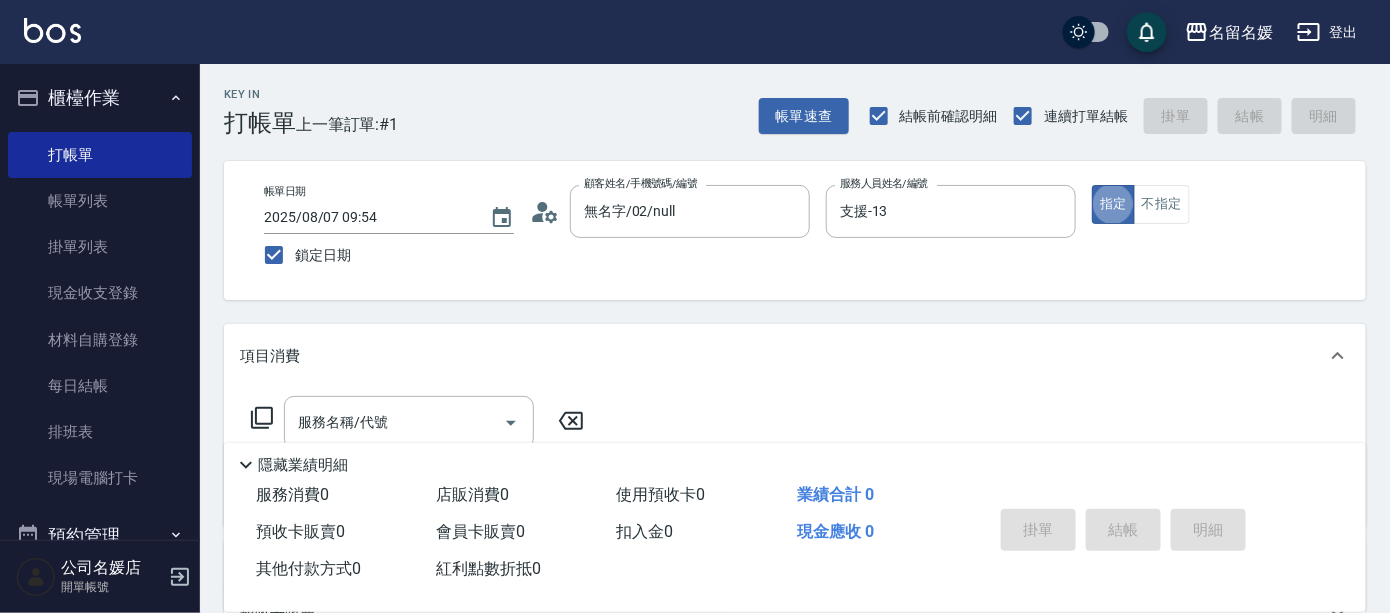 type on "新客人 姓名未設定/0/null" 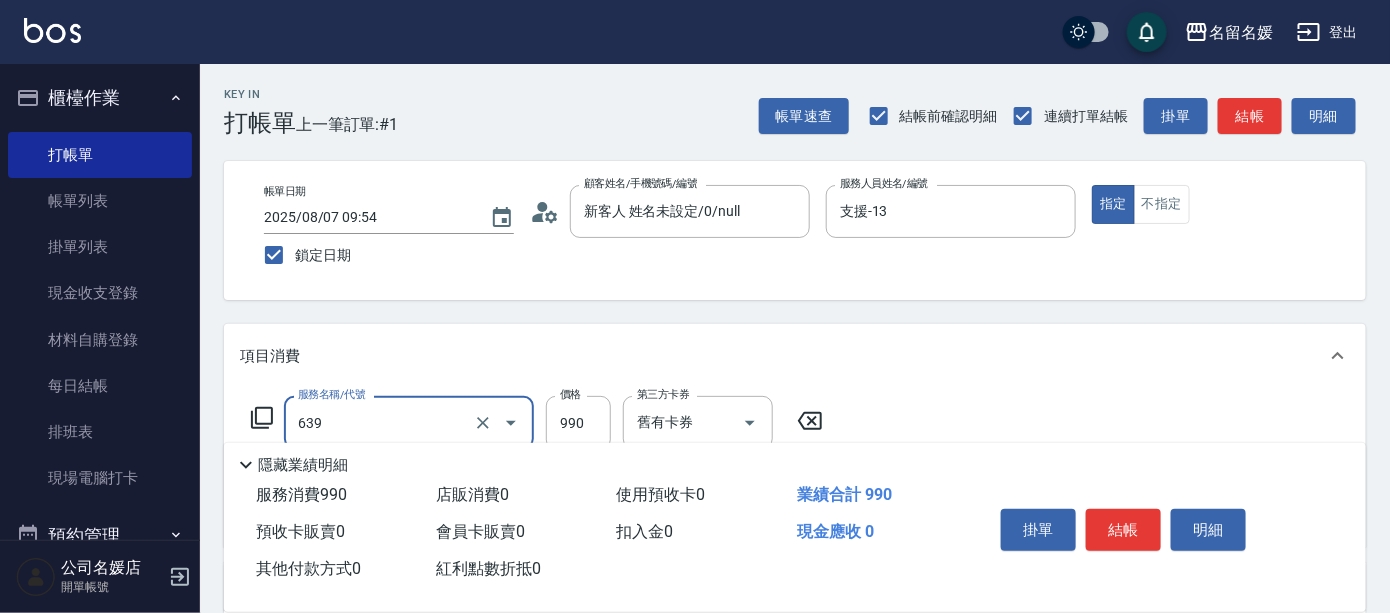 type on "(芙)蘆薈髮膜套卡(自材)(639)" 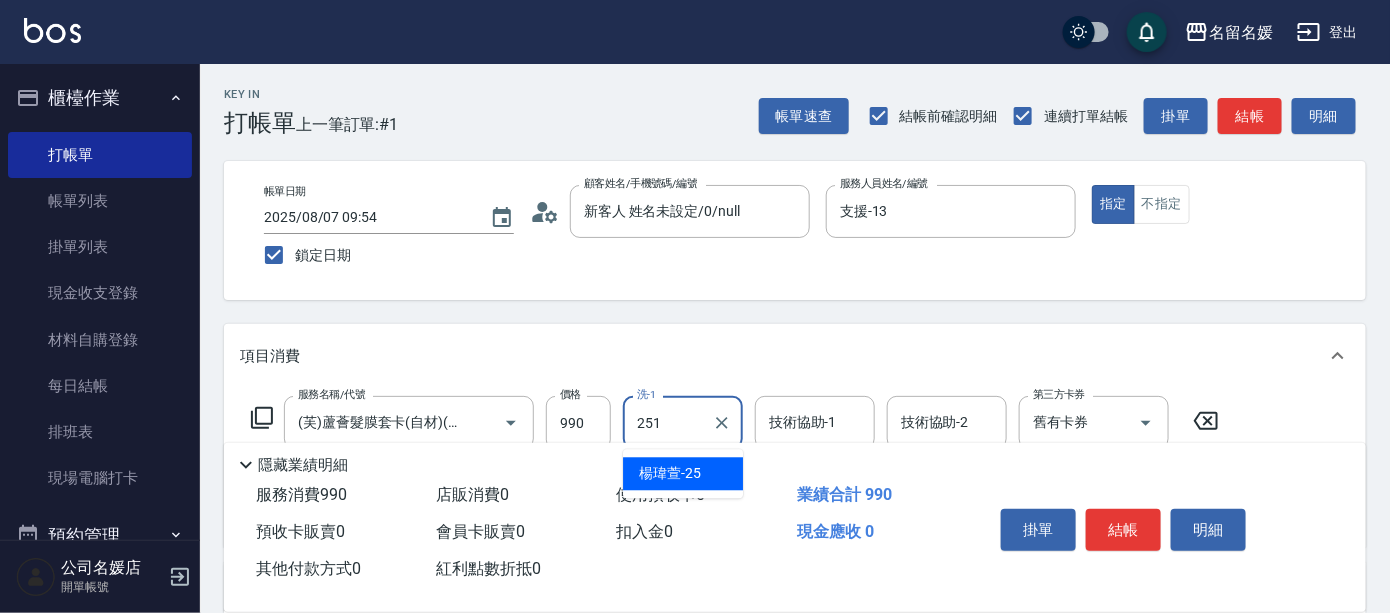 type on "251" 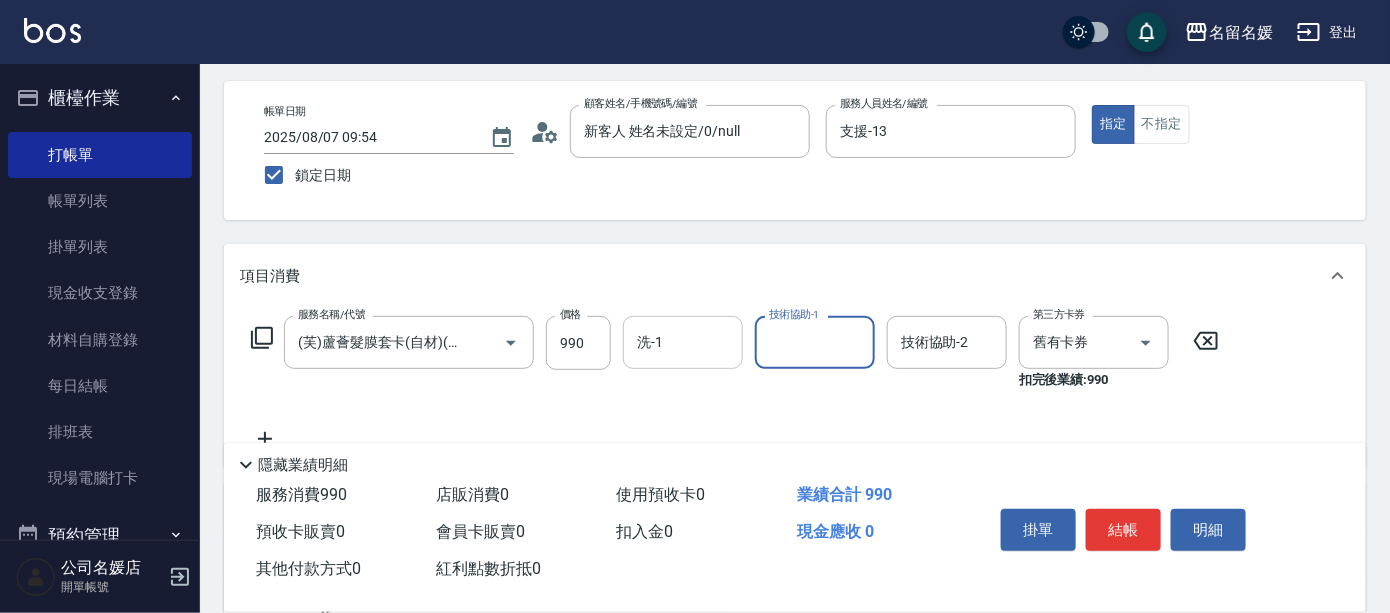 scroll, scrollTop: 90, scrollLeft: 0, axis: vertical 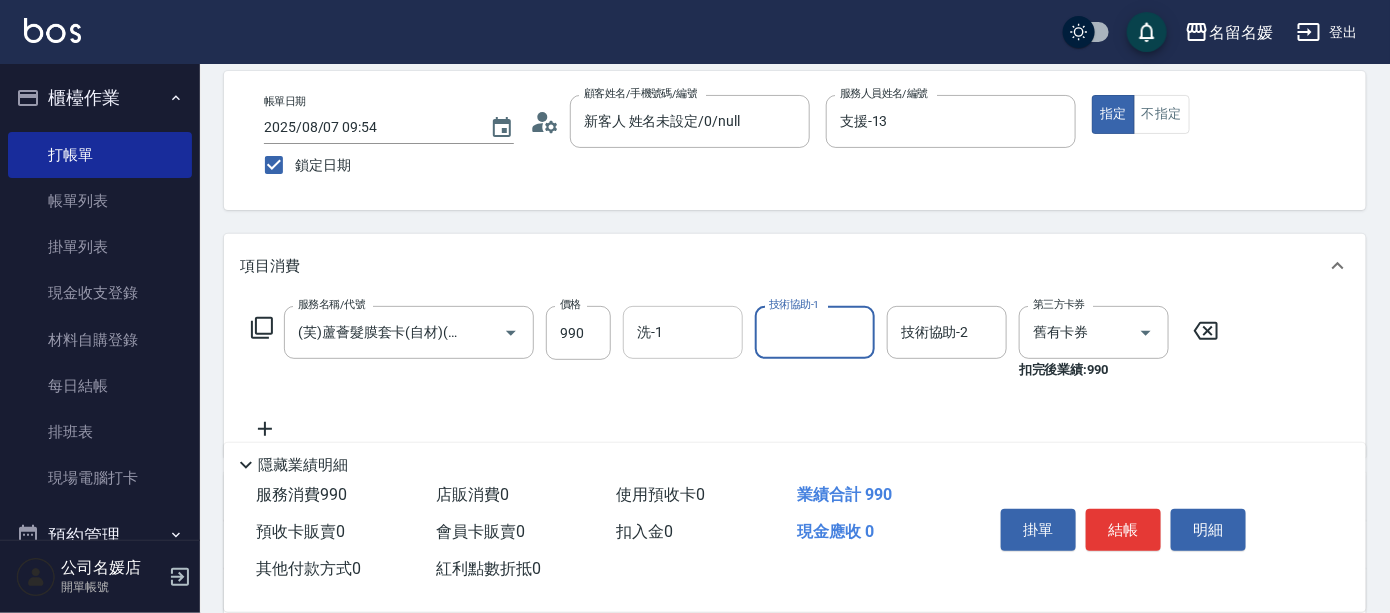 click on "洗-1" at bounding box center [683, 332] 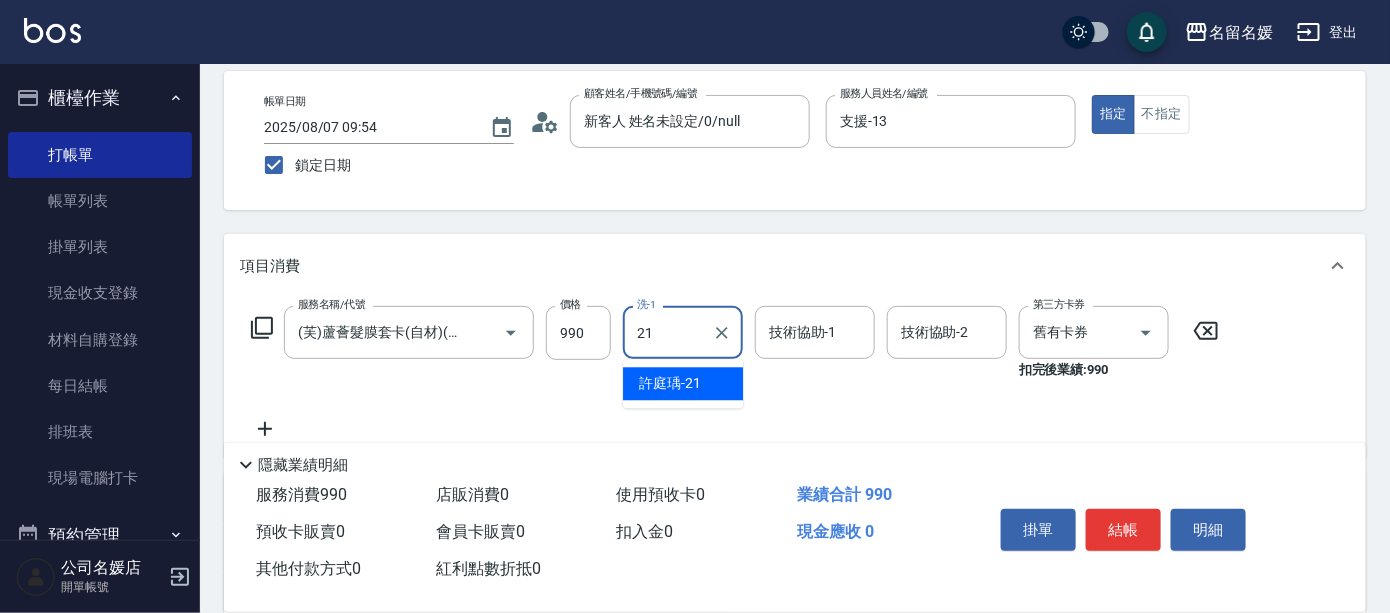 type on "許庭瑀-21" 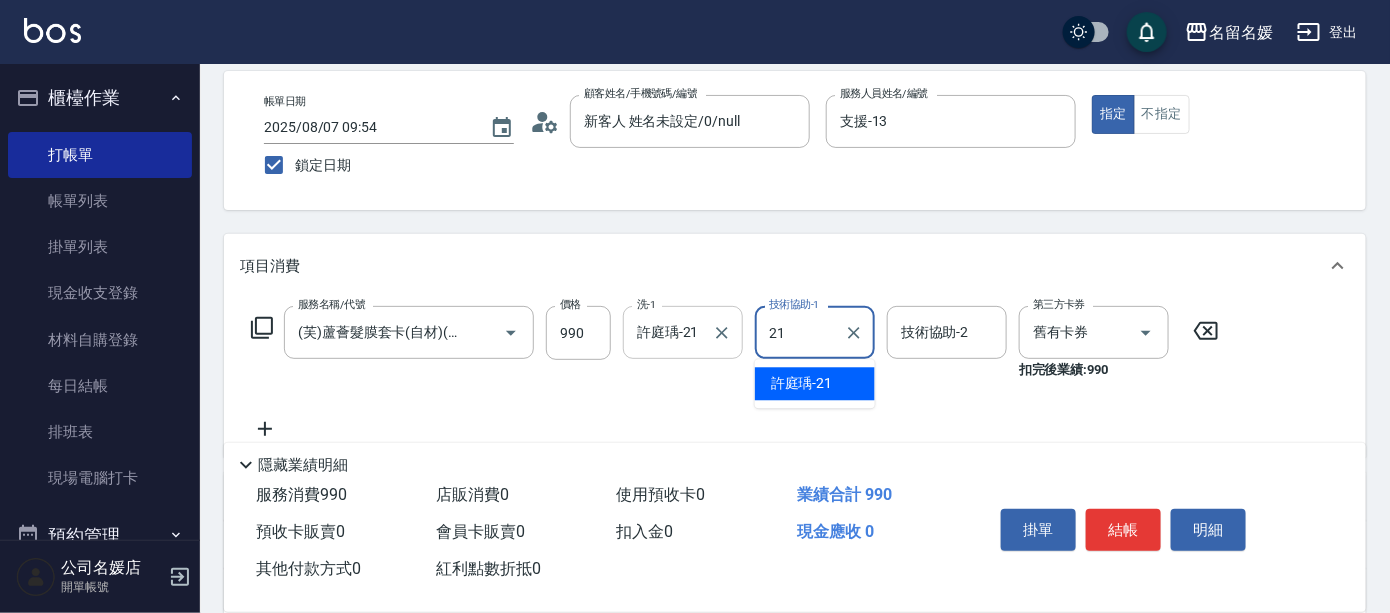type on "許庭瑀-21" 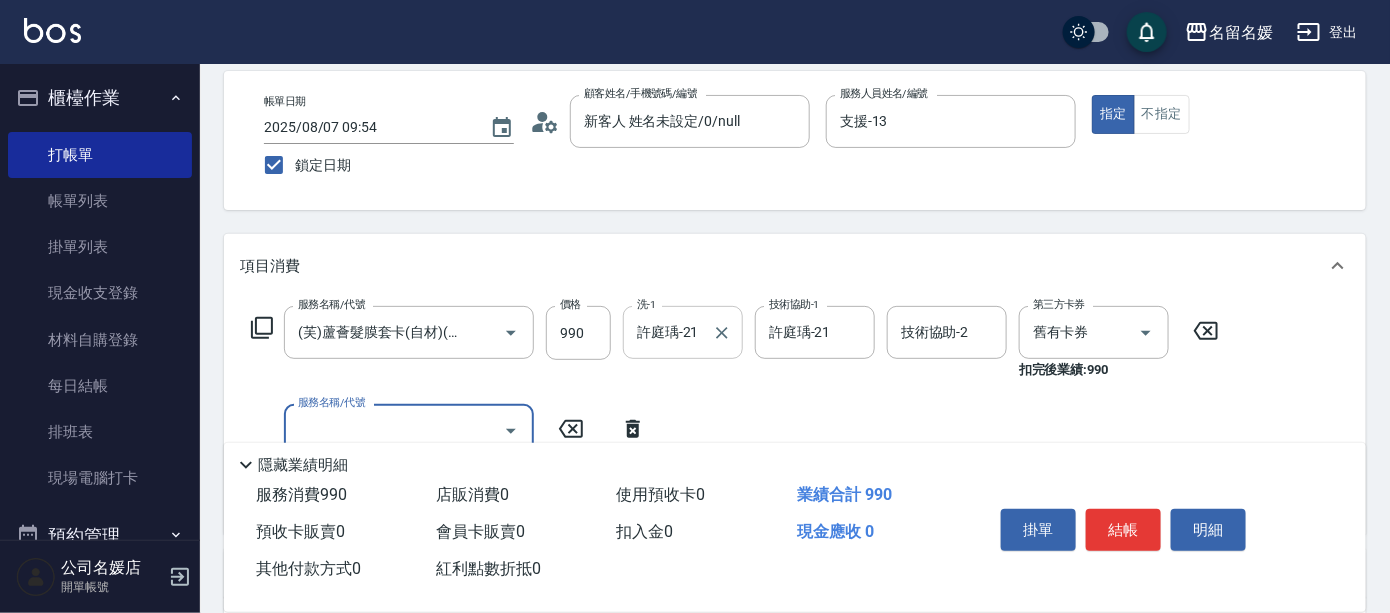 scroll, scrollTop: 0, scrollLeft: 0, axis: both 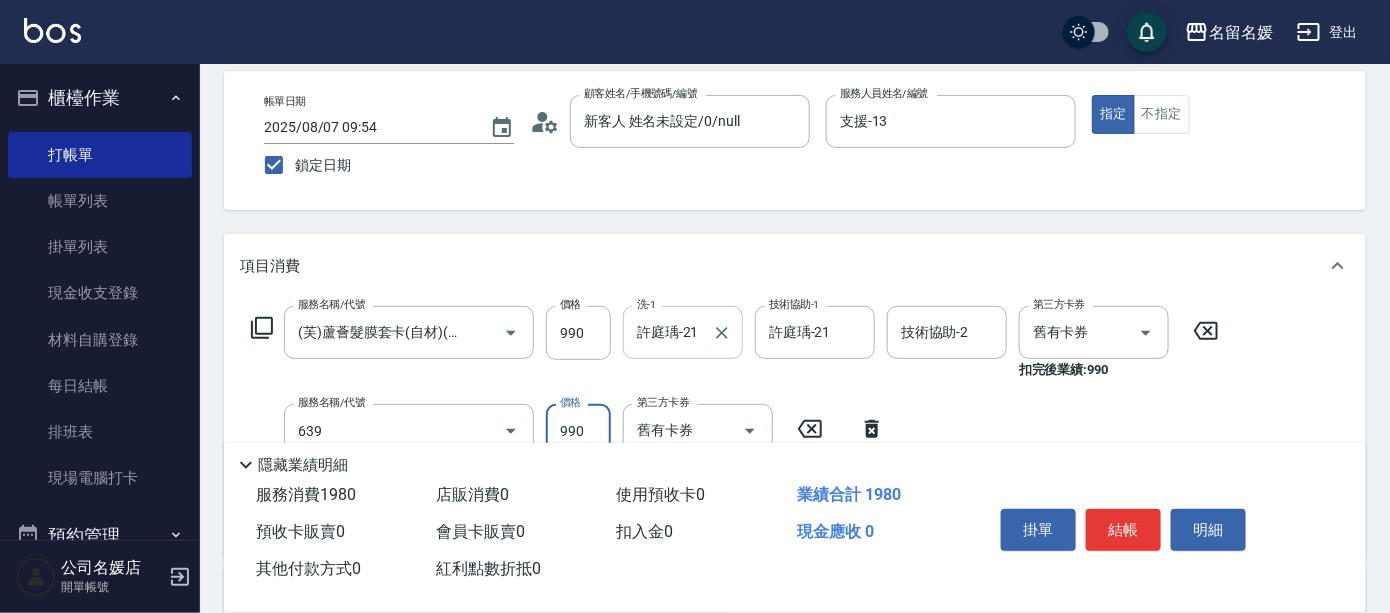 type on "(芙)蘆薈髮膜套卡(自材)(639)" 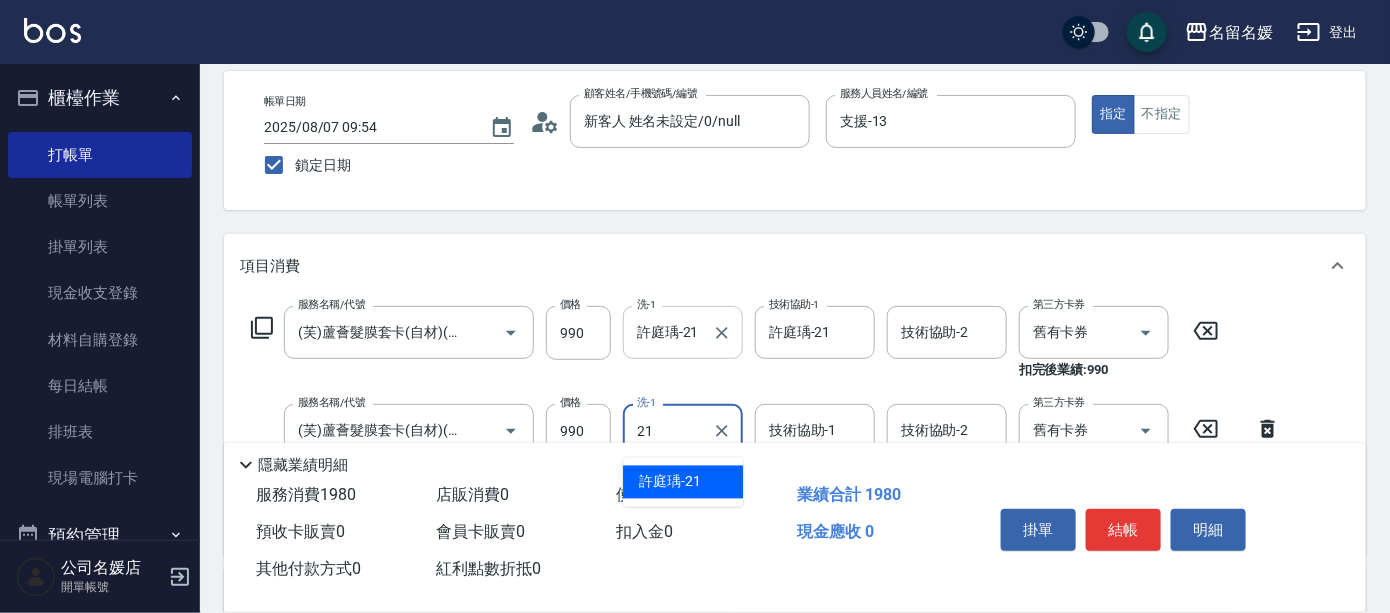 type on "21" 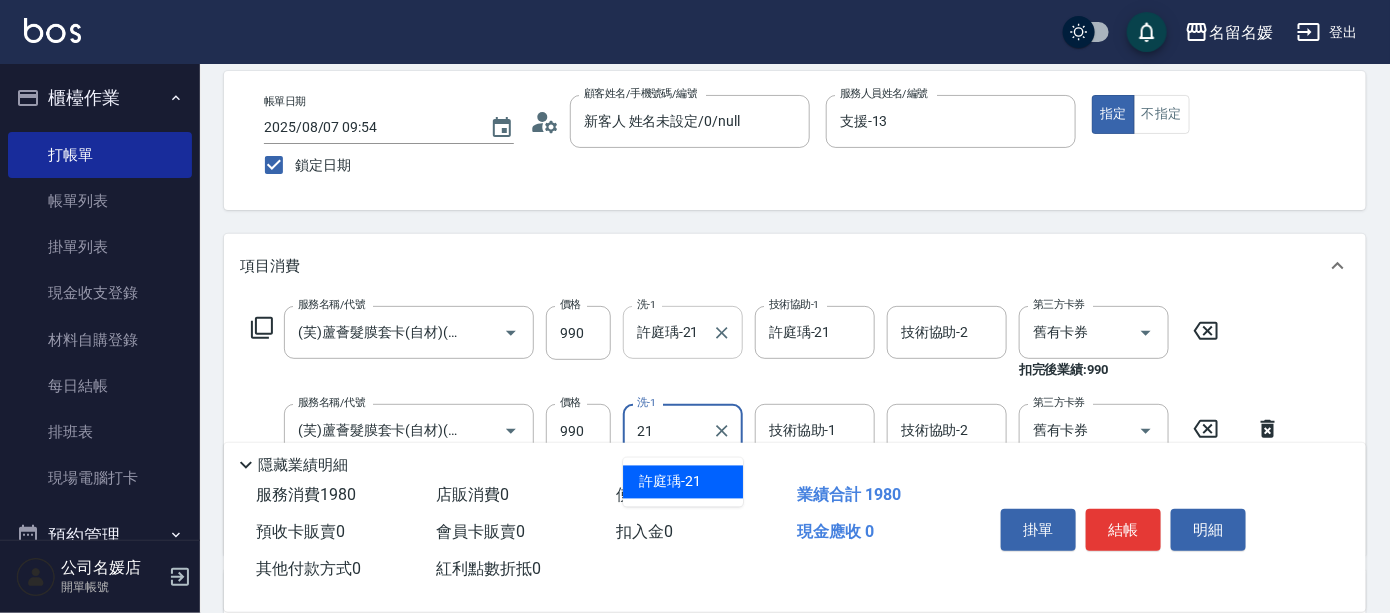 type on "2" 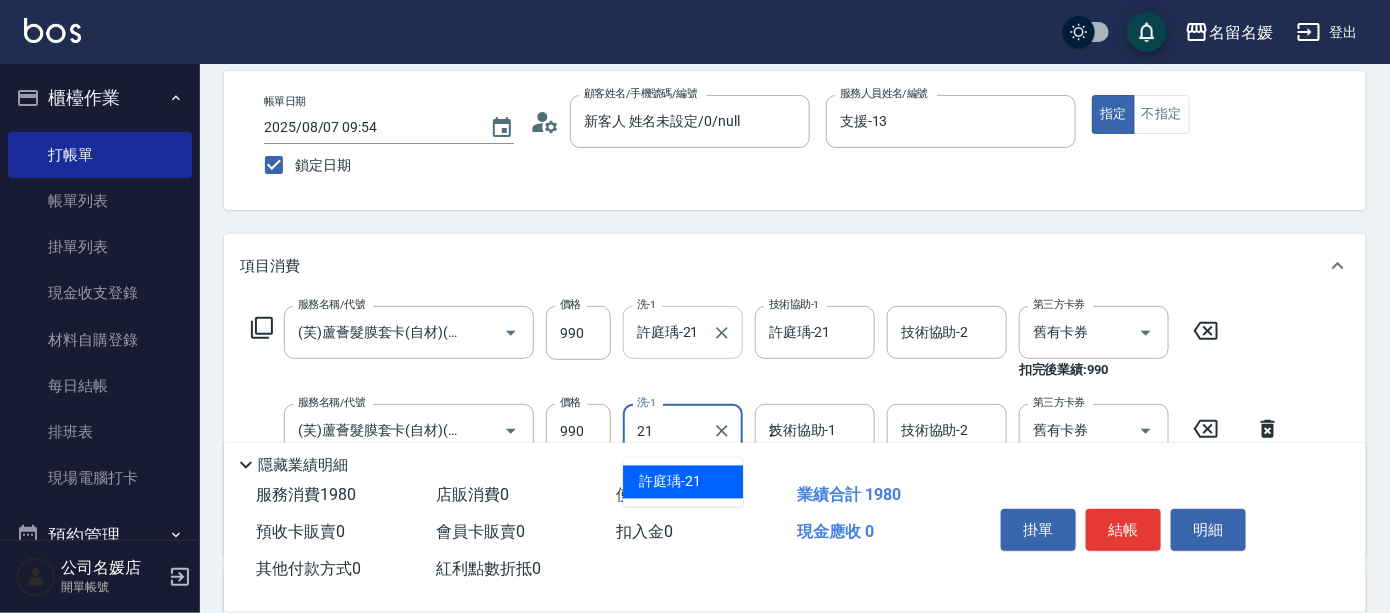 type on "許庭瑀-21" 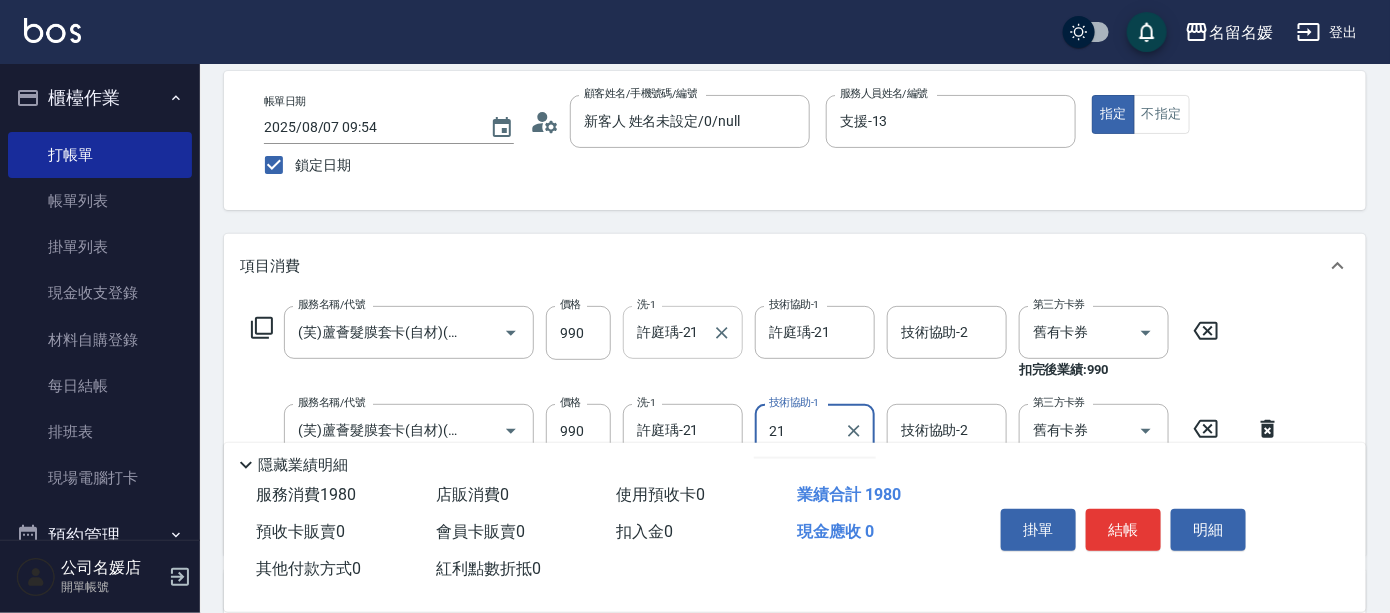 type on "許庭瑀-21" 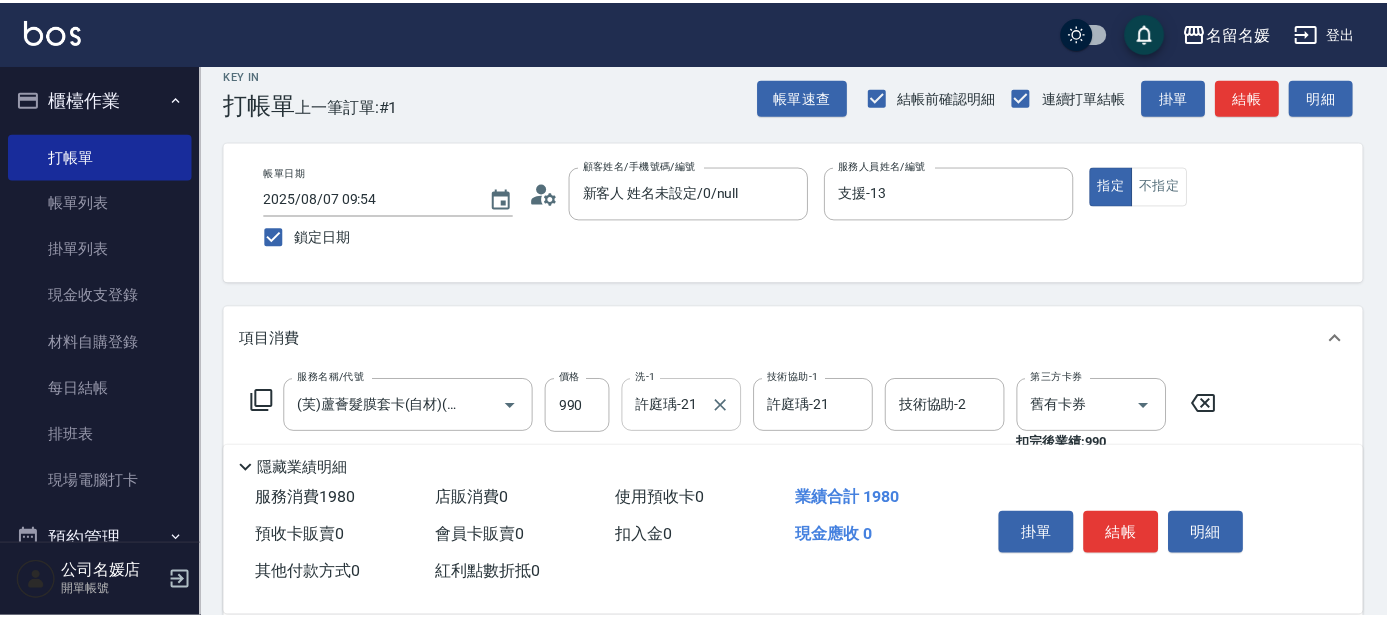 scroll, scrollTop: 0, scrollLeft: 0, axis: both 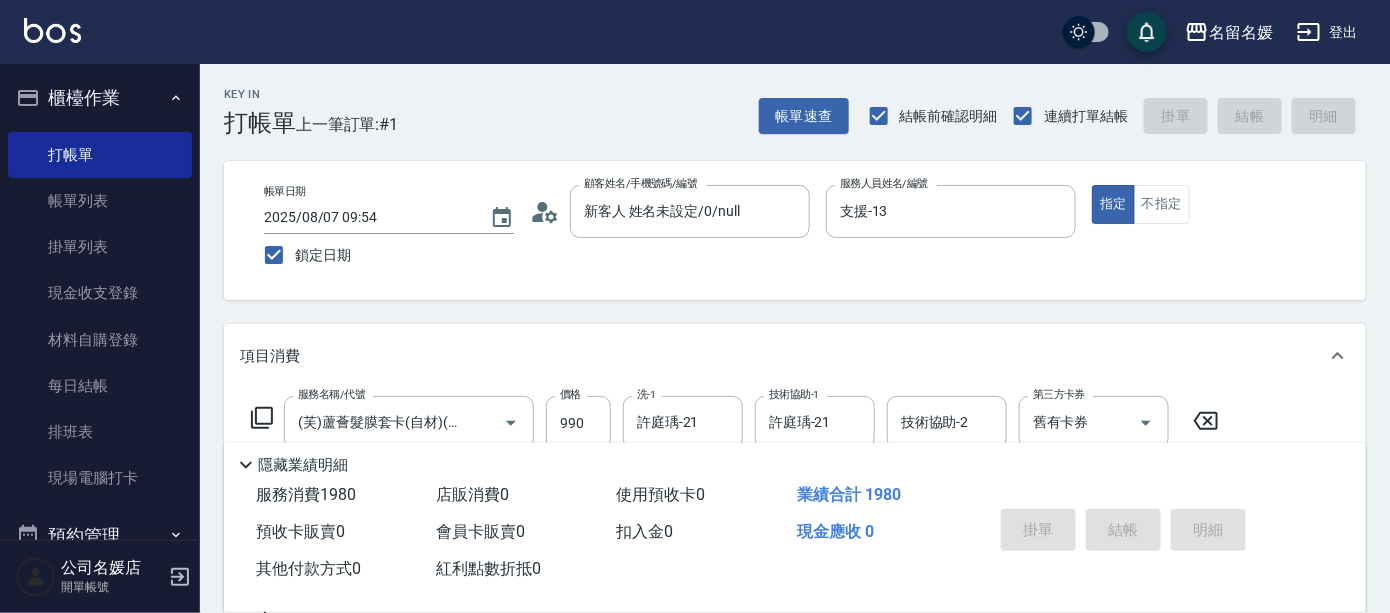type 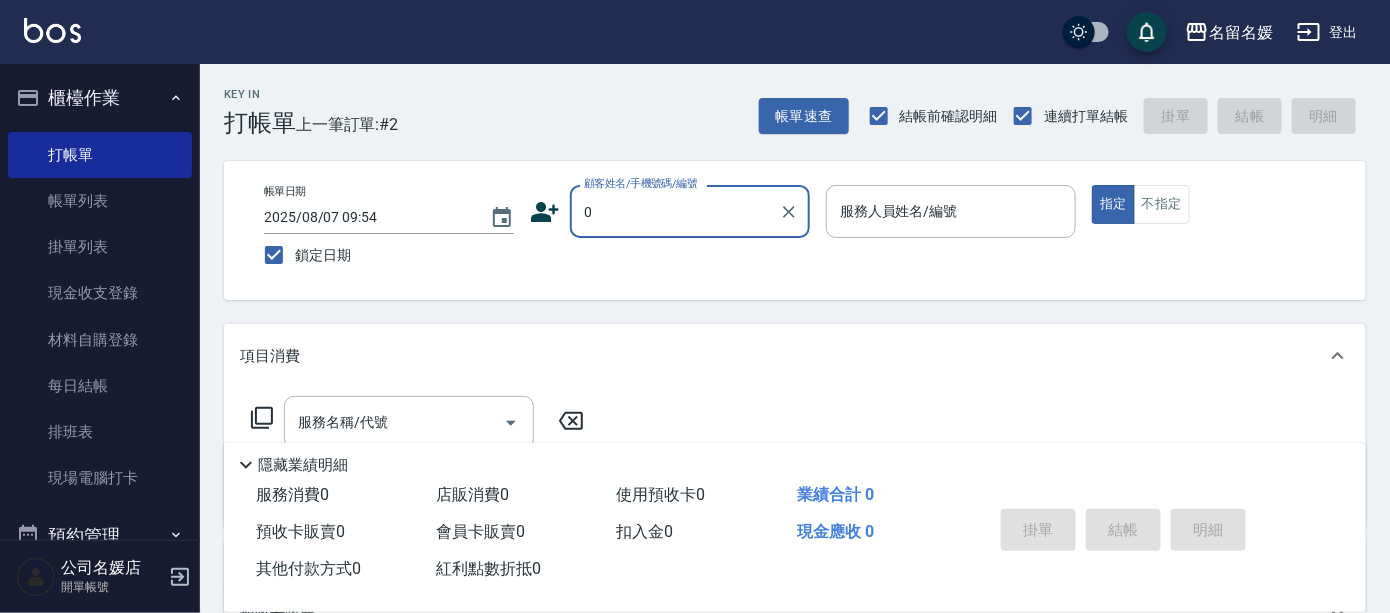 type on "無名字/02/null" 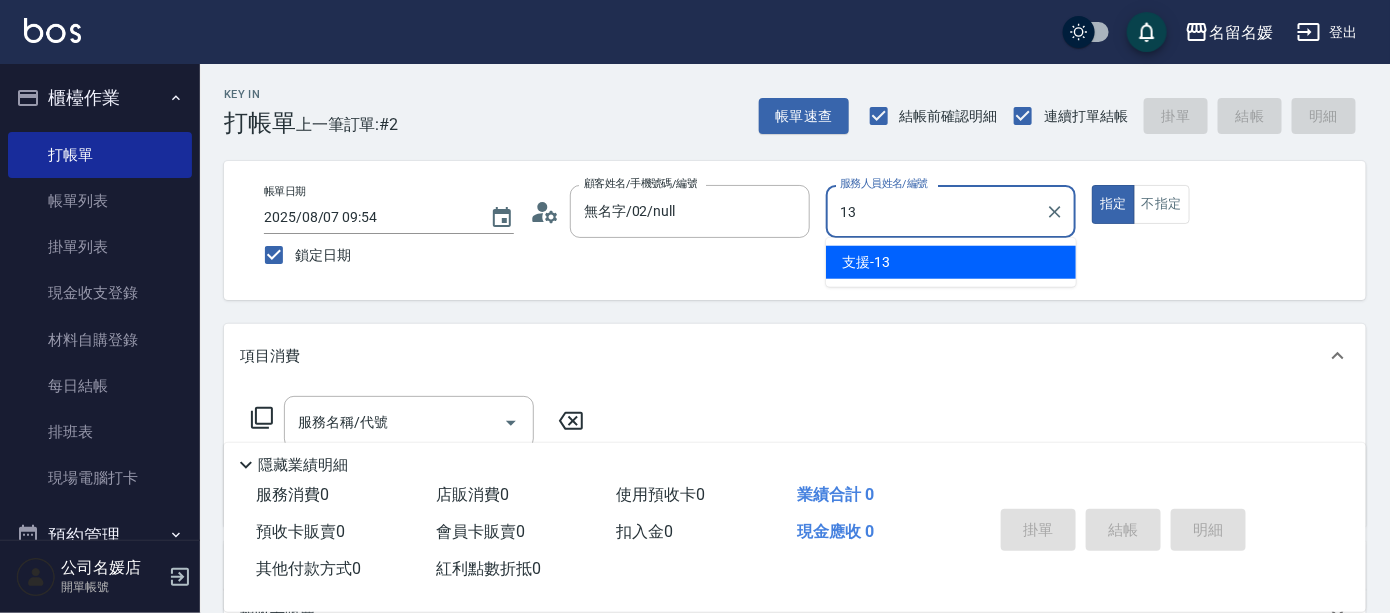 type on "支援-13" 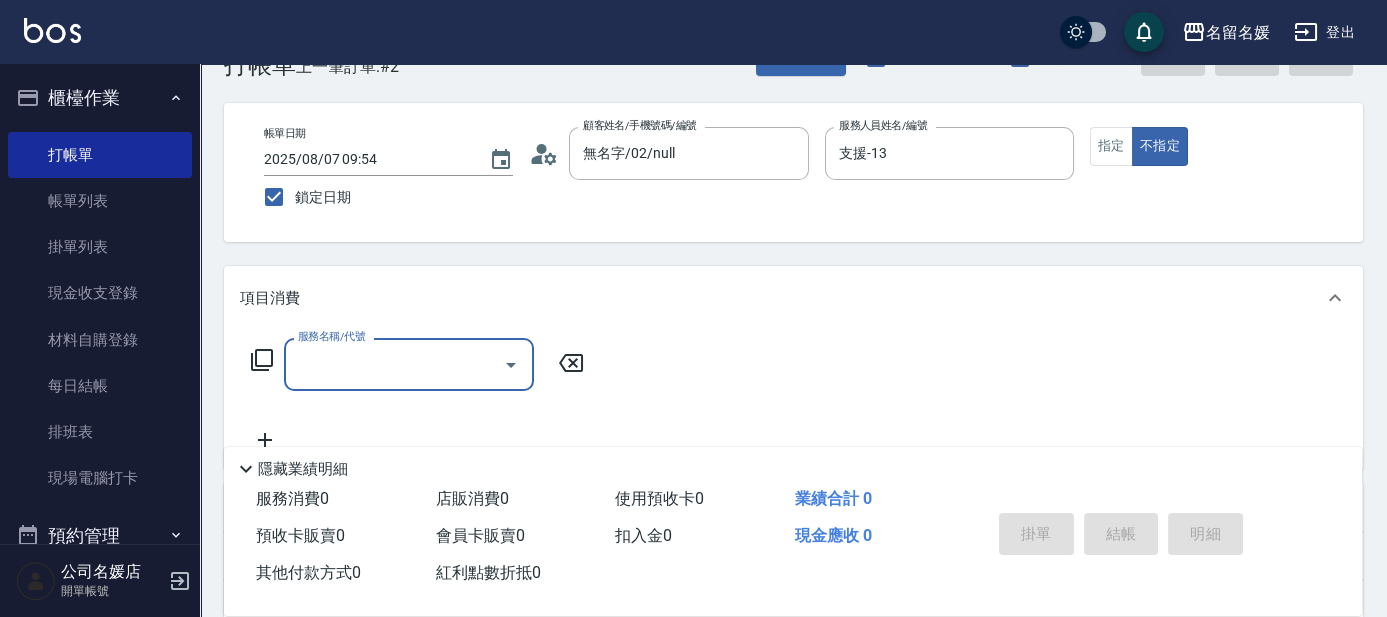scroll, scrollTop: 90, scrollLeft: 0, axis: vertical 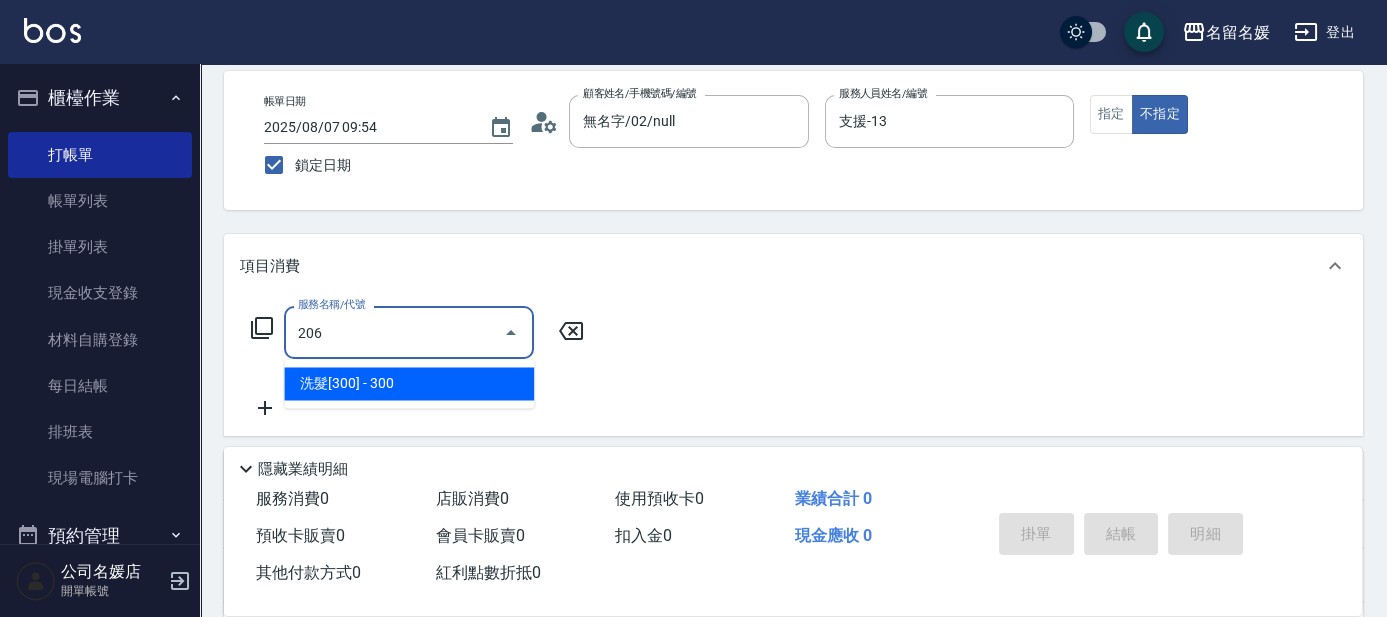 type on "洗髮[300](206)" 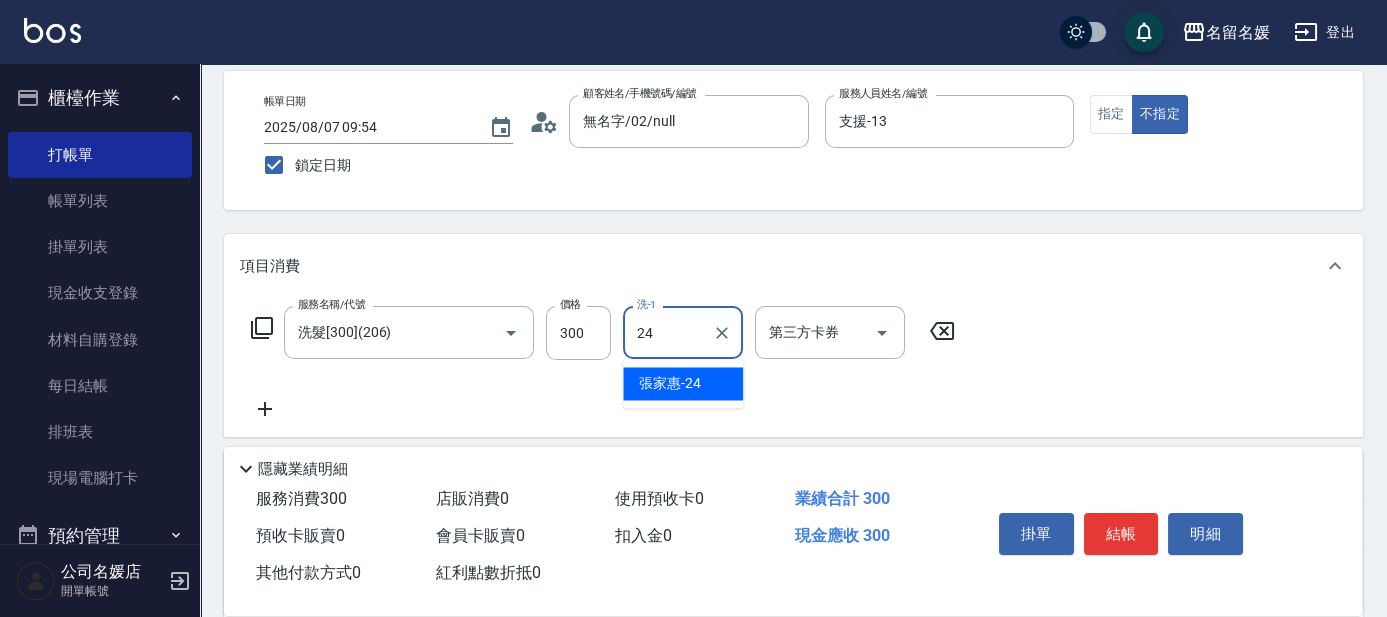 type on "張家惠-24" 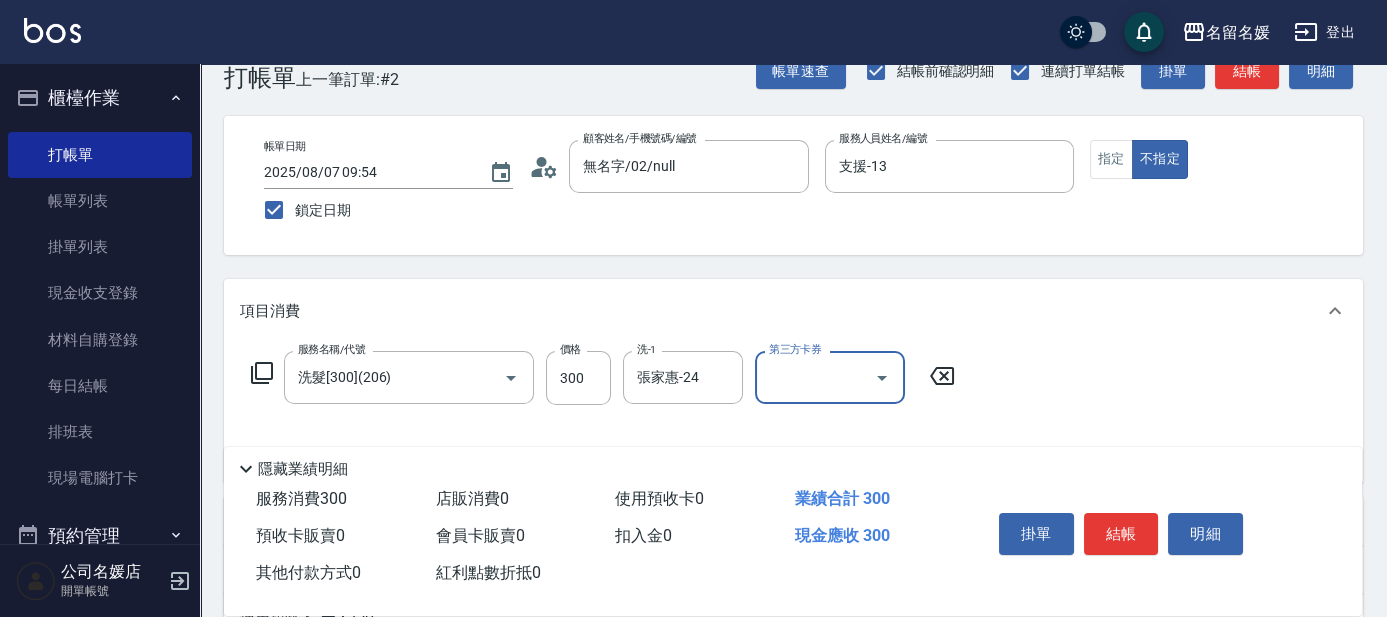 scroll, scrollTop: 0, scrollLeft: 0, axis: both 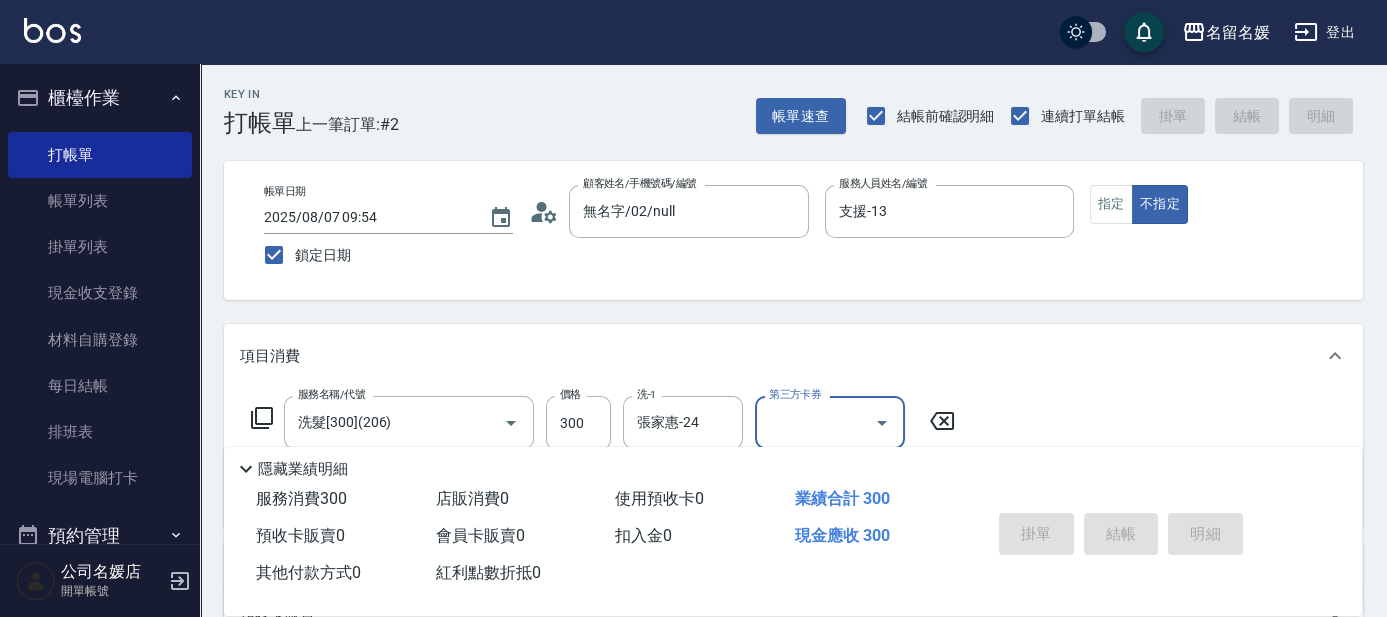 type 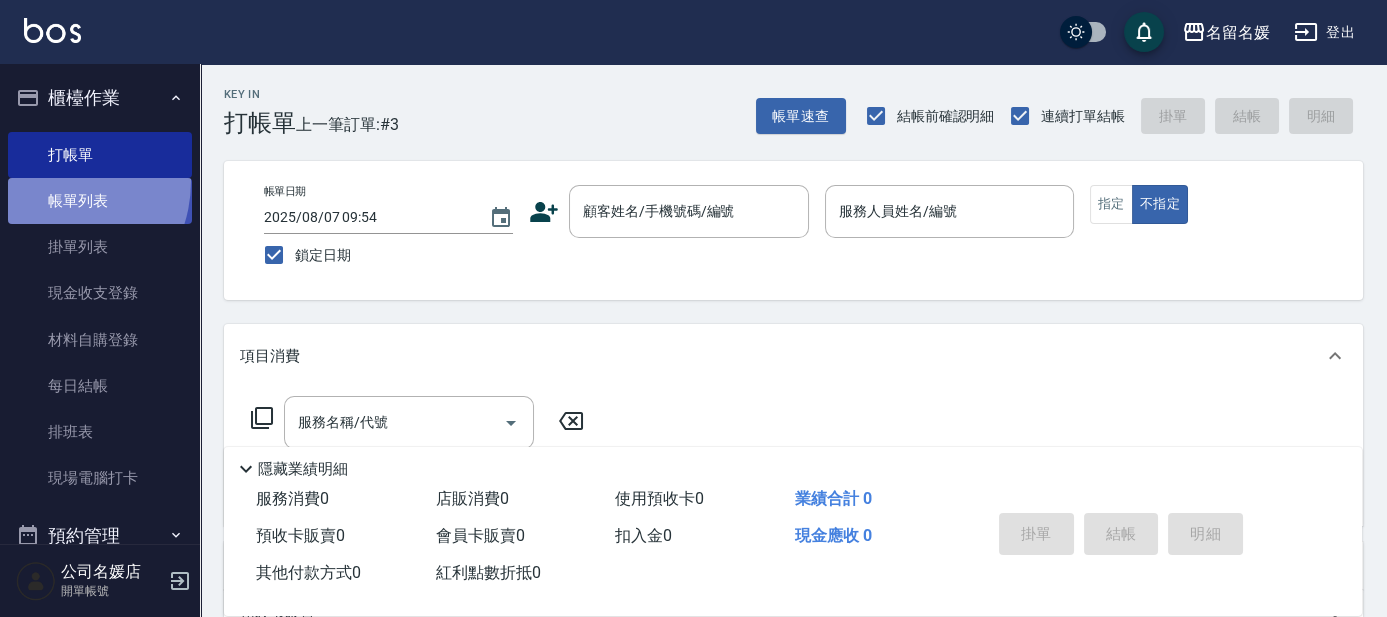 click on "帳單列表" at bounding box center [100, 201] 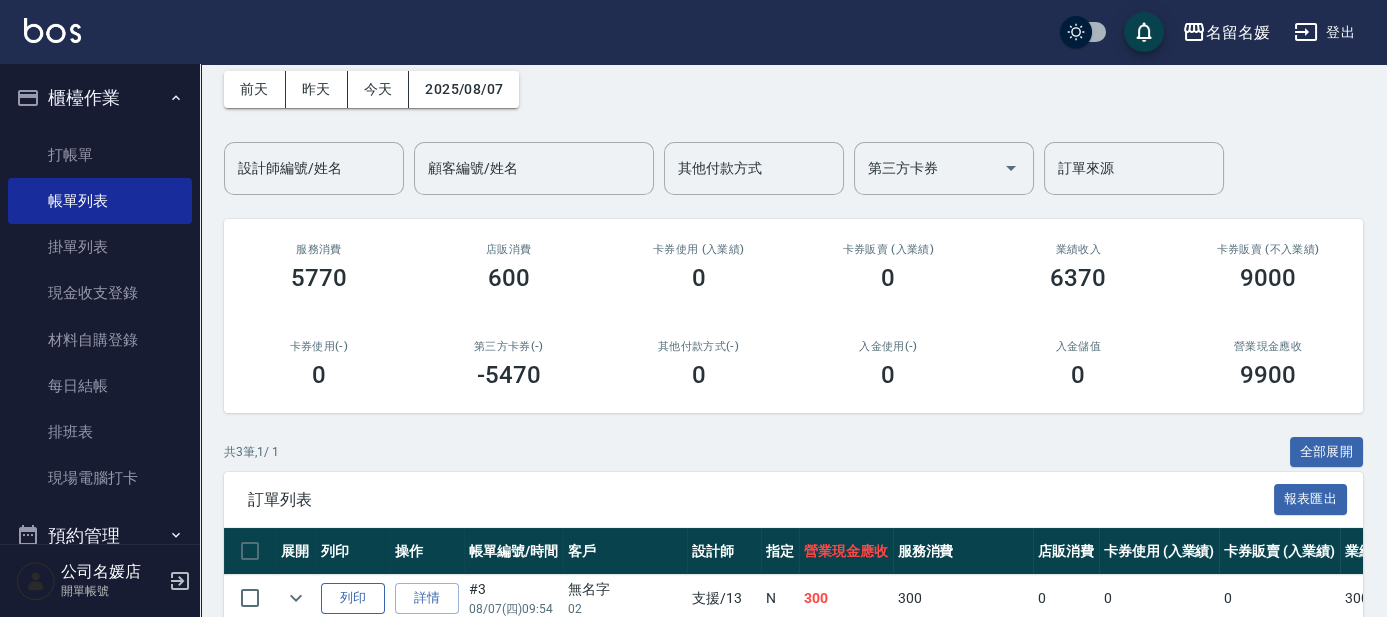 scroll, scrollTop: 181, scrollLeft: 0, axis: vertical 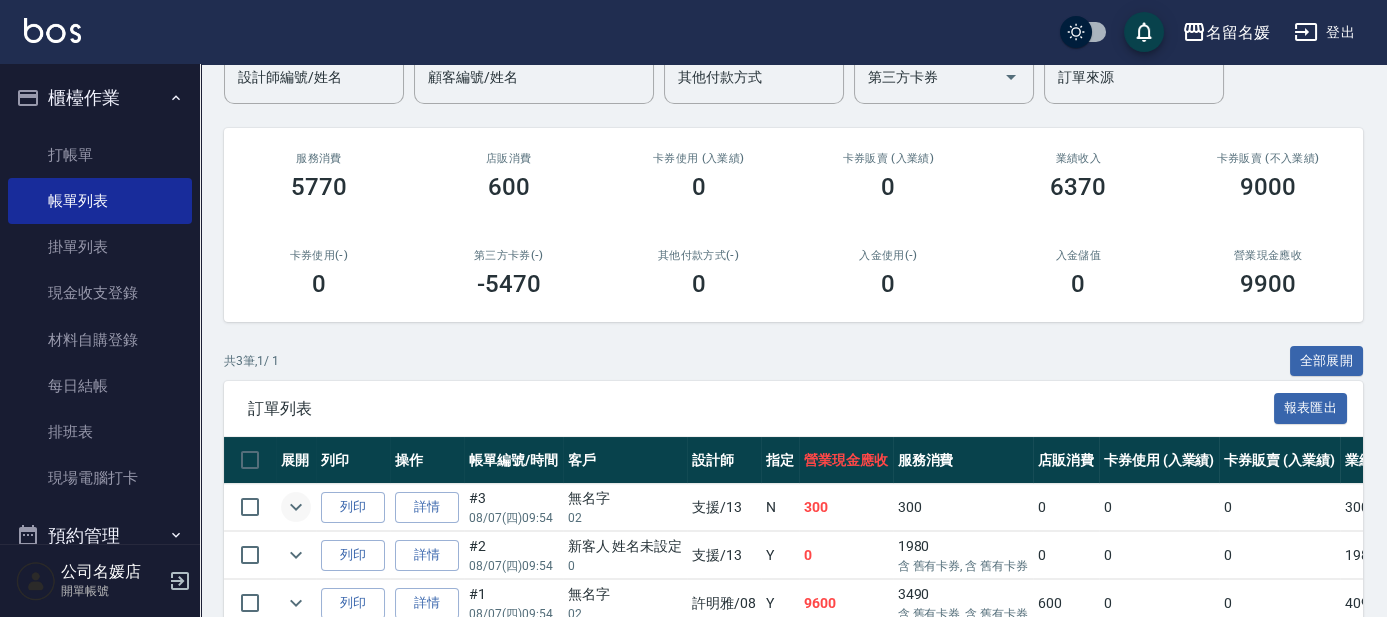 click 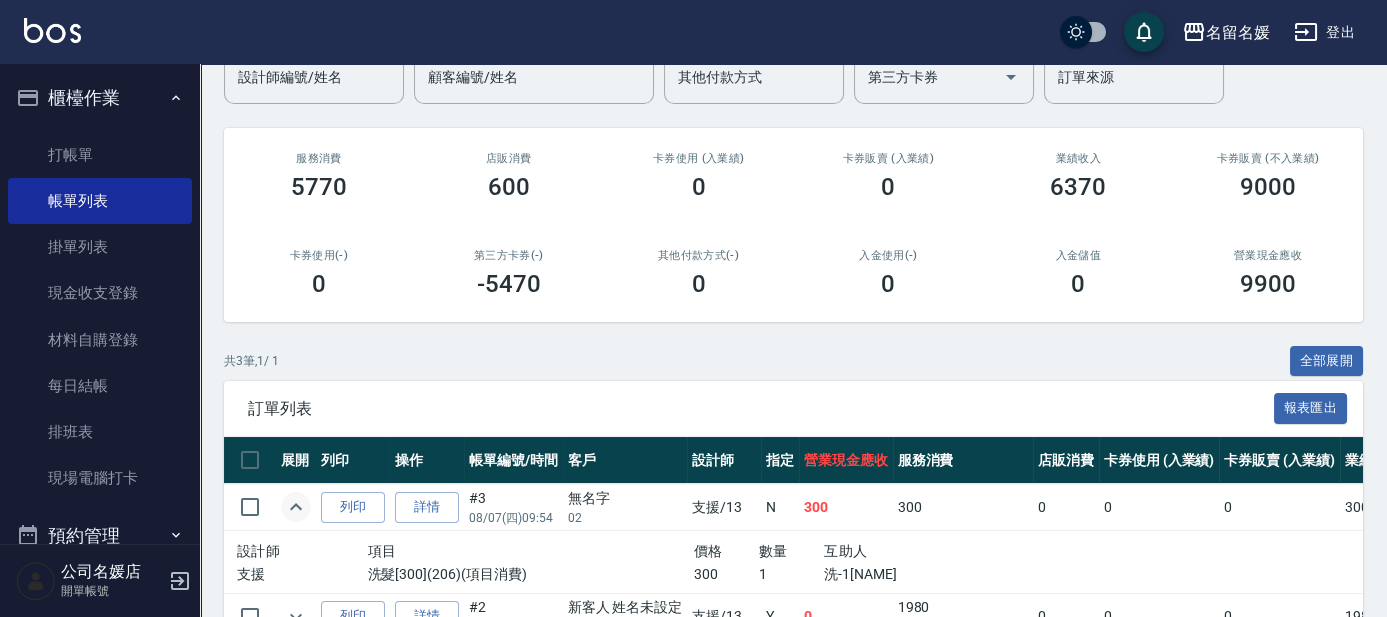 scroll, scrollTop: 272, scrollLeft: 0, axis: vertical 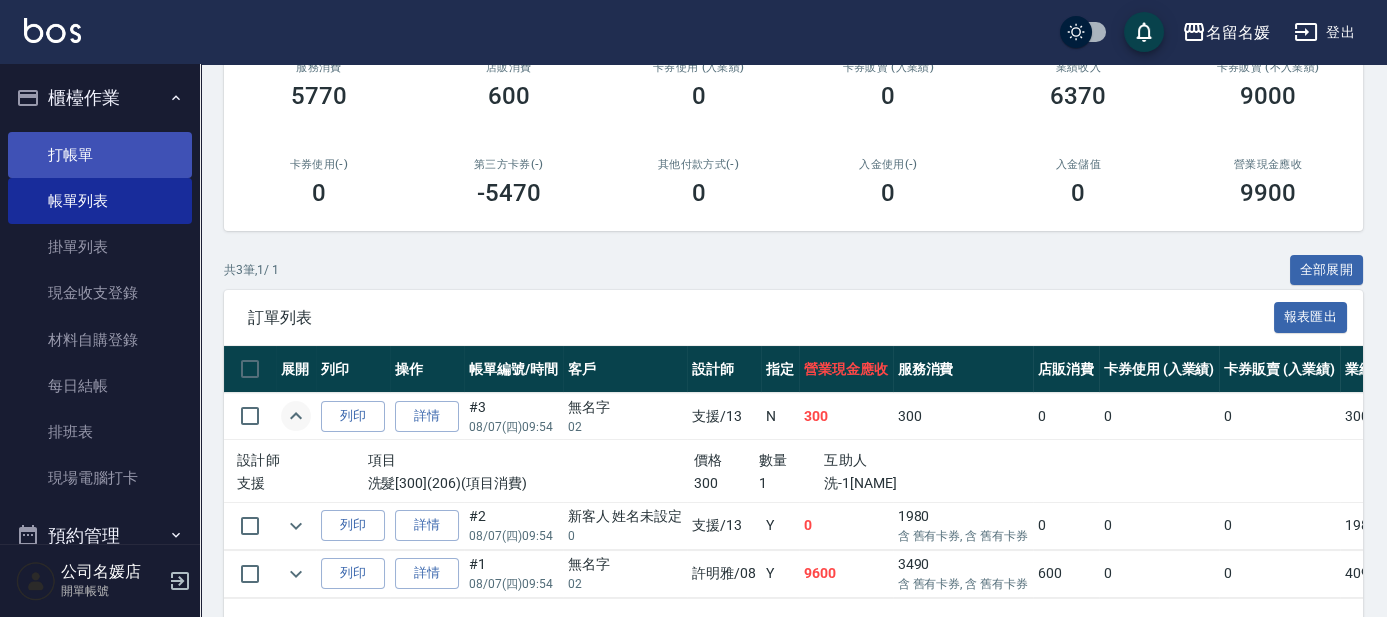 click on "打帳單" at bounding box center (100, 155) 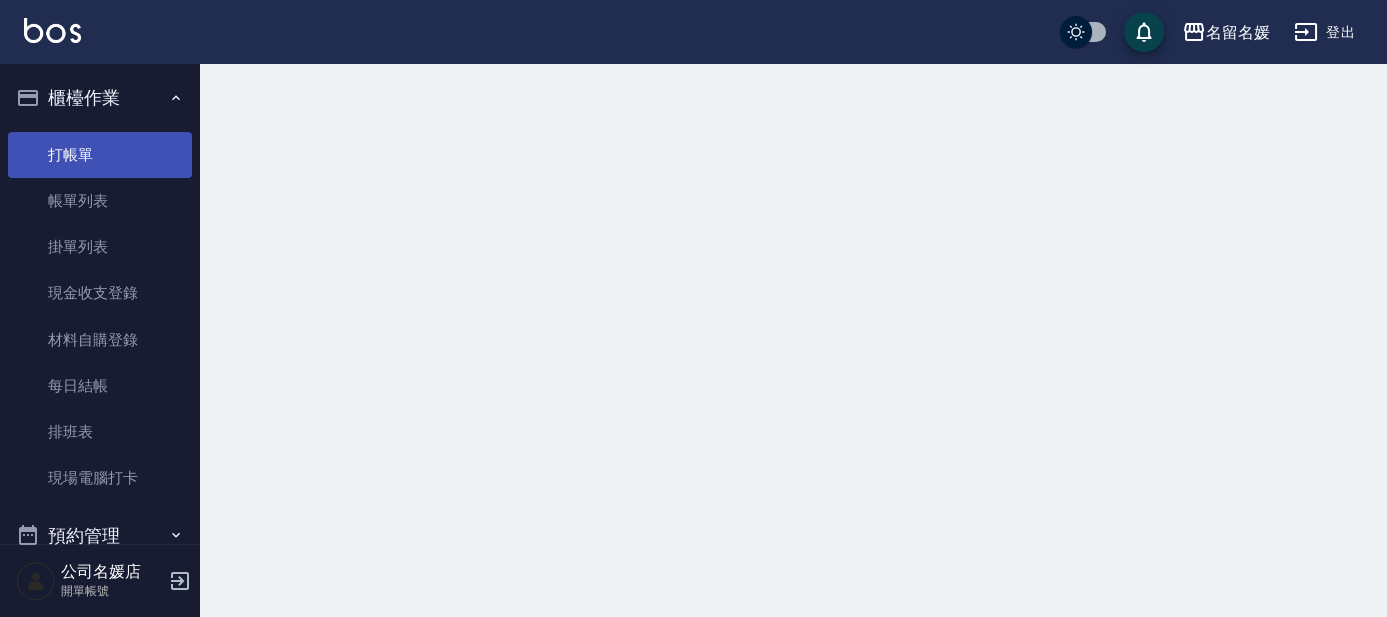 scroll, scrollTop: 0, scrollLeft: 0, axis: both 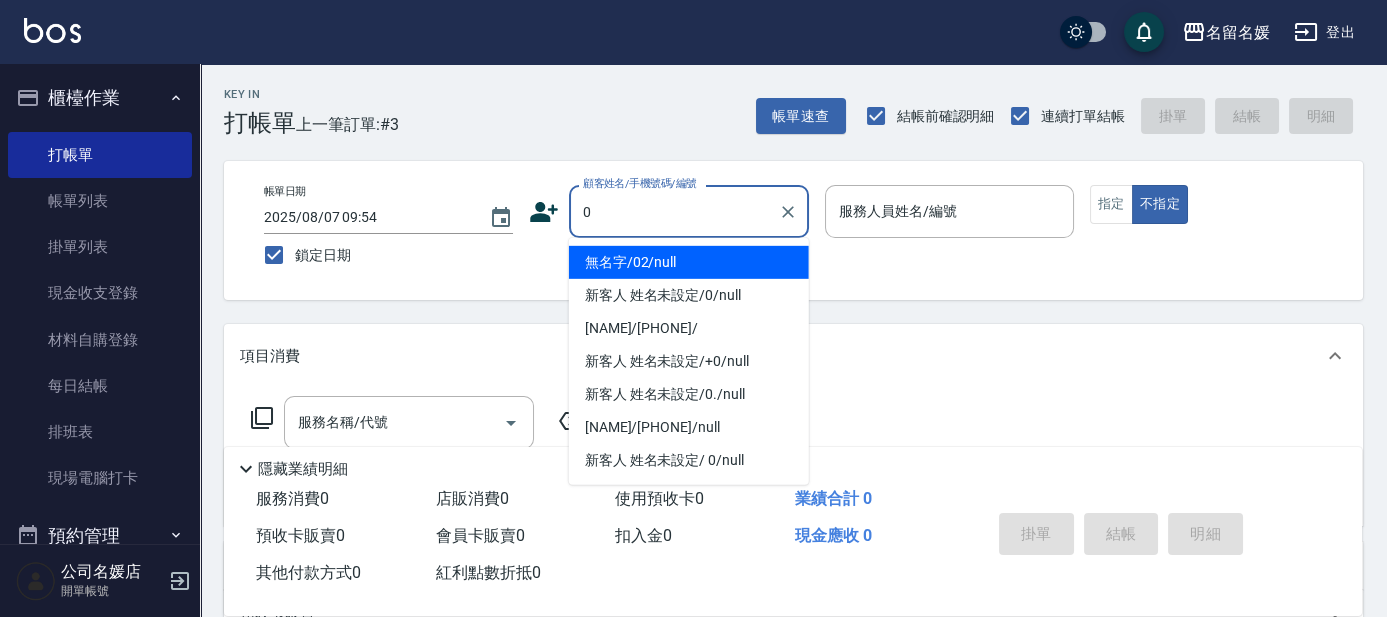 type on "0" 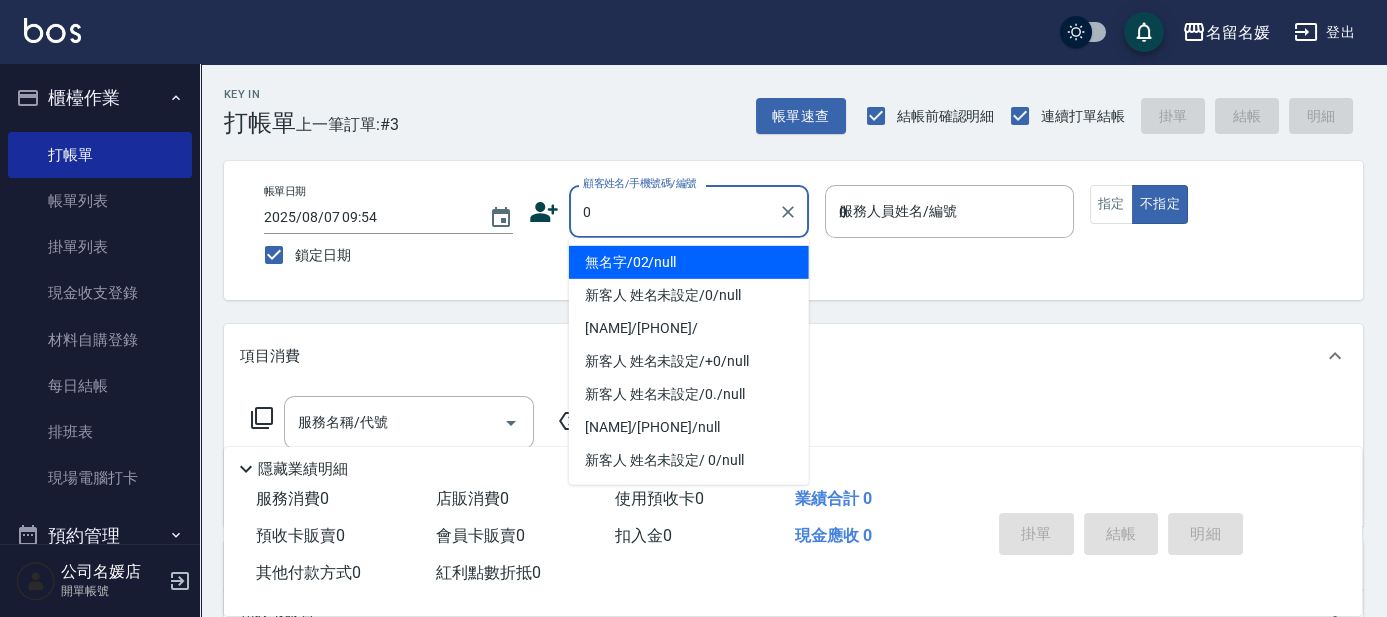 type on "無名字/02/null" 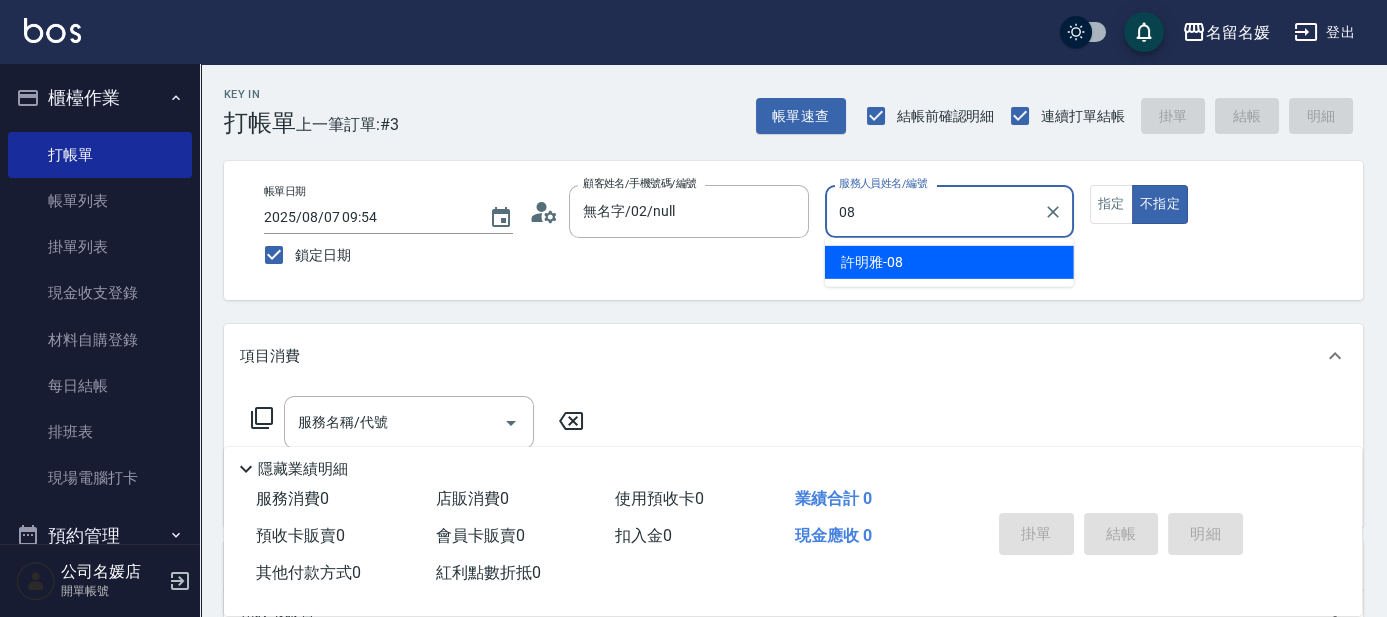 type on "08" 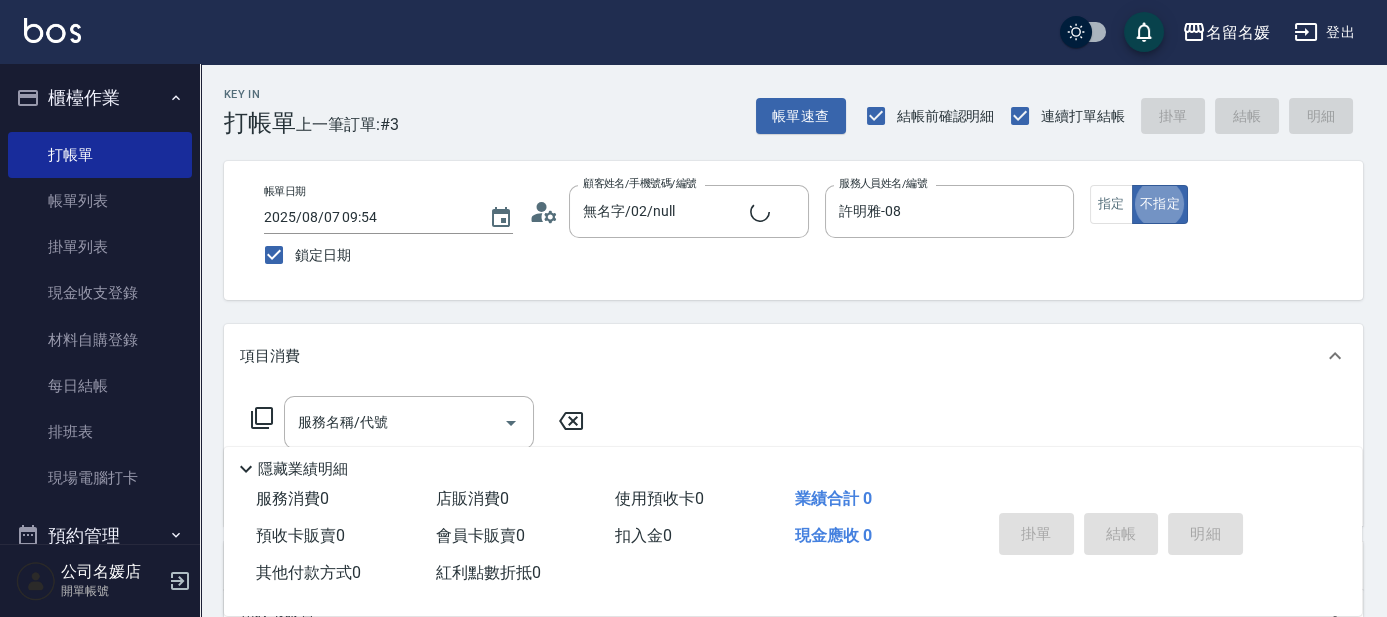 type on "新客人 姓名未設定/0/null" 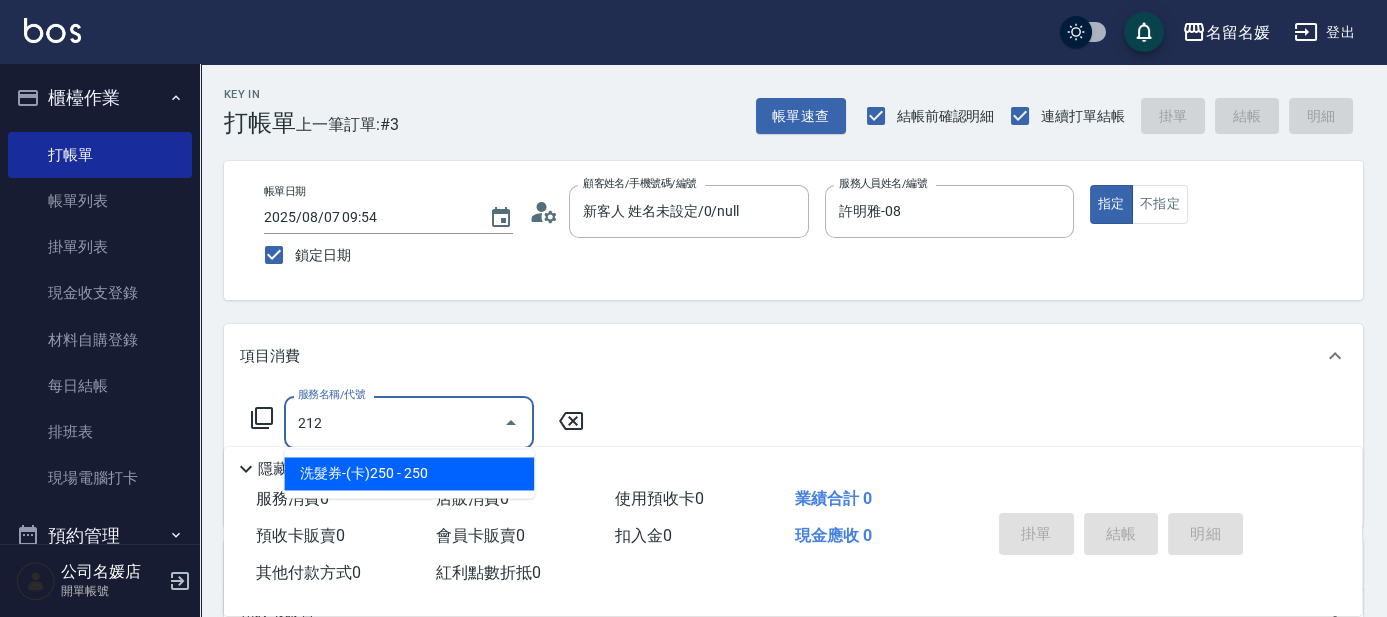 type on "洗髮券-(卡)250(212)" 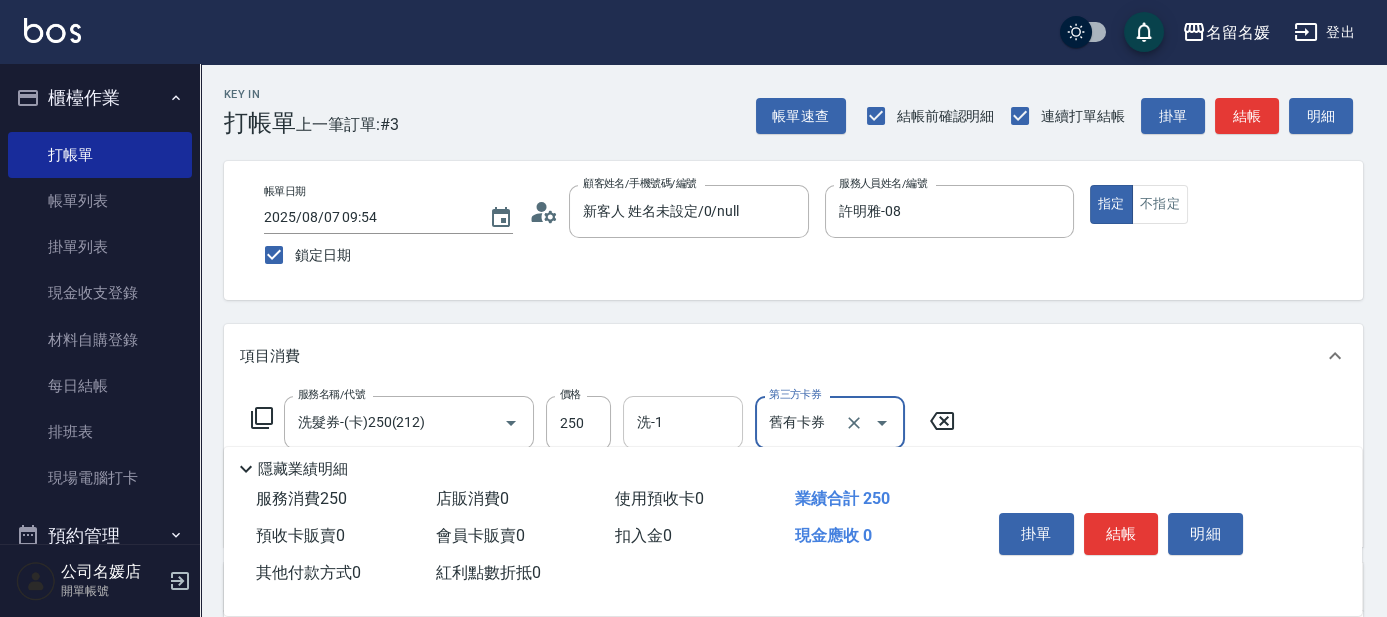 click on "洗-1" at bounding box center (683, 422) 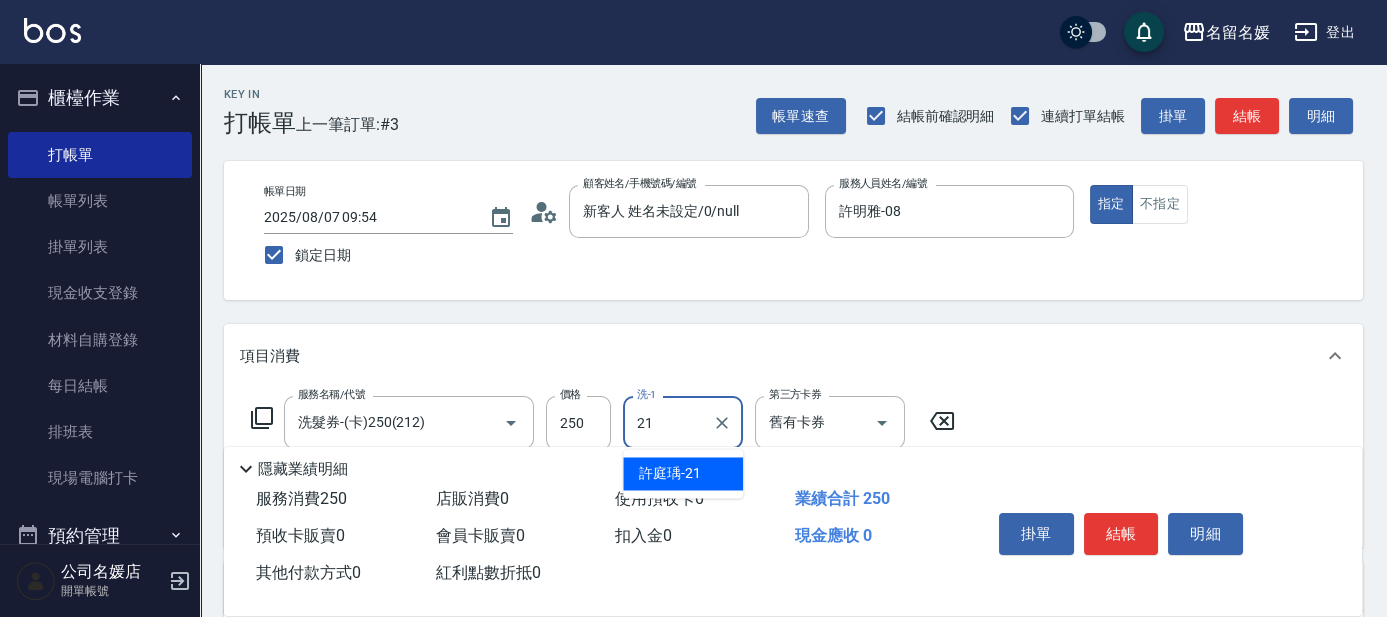 type on "許庭瑀-21" 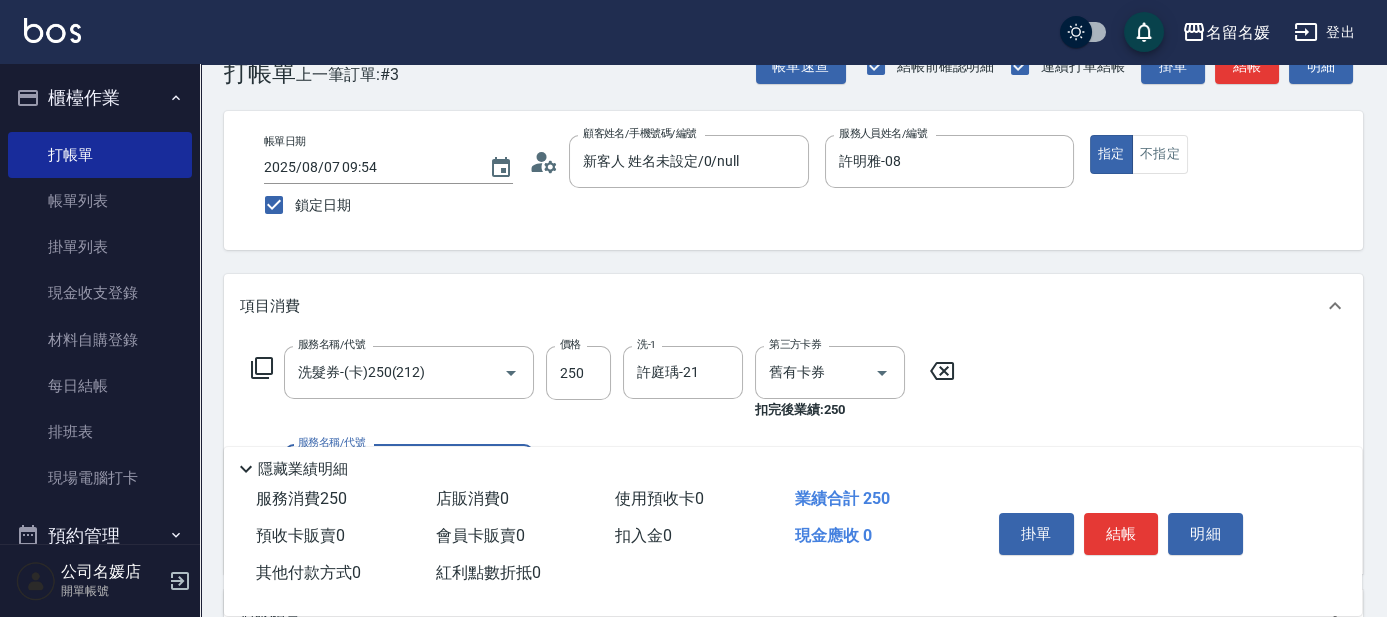 scroll, scrollTop: 181, scrollLeft: 0, axis: vertical 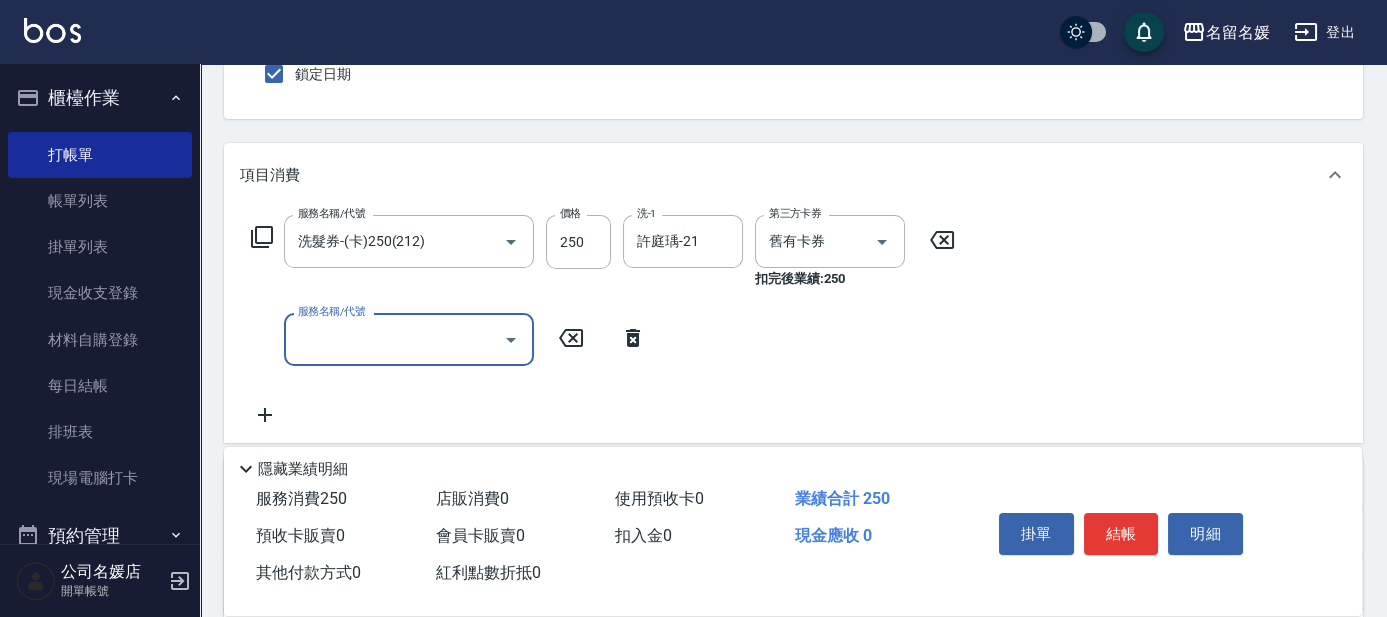 click 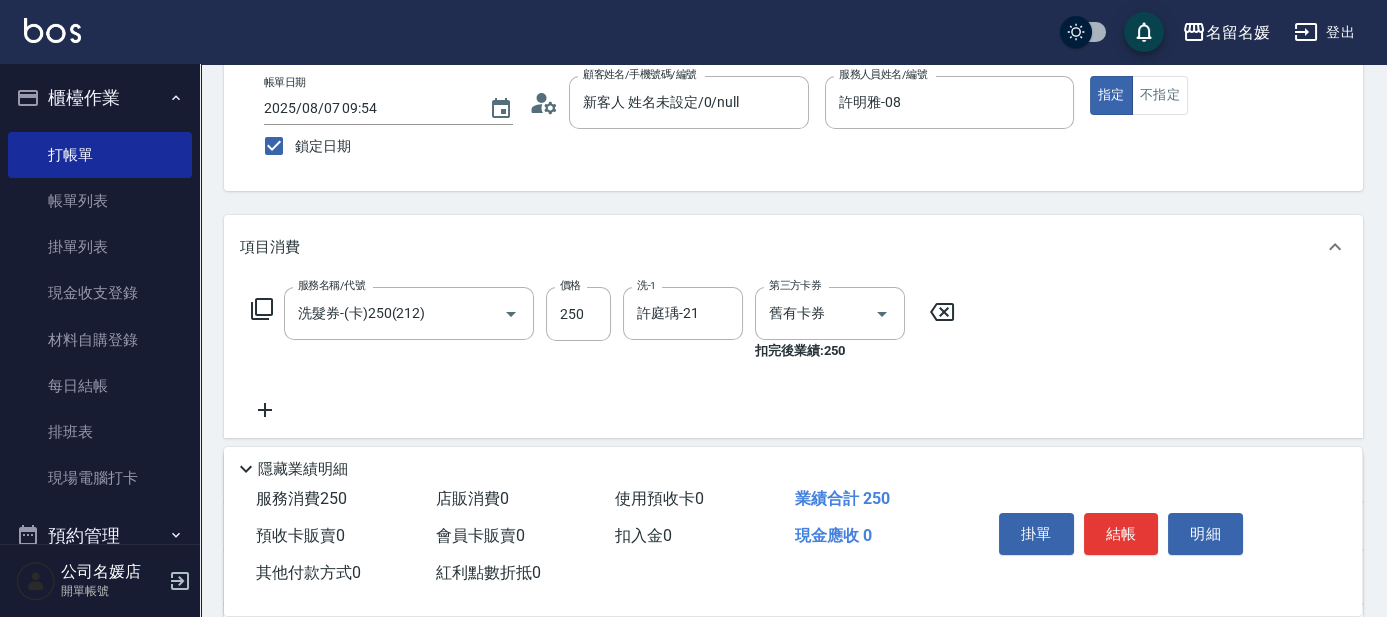 scroll, scrollTop: 0, scrollLeft: 0, axis: both 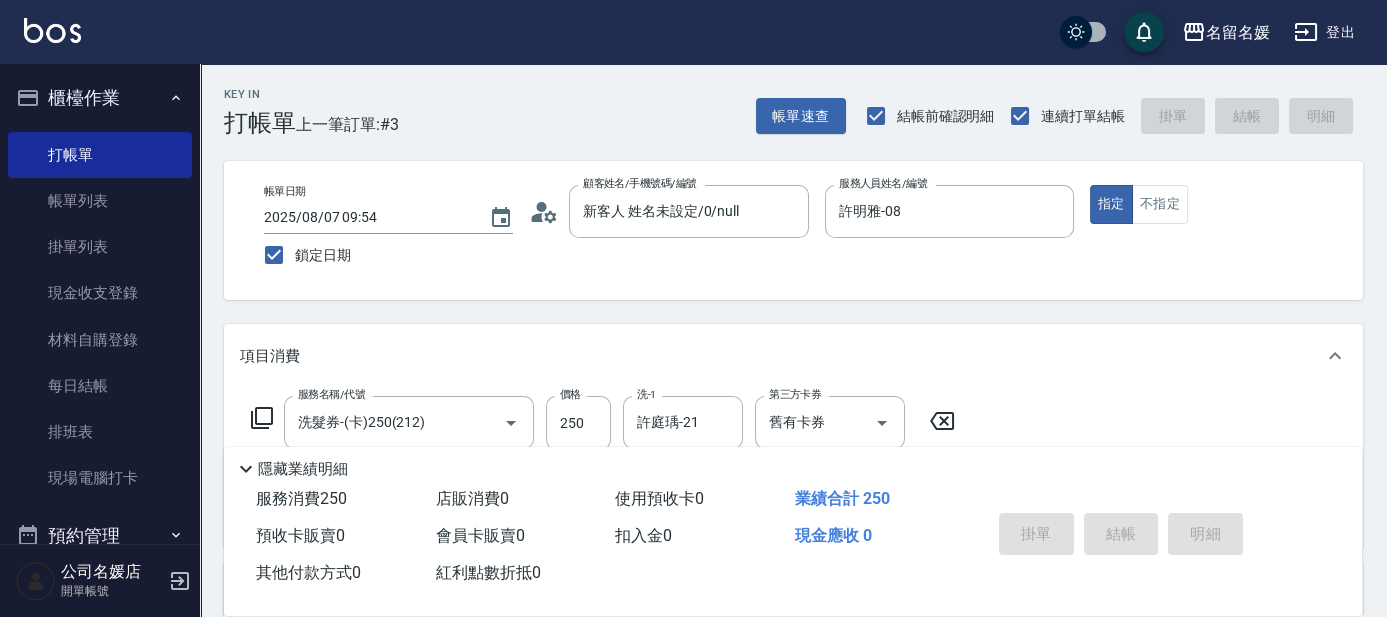 type 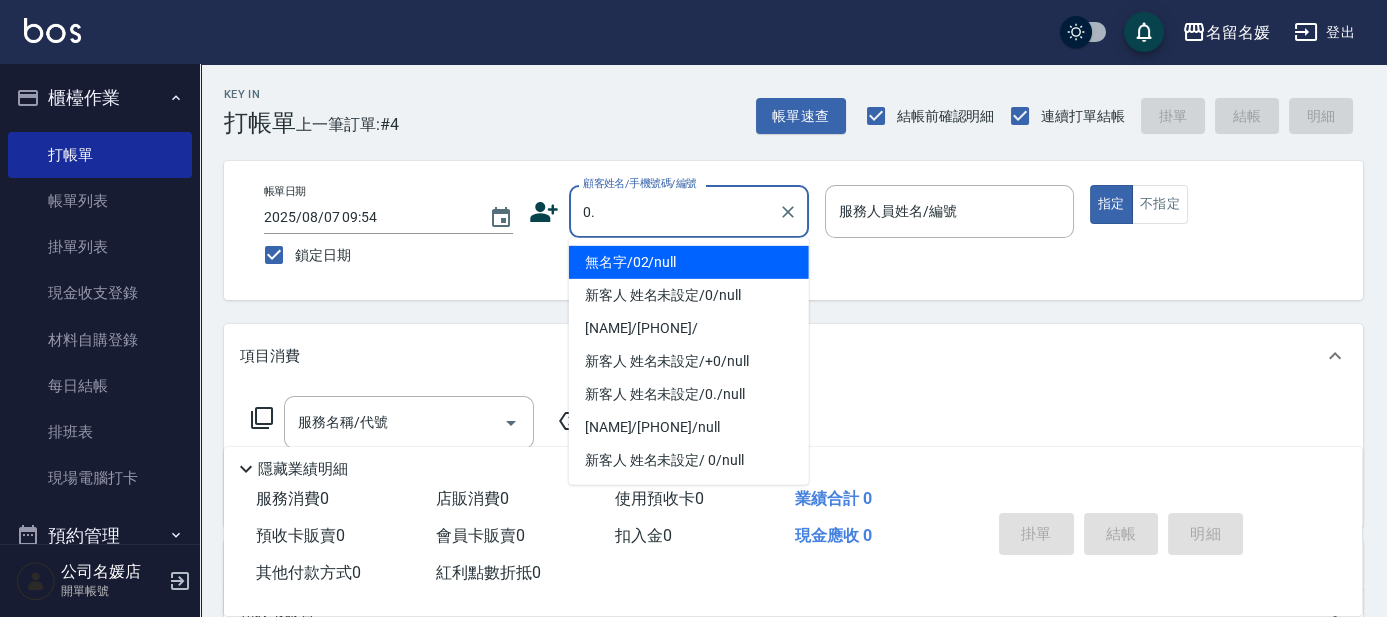 type on "0." 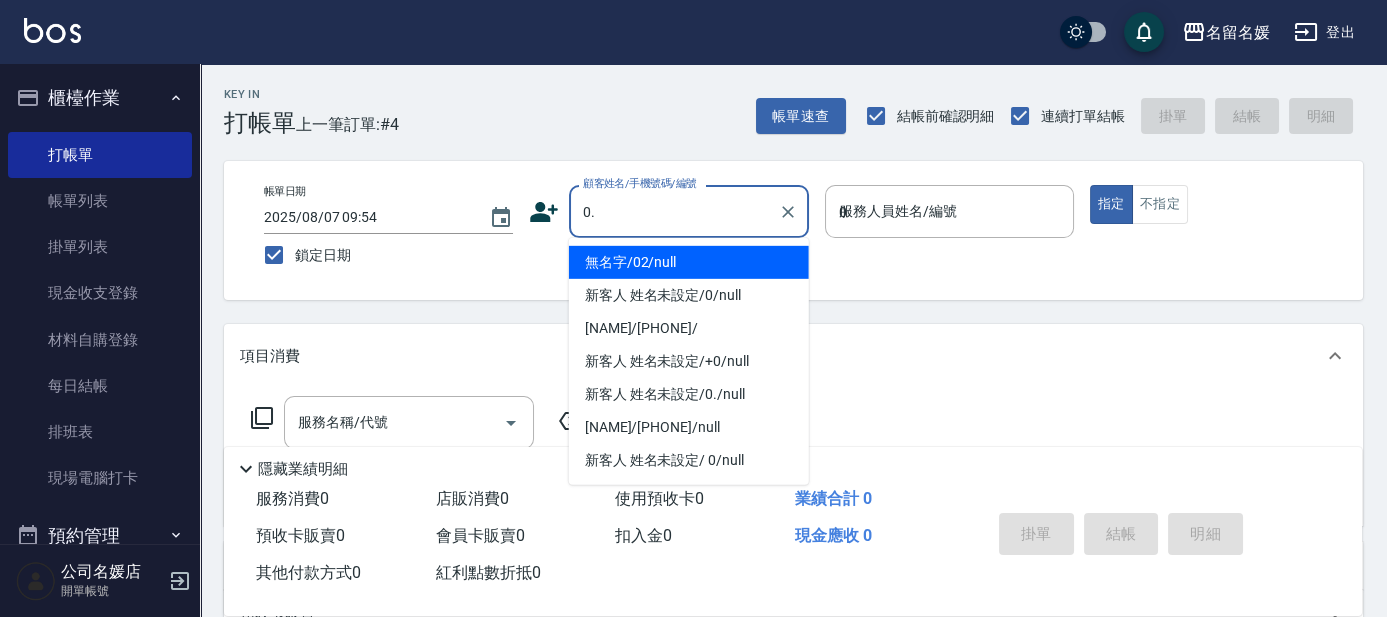 type on "新客人 姓名未設定/0./null" 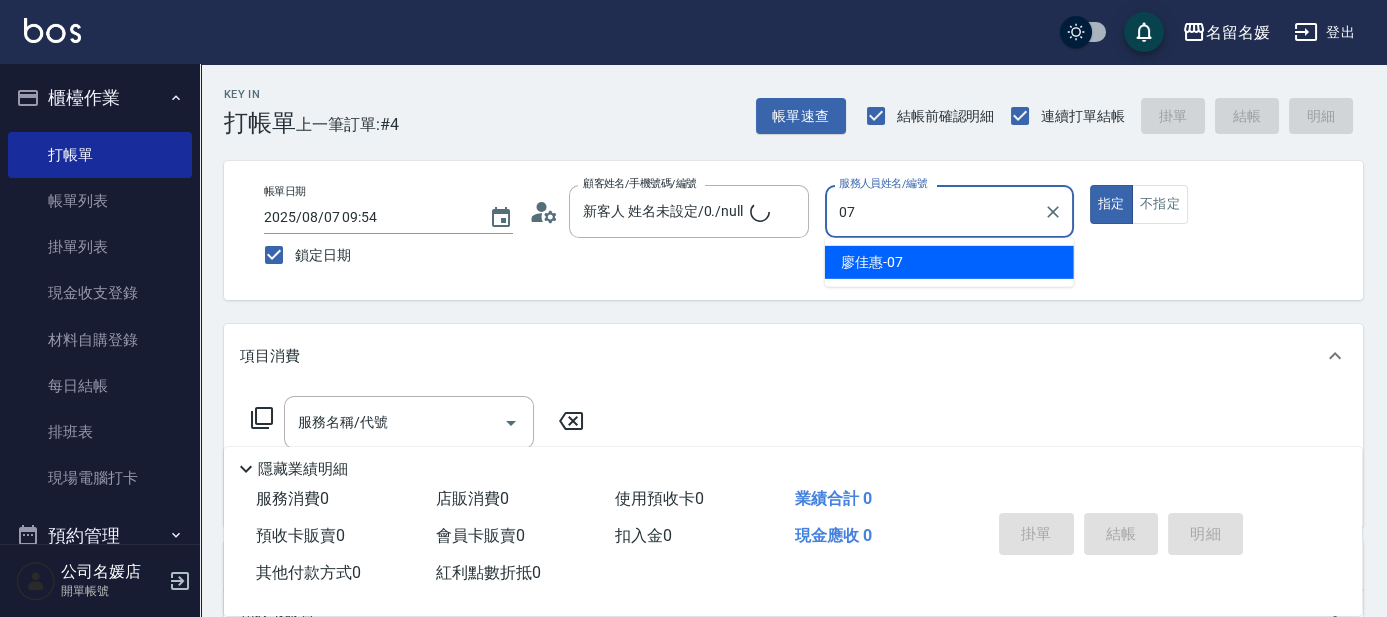 type on "07" 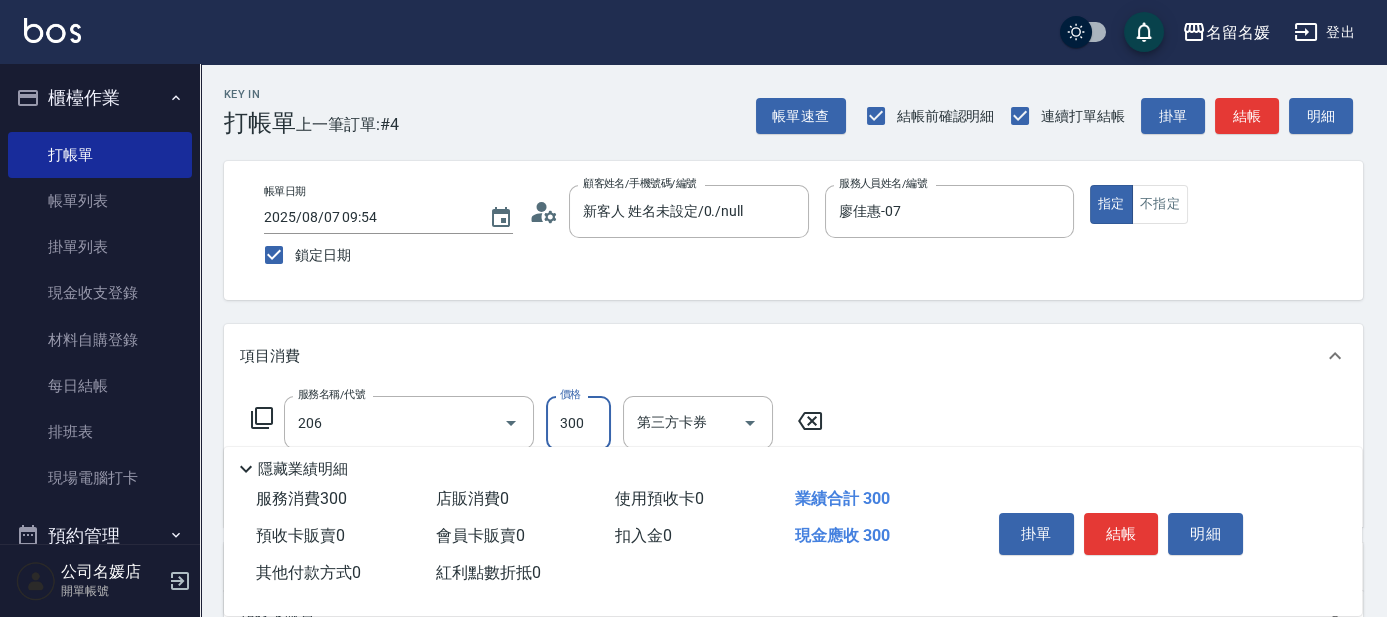 type on "洗髮[300](206)" 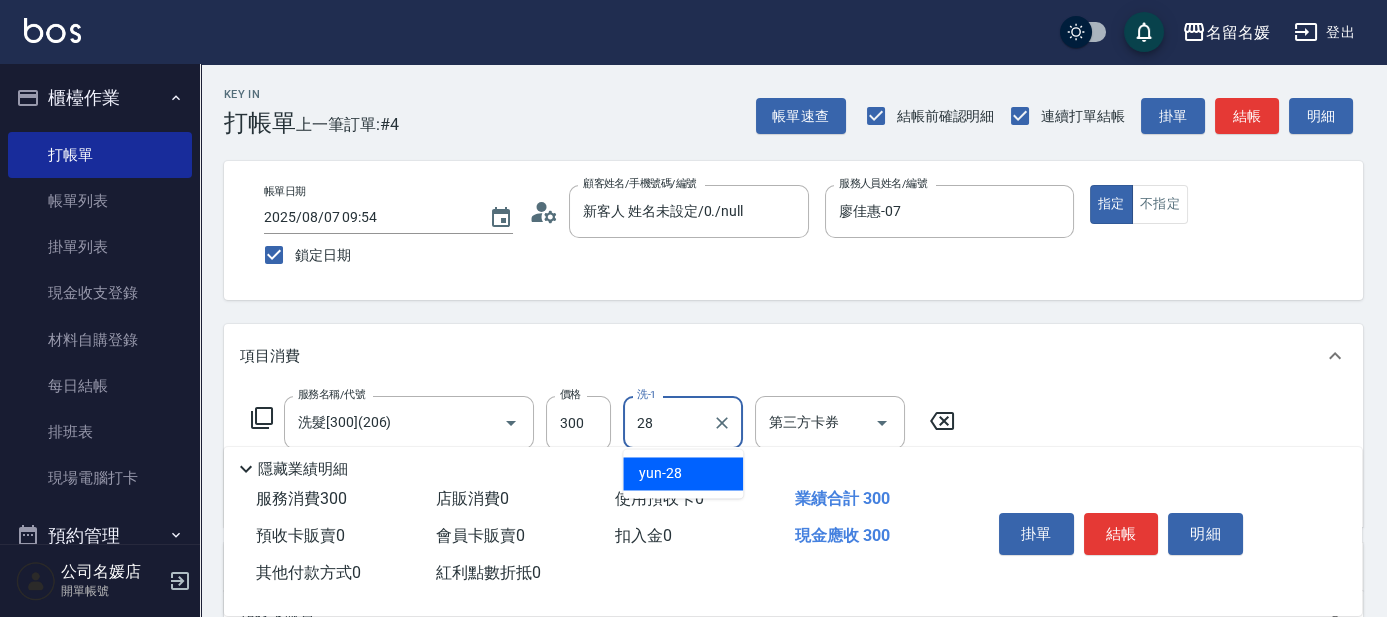 type on "yun-28" 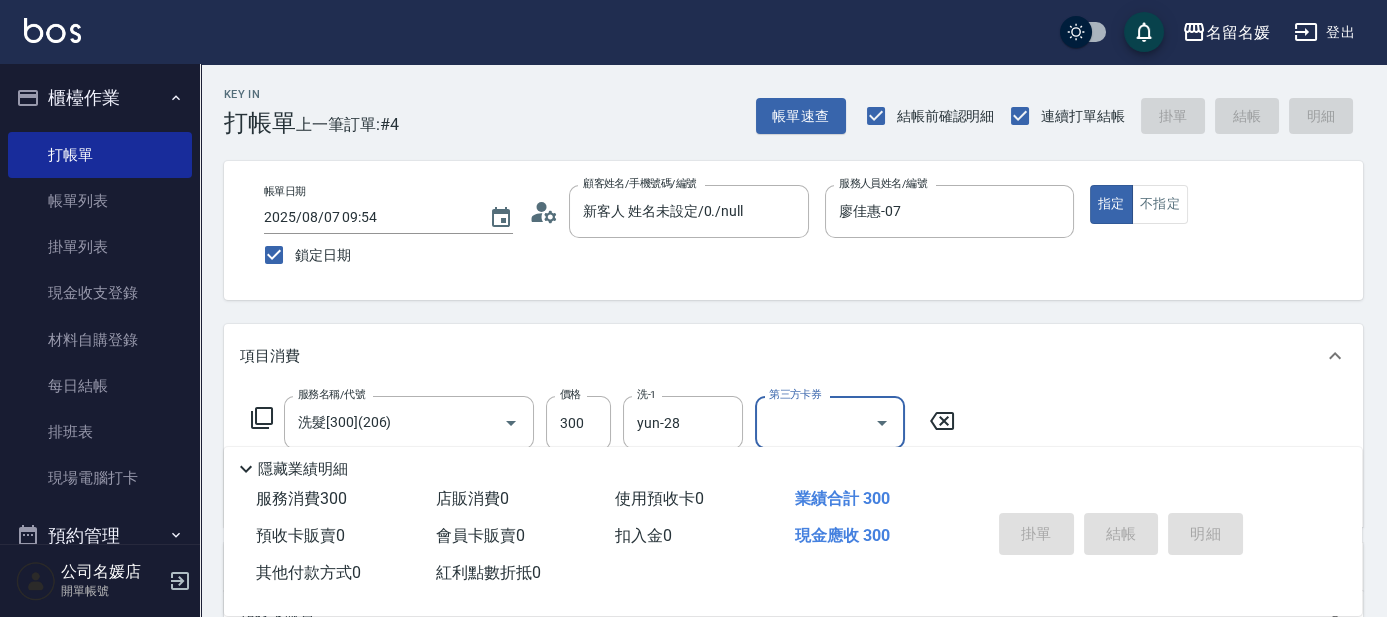 type 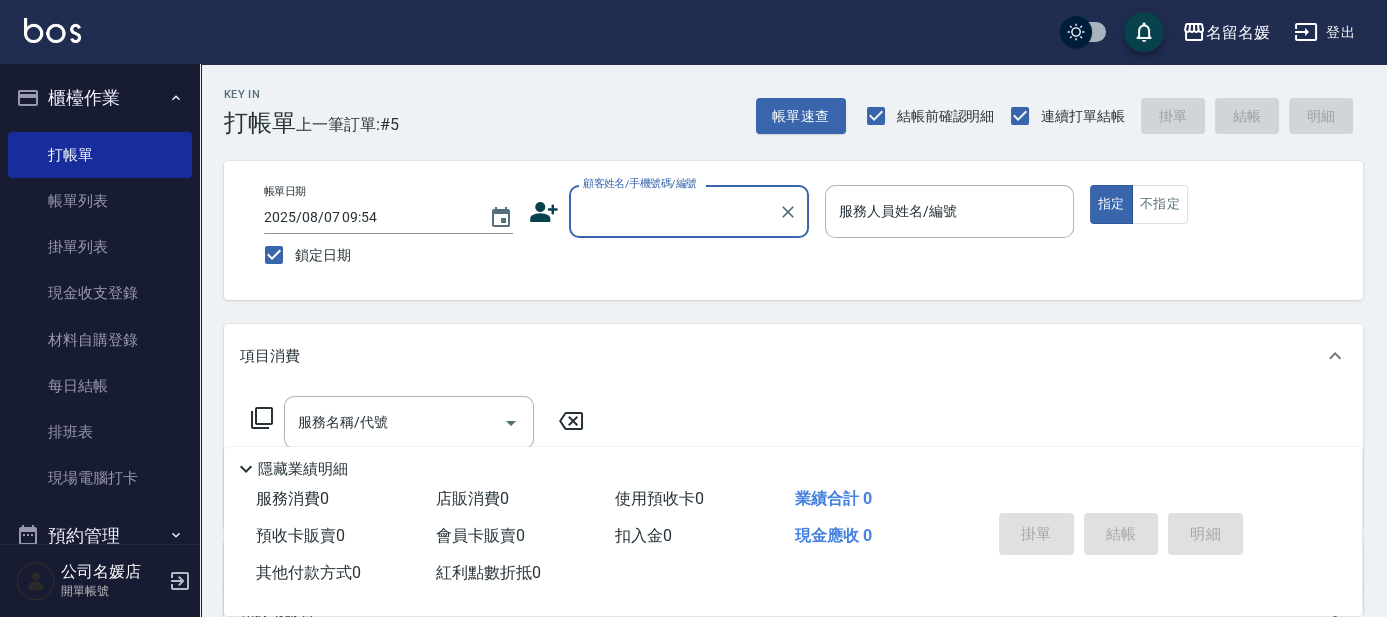 click on "顧客姓名/手機號碼/編號" at bounding box center (674, 211) 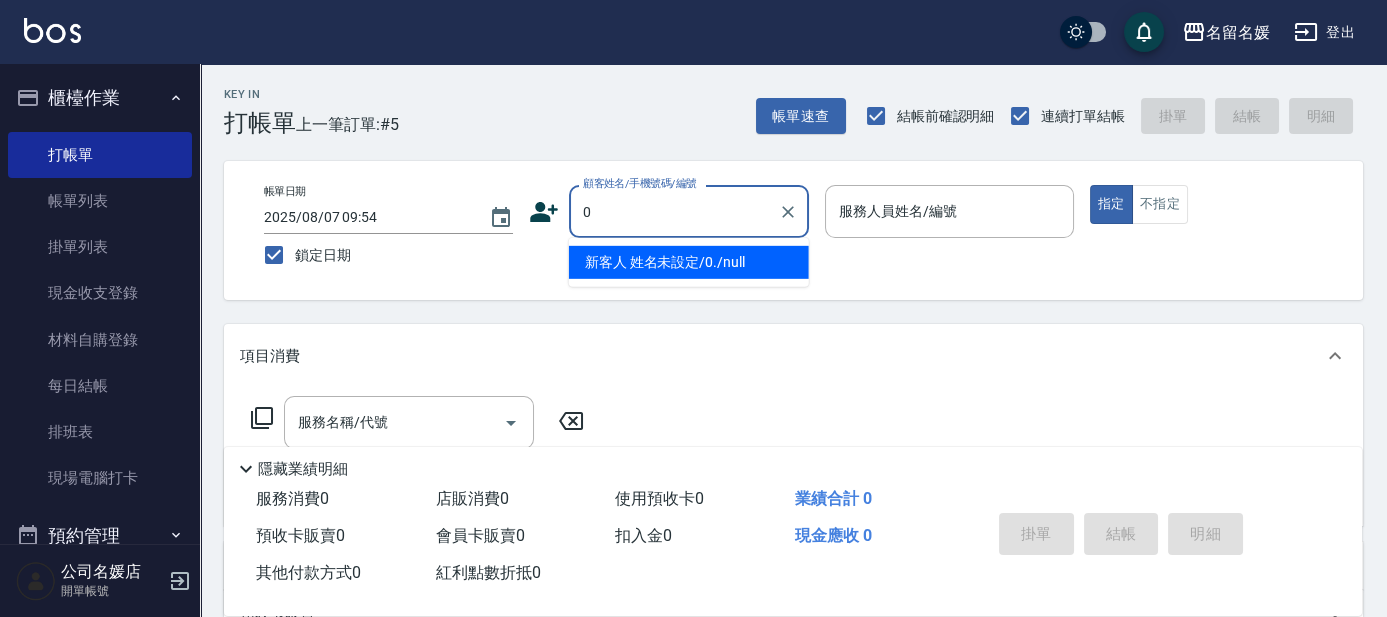 type on "00" 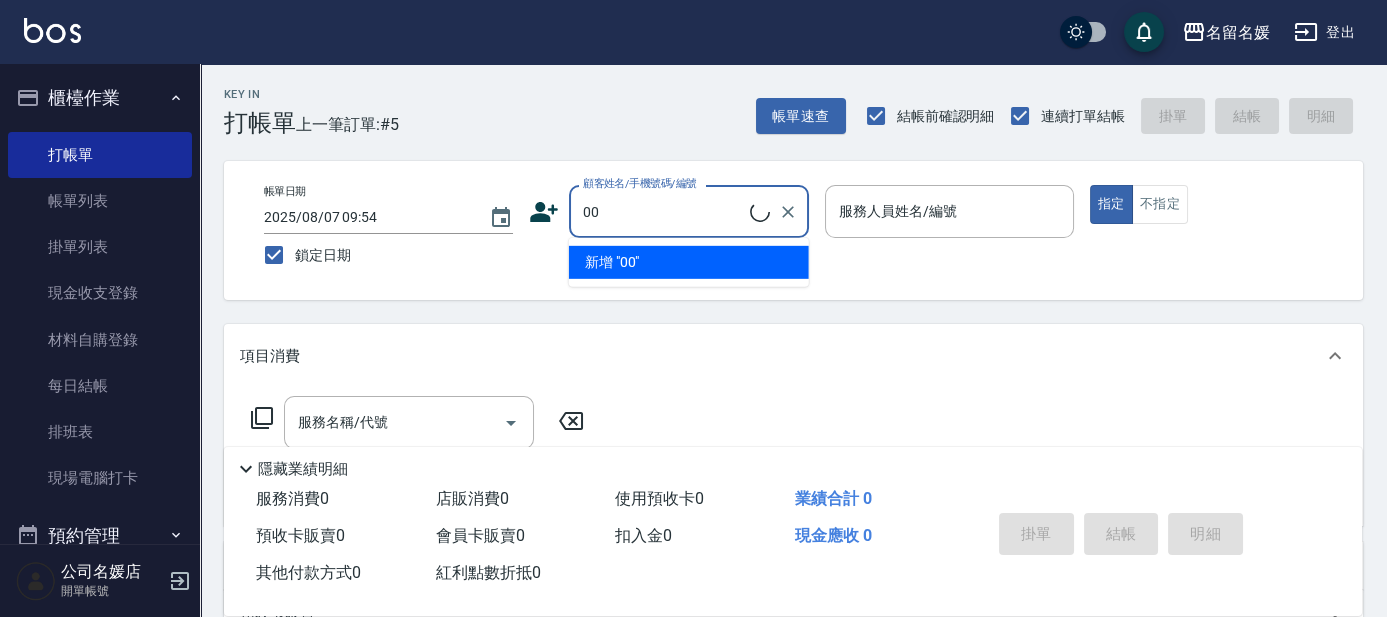 click on "00" at bounding box center [664, 211] 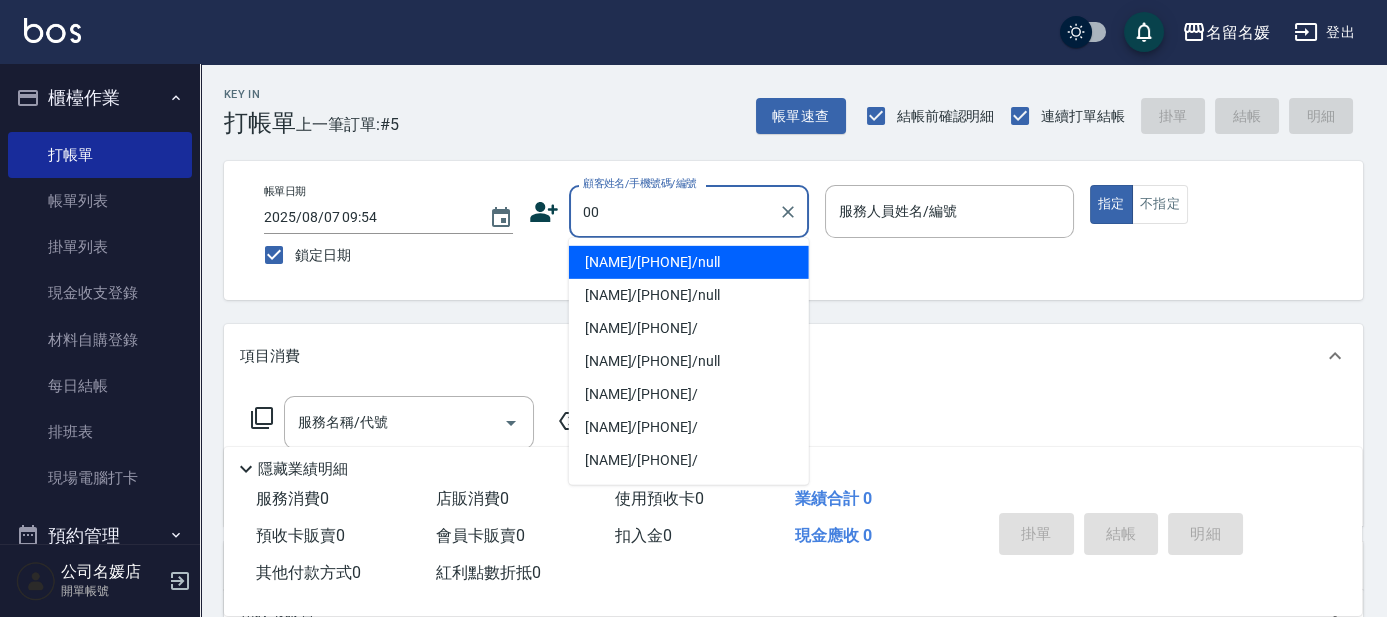click on "00" at bounding box center (674, 211) 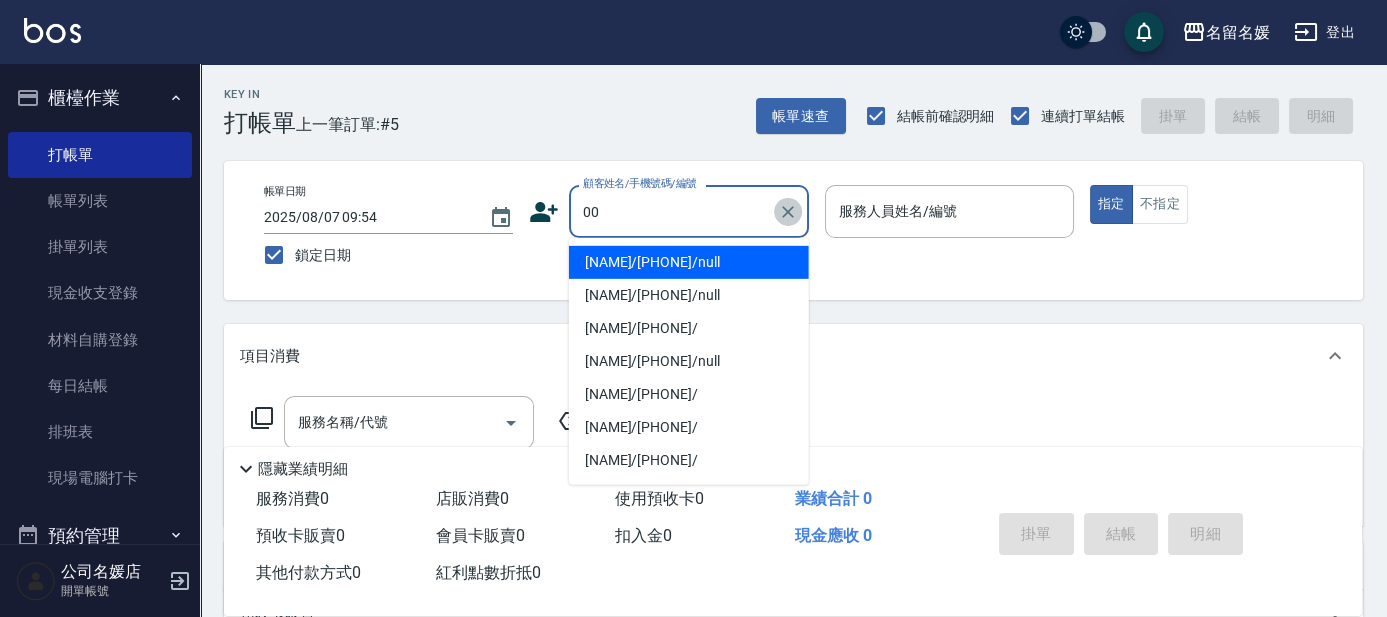 click 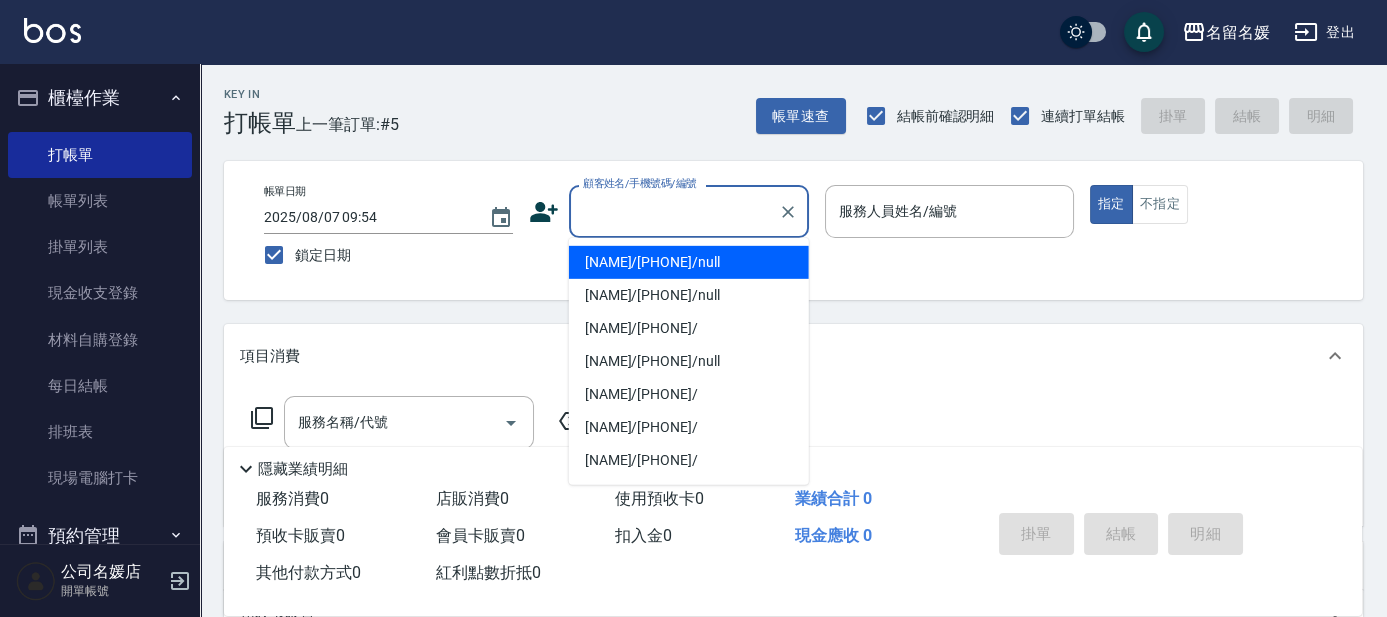 click on "顧客姓名/手機號碼/編號" at bounding box center [674, 211] 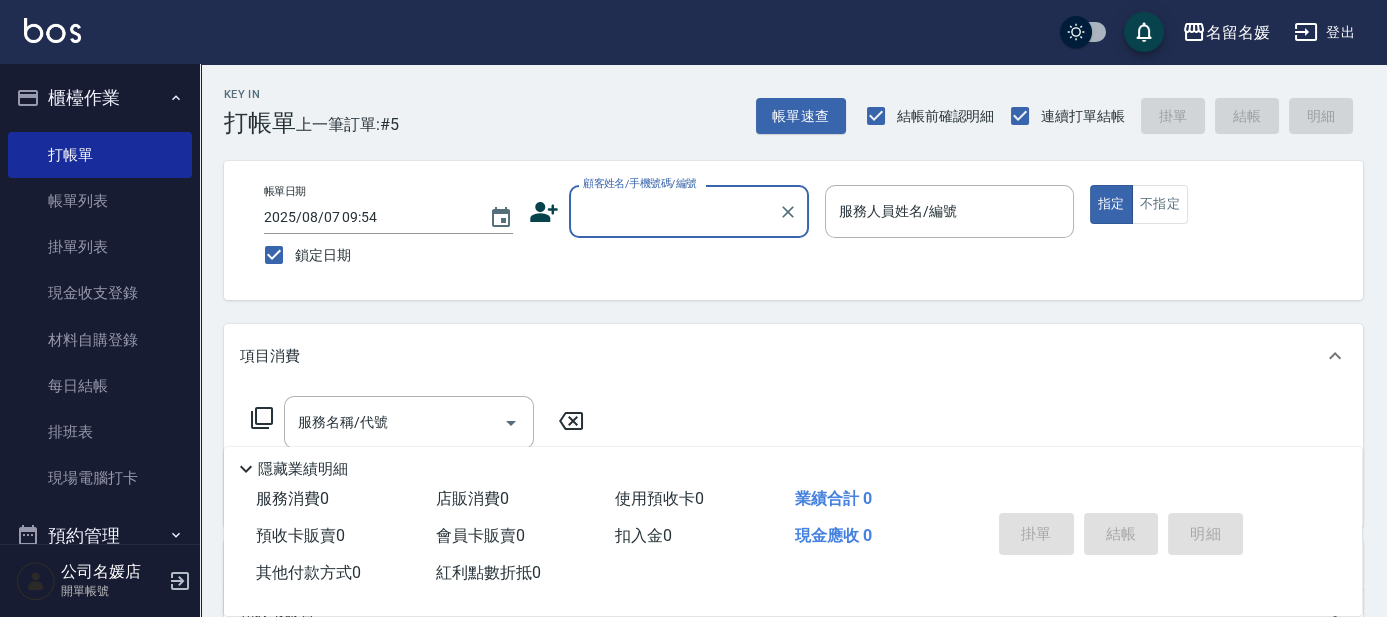 click on "顧客姓名/手機號碼/編號" at bounding box center (674, 211) 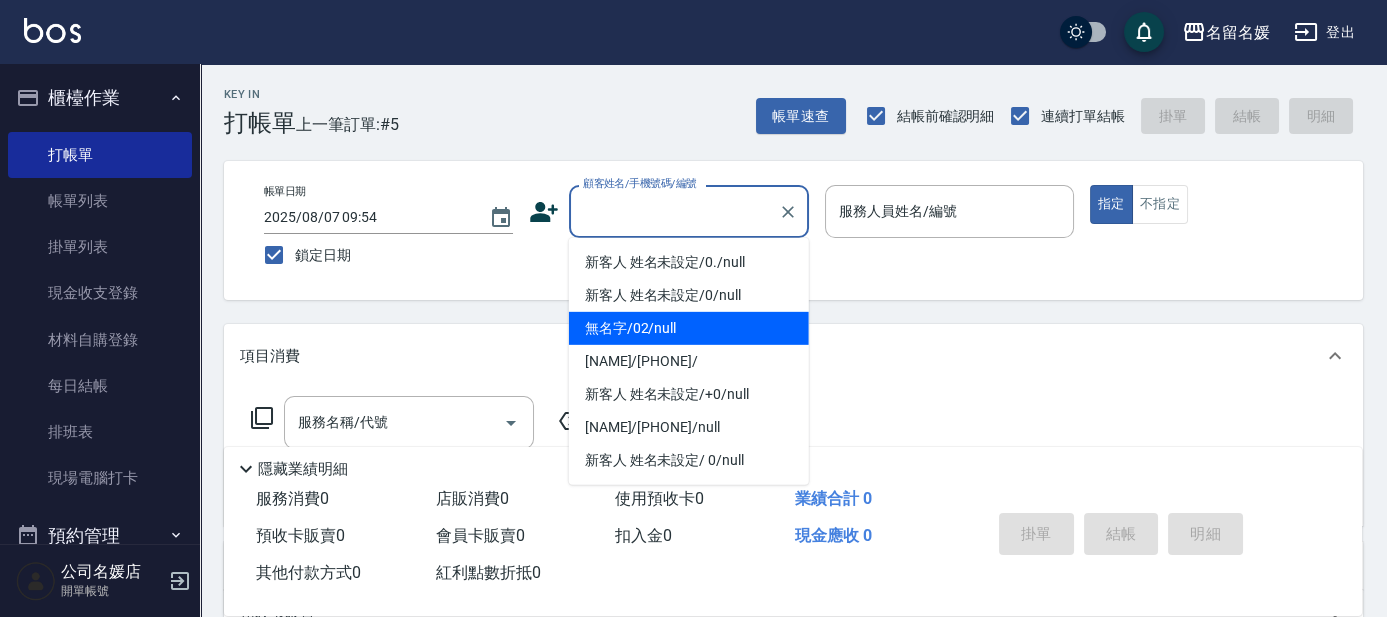 drag, startPoint x: 677, startPoint y: 340, endPoint x: 908, endPoint y: 245, distance: 249.7719 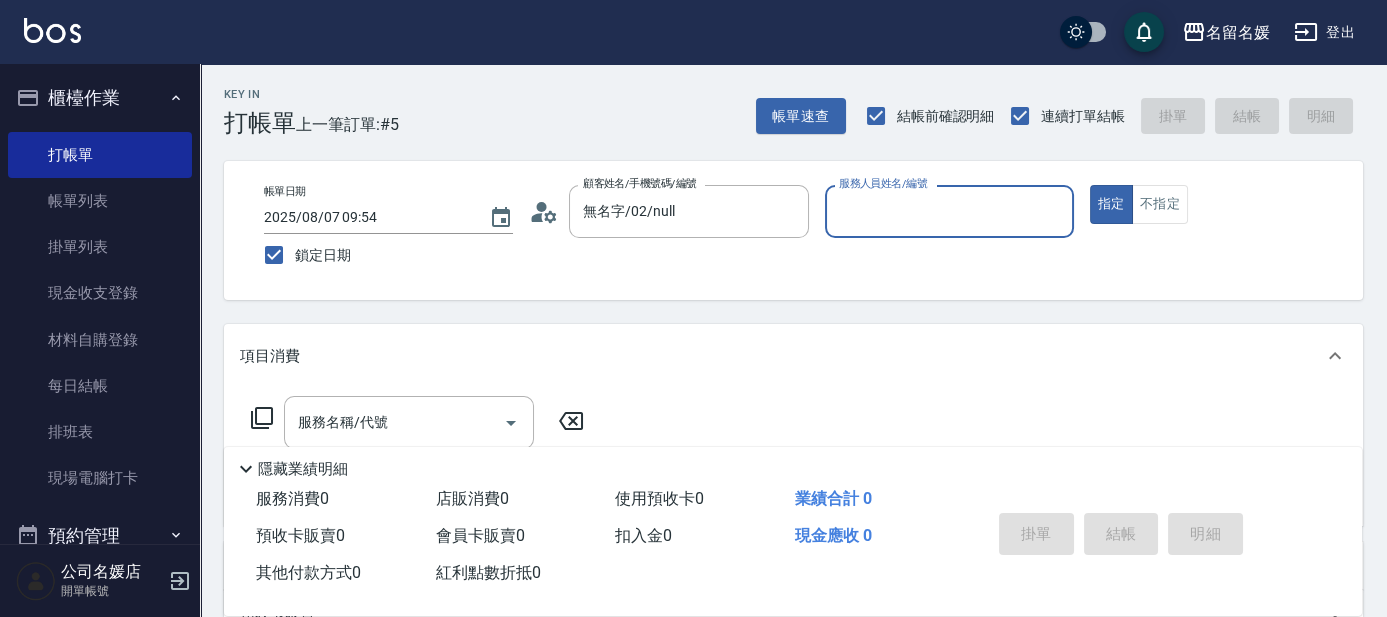 click on "服務人員姓名/編號" at bounding box center (949, 211) 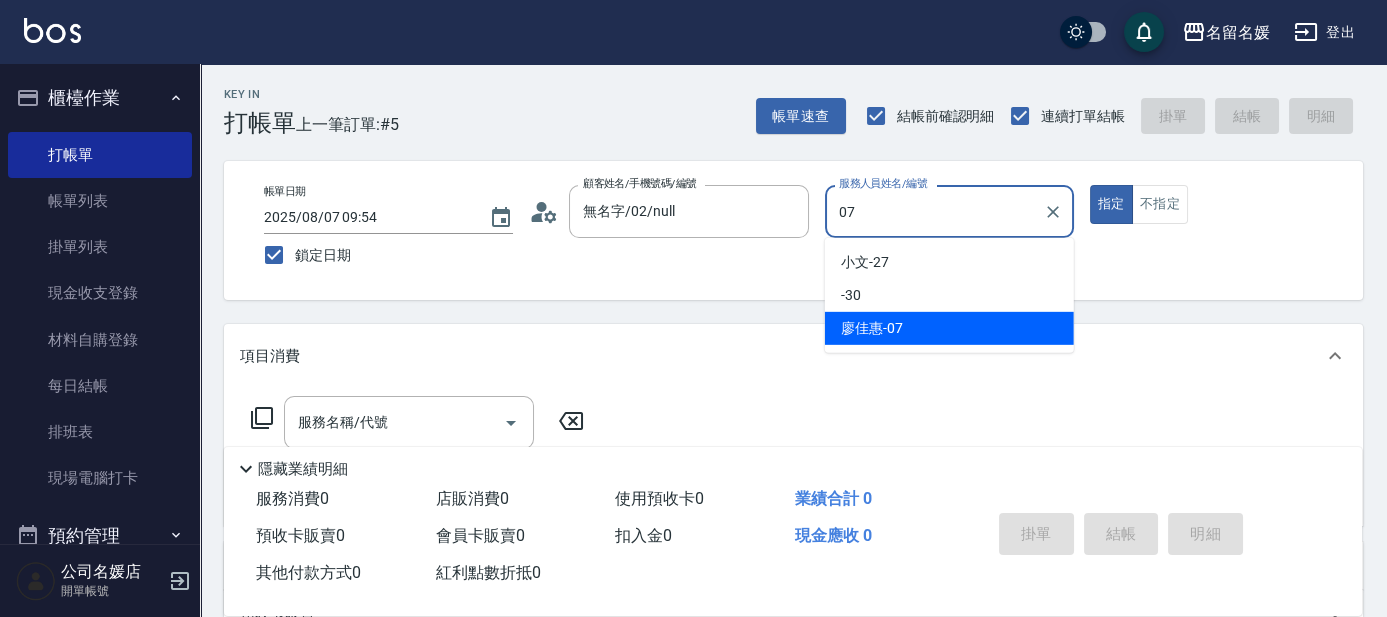 type on "廖佳惠-07" 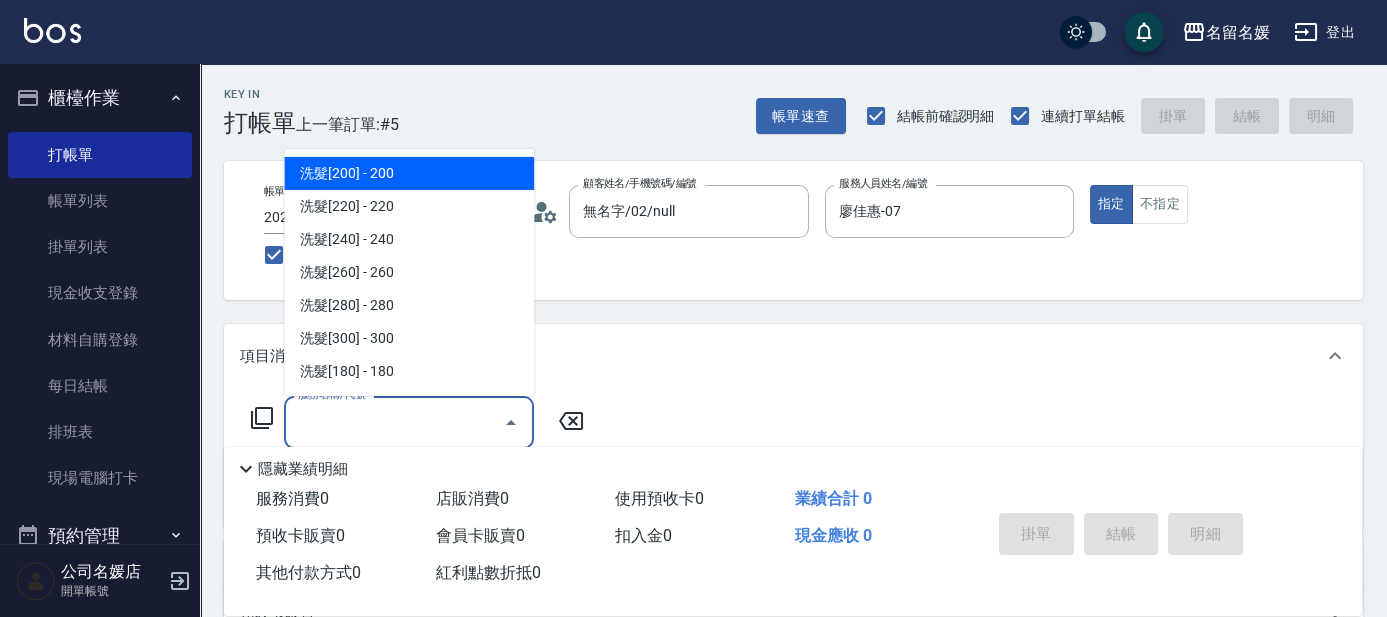 click on "服務名稱/代號" at bounding box center [394, 422] 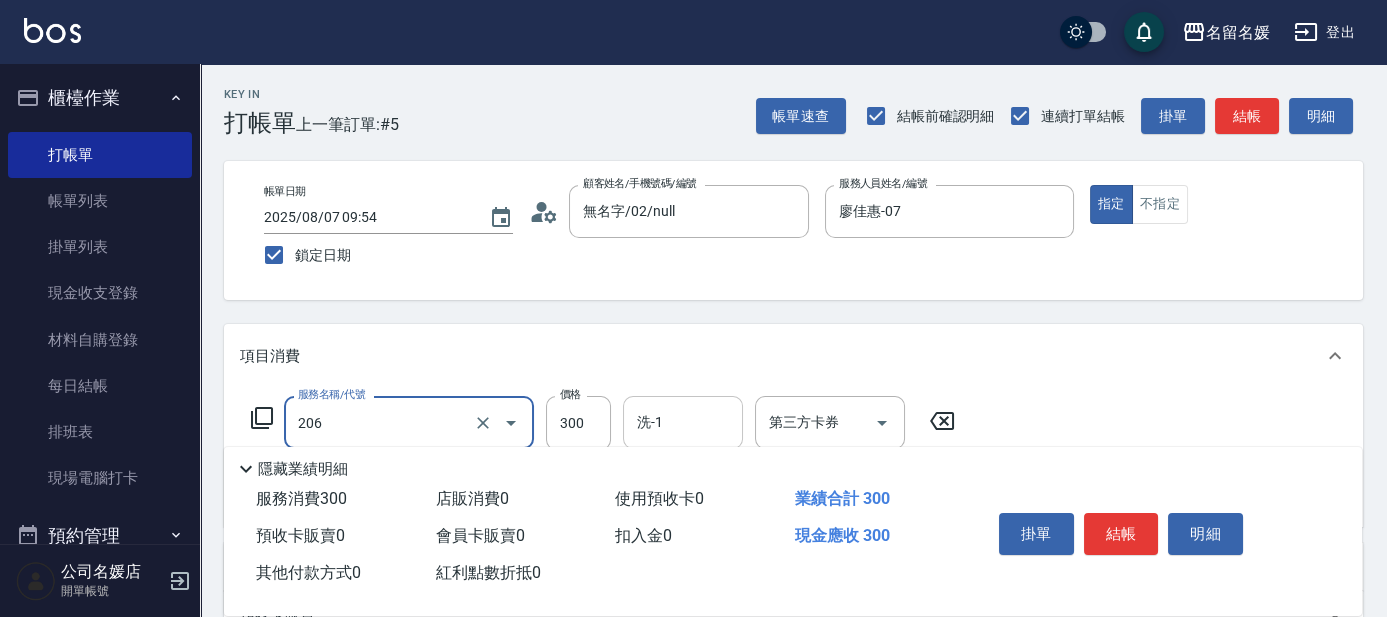 click on "洗-1" at bounding box center (683, 422) 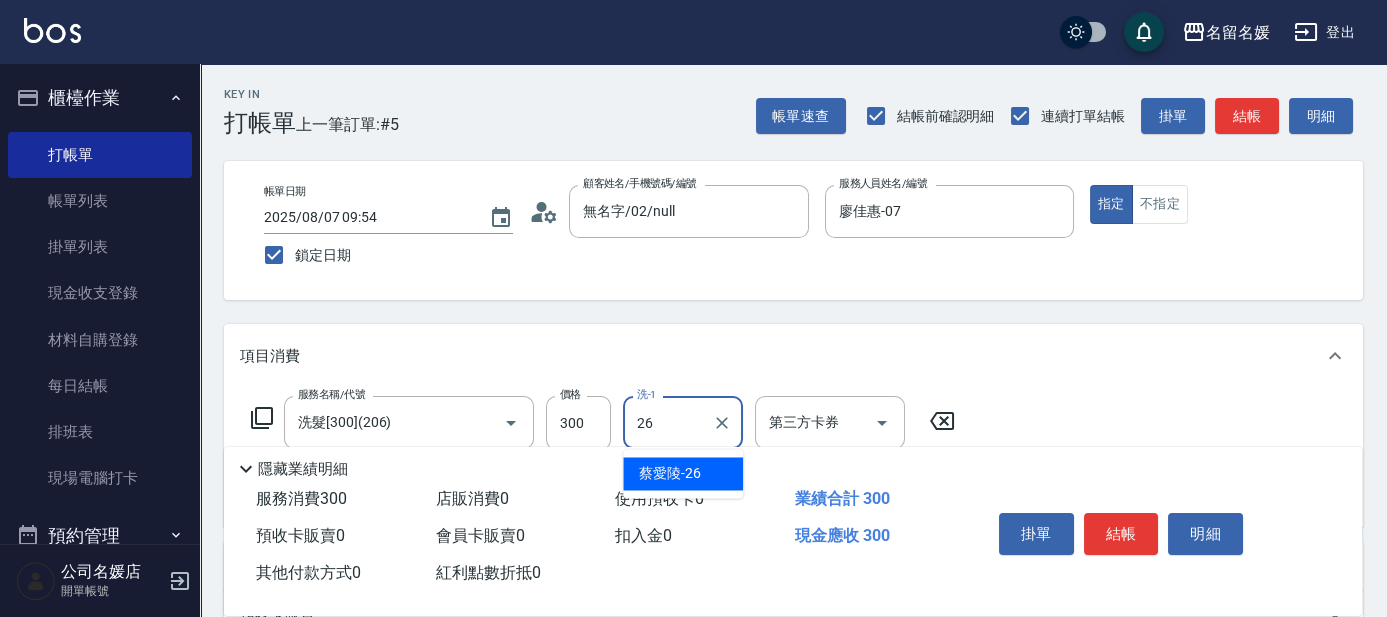 type on "蔡愛陵-26" 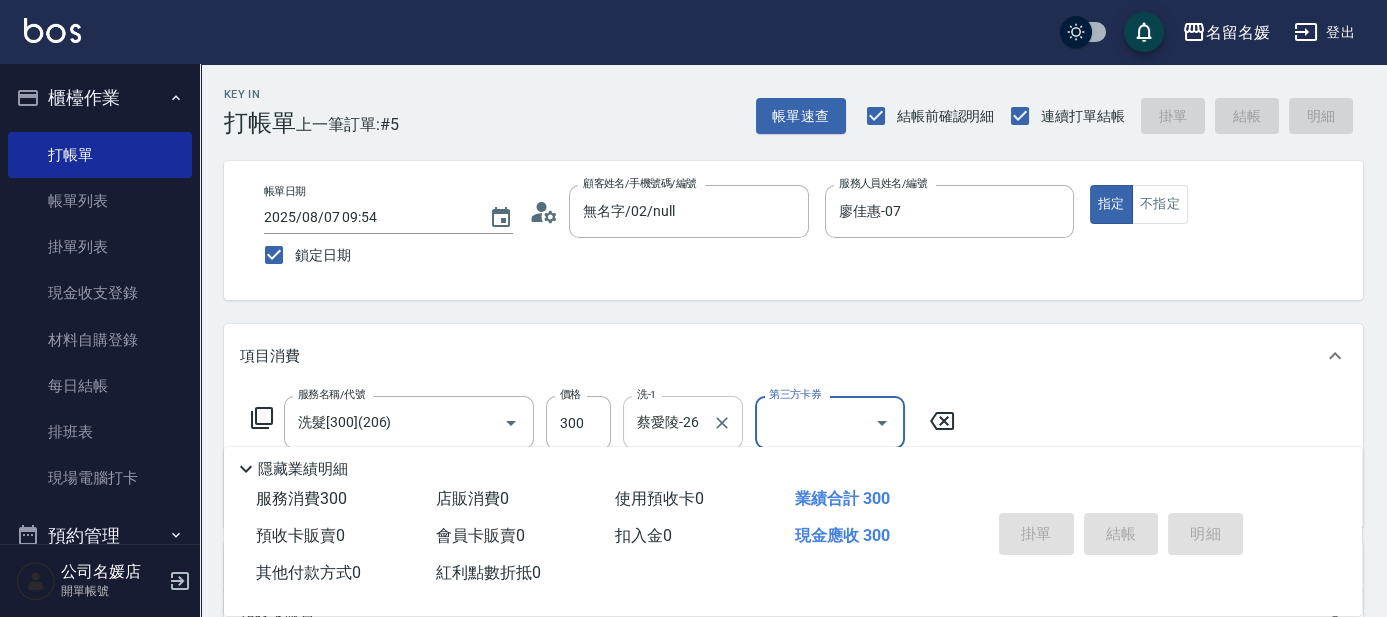 type 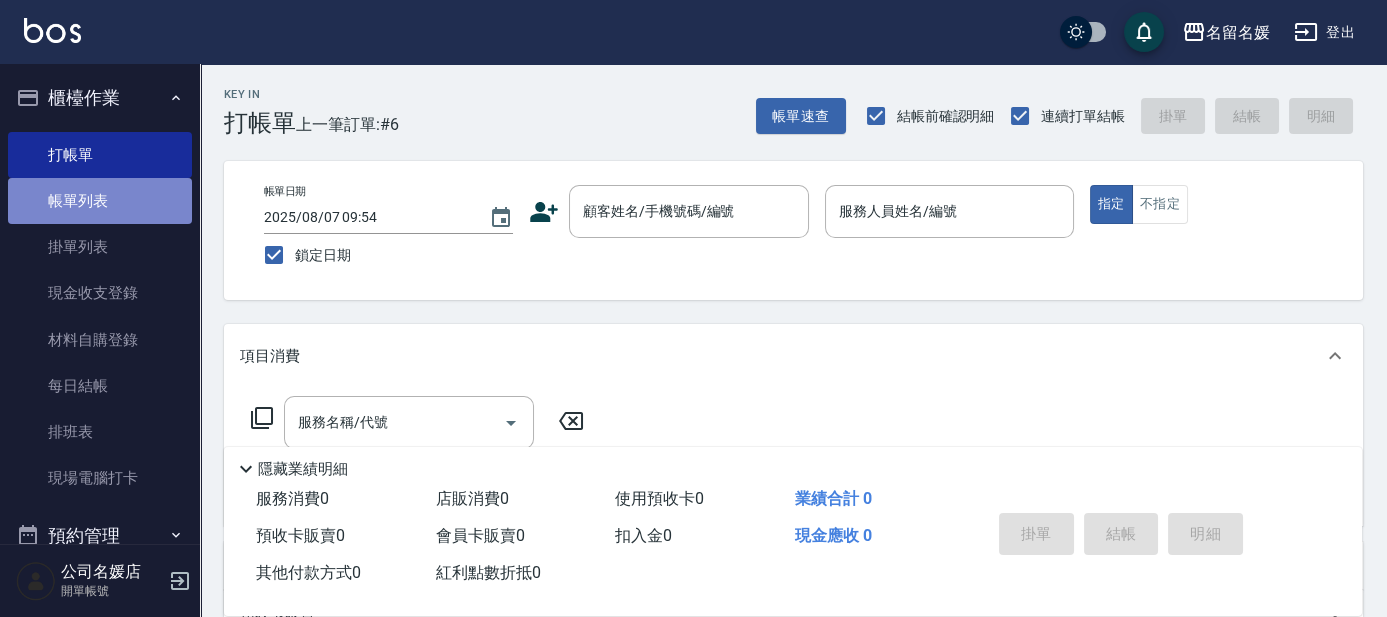 click on "帳單列表" at bounding box center (100, 201) 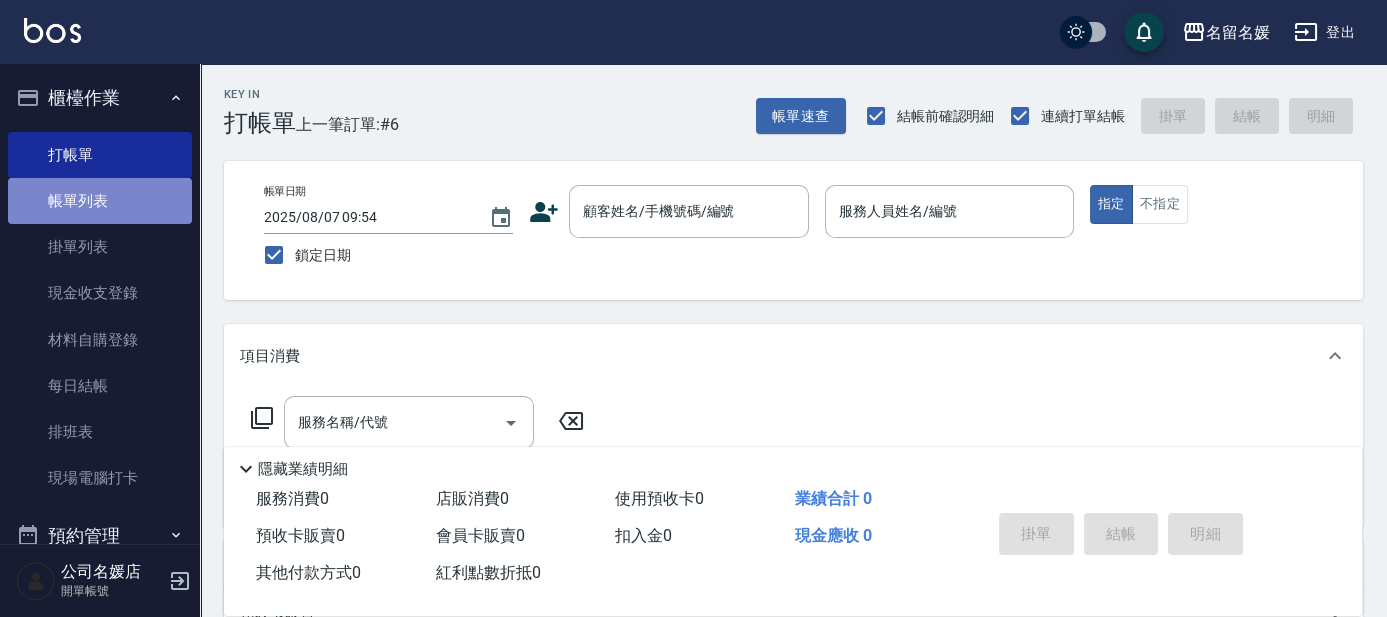 click on "帳單列表" at bounding box center [100, 201] 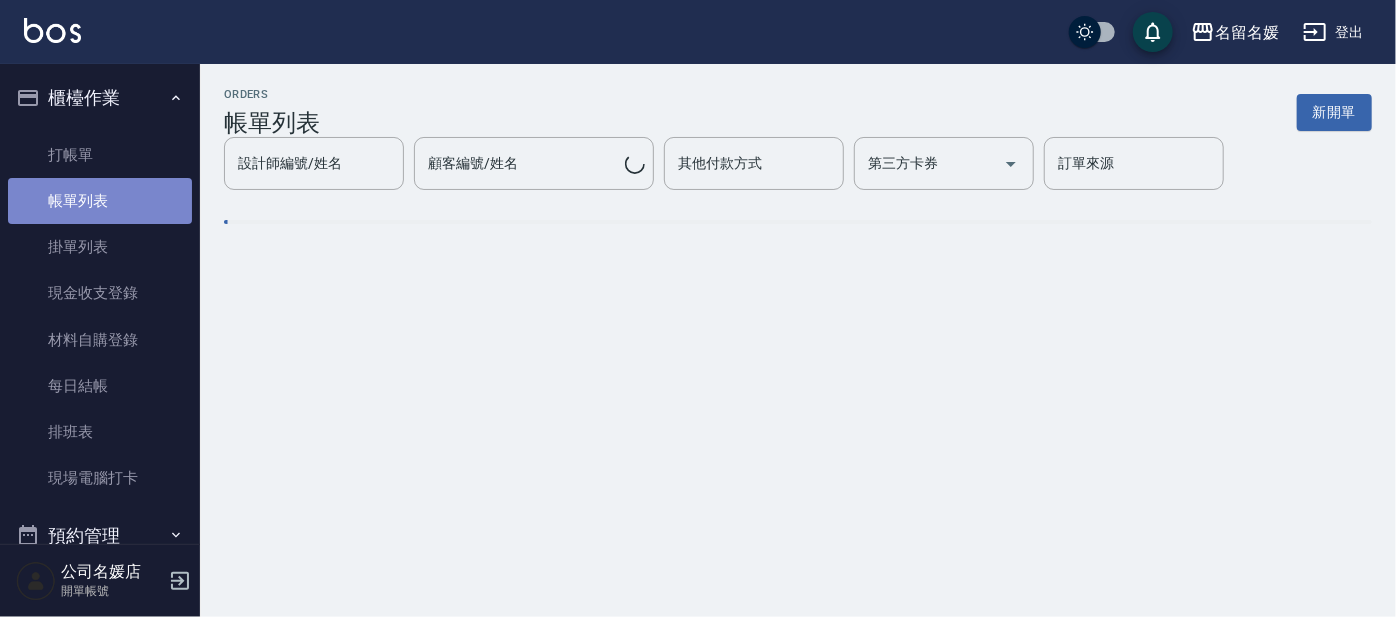 click on "帳單列表" at bounding box center (100, 201) 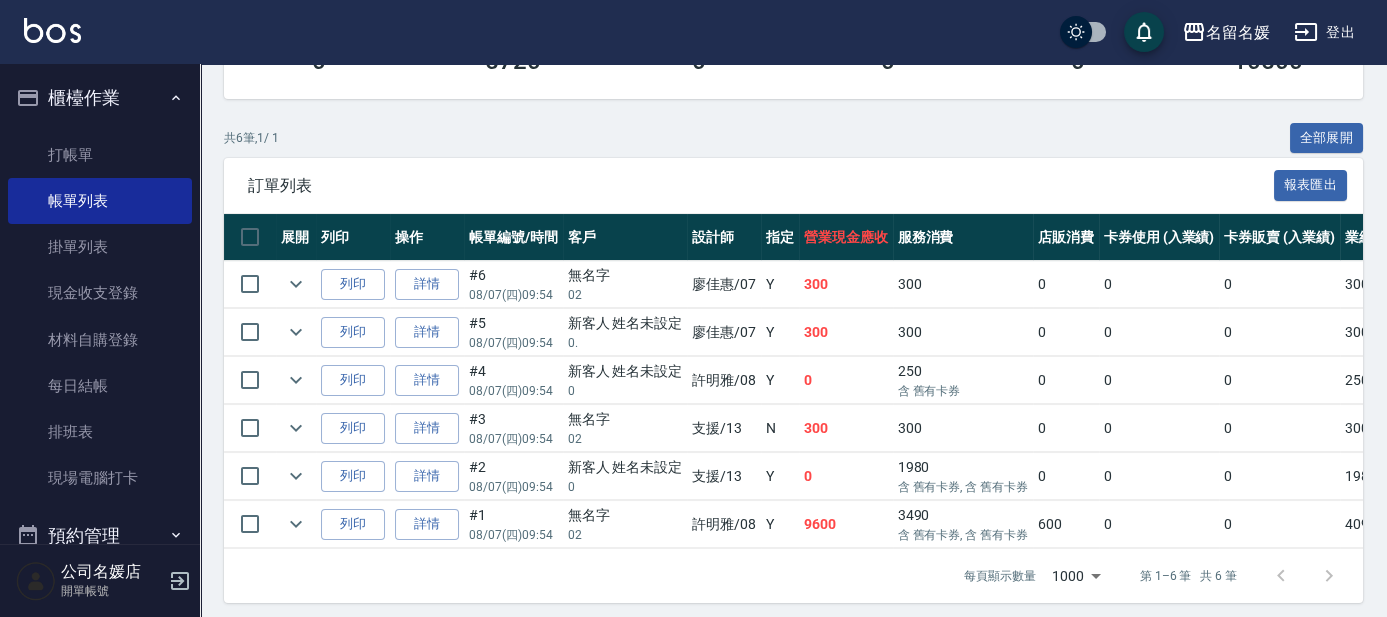 scroll, scrollTop: 426, scrollLeft: 0, axis: vertical 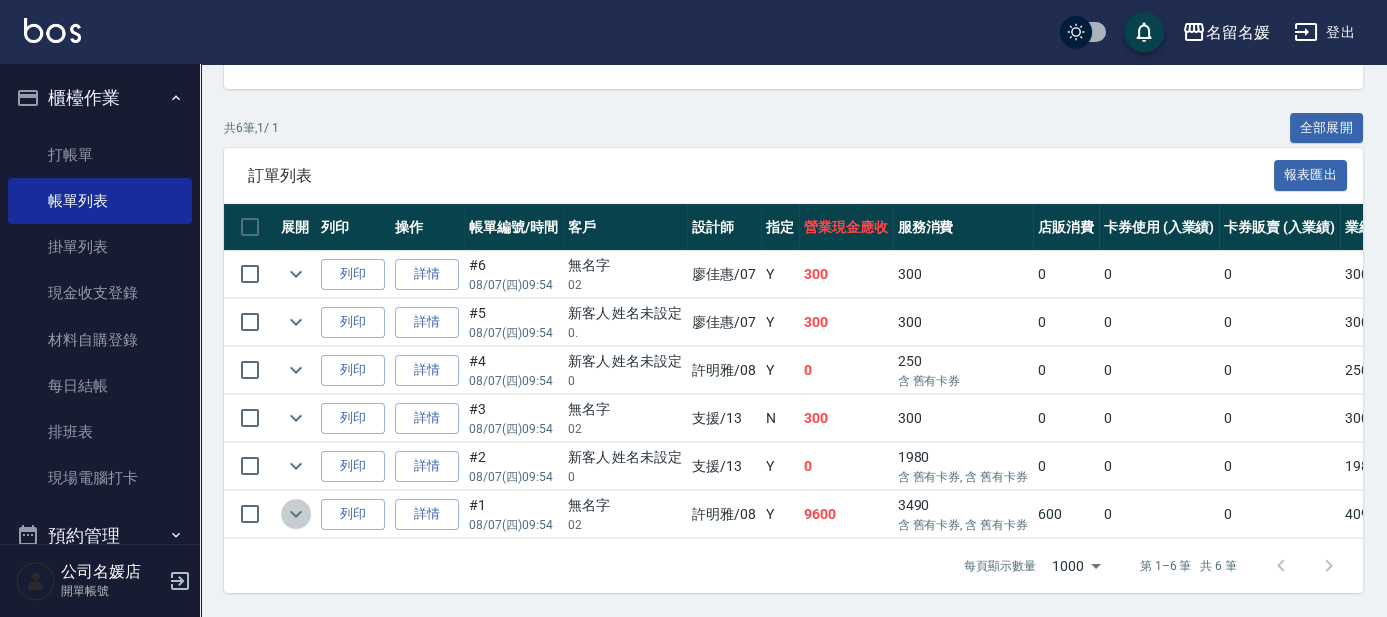 click 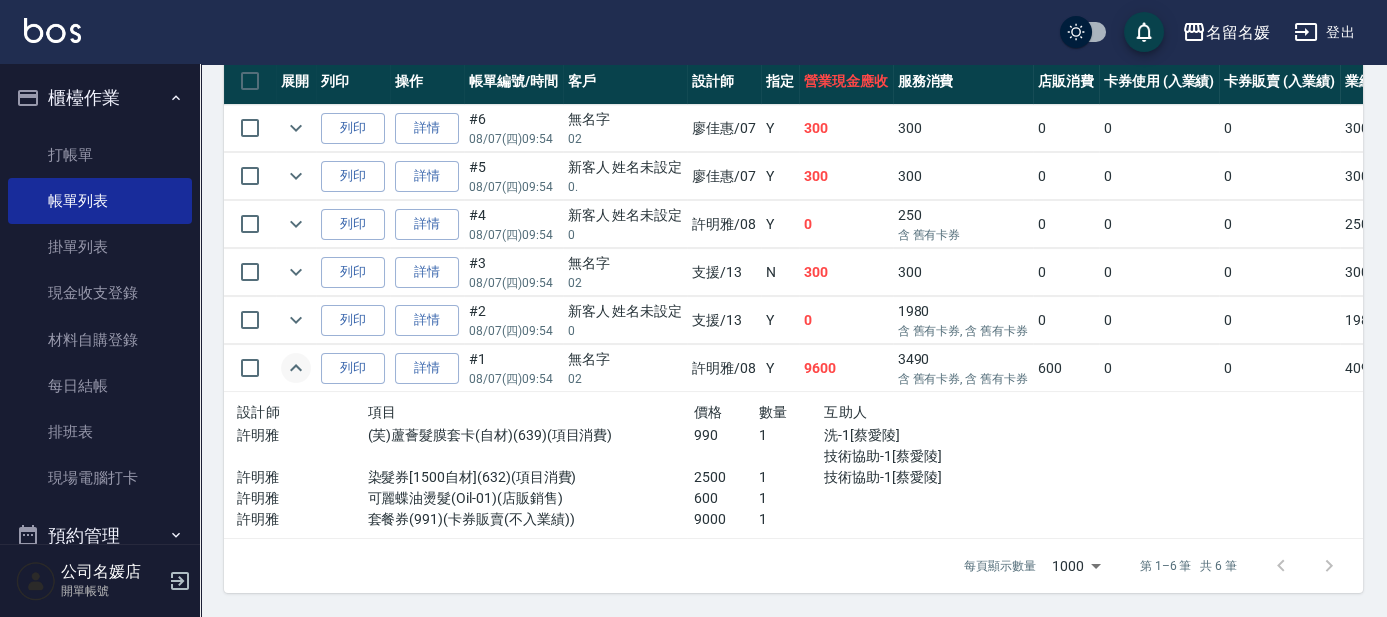 scroll, scrollTop: 571, scrollLeft: 0, axis: vertical 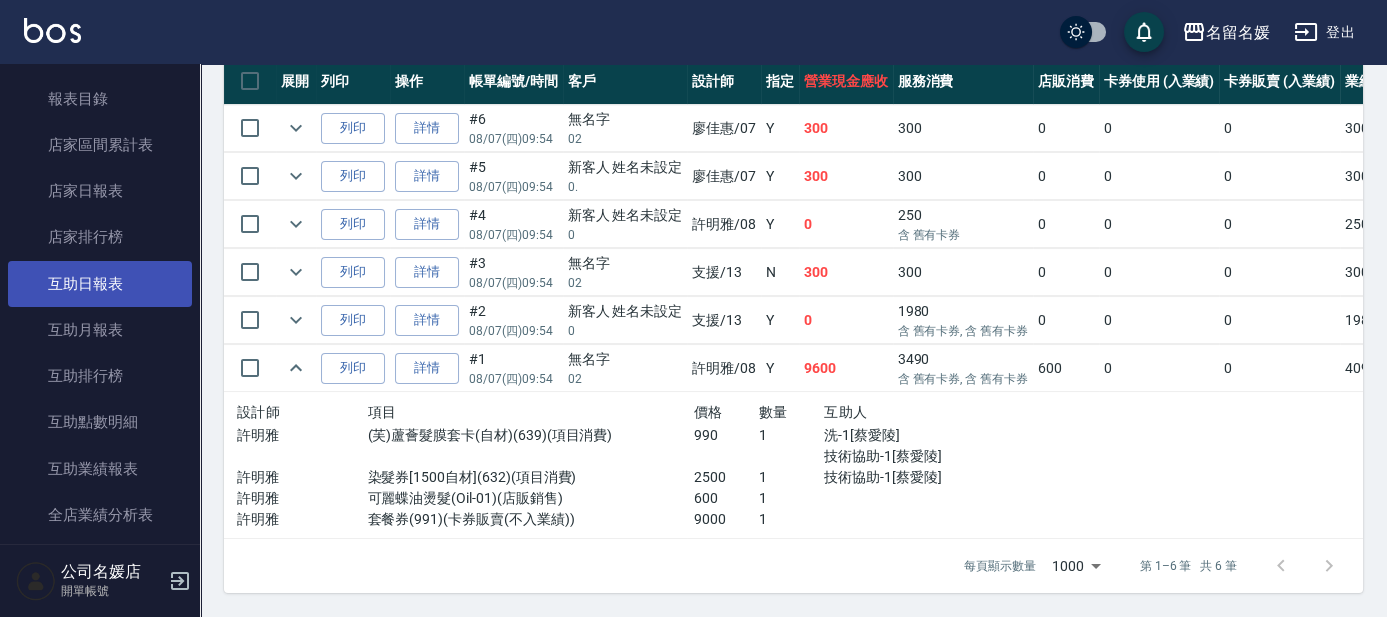 click on "互助日報表" at bounding box center [100, 284] 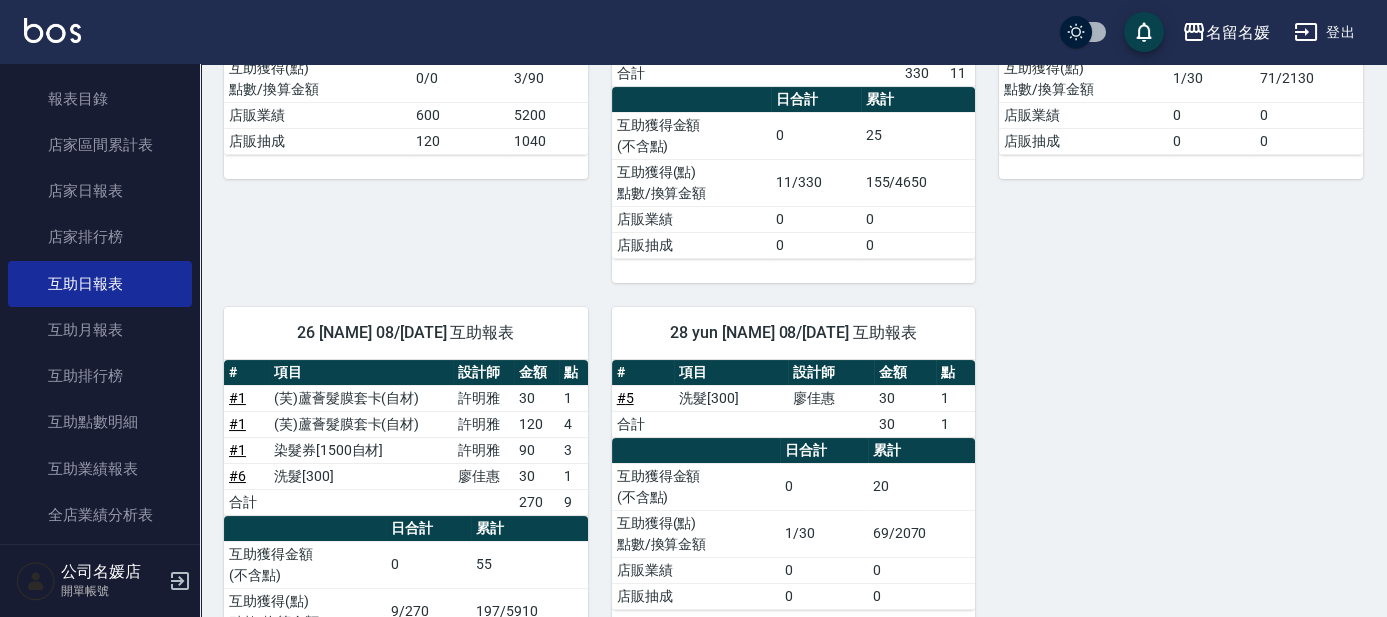 scroll, scrollTop: 454, scrollLeft: 0, axis: vertical 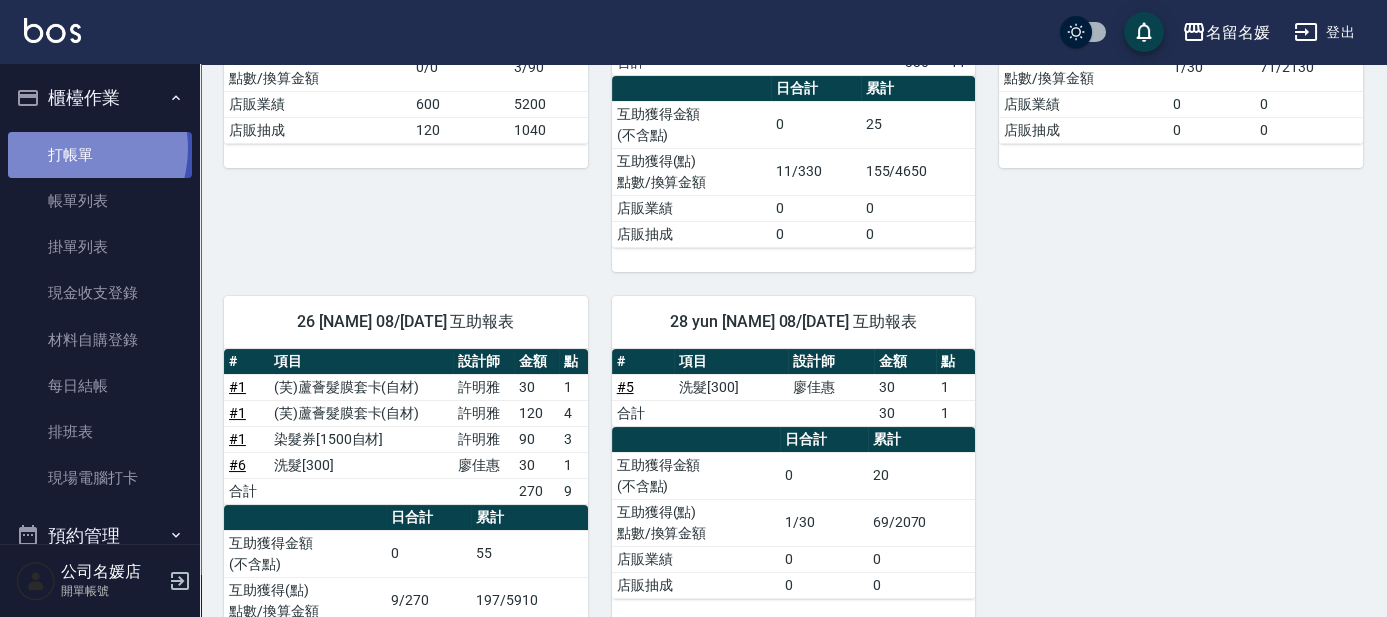 click on "打帳單" at bounding box center [100, 155] 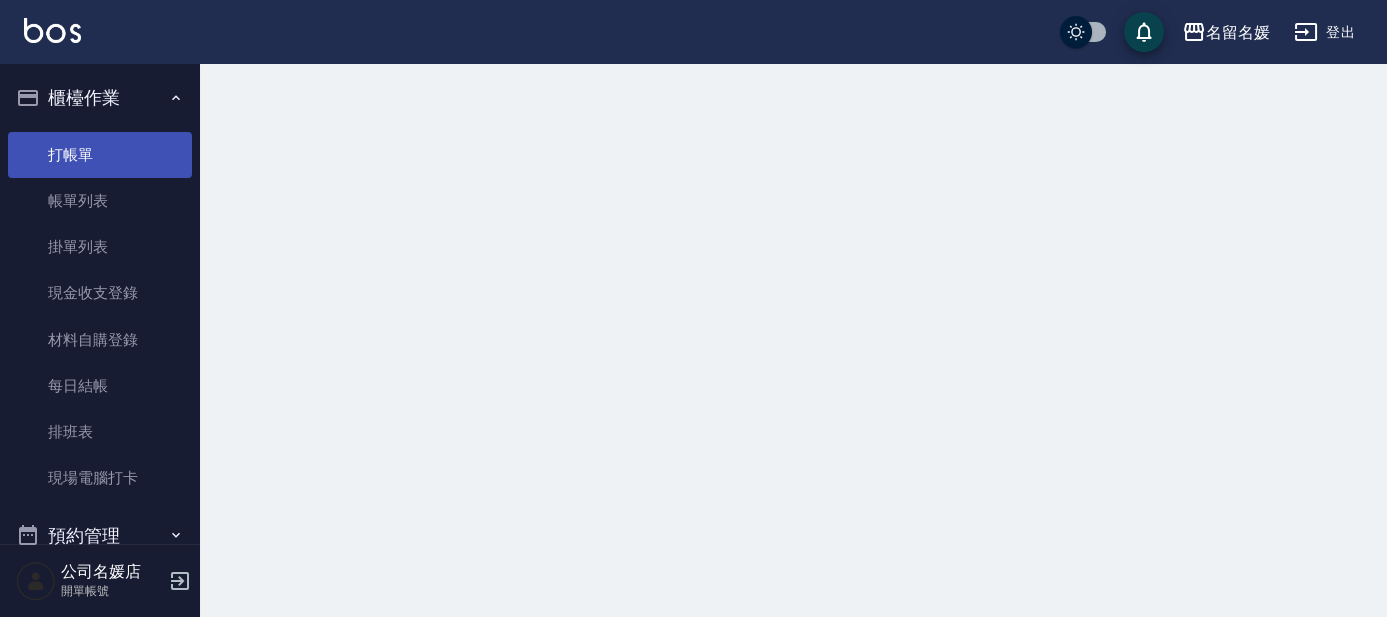 scroll, scrollTop: 0, scrollLeft: 0, axis: both 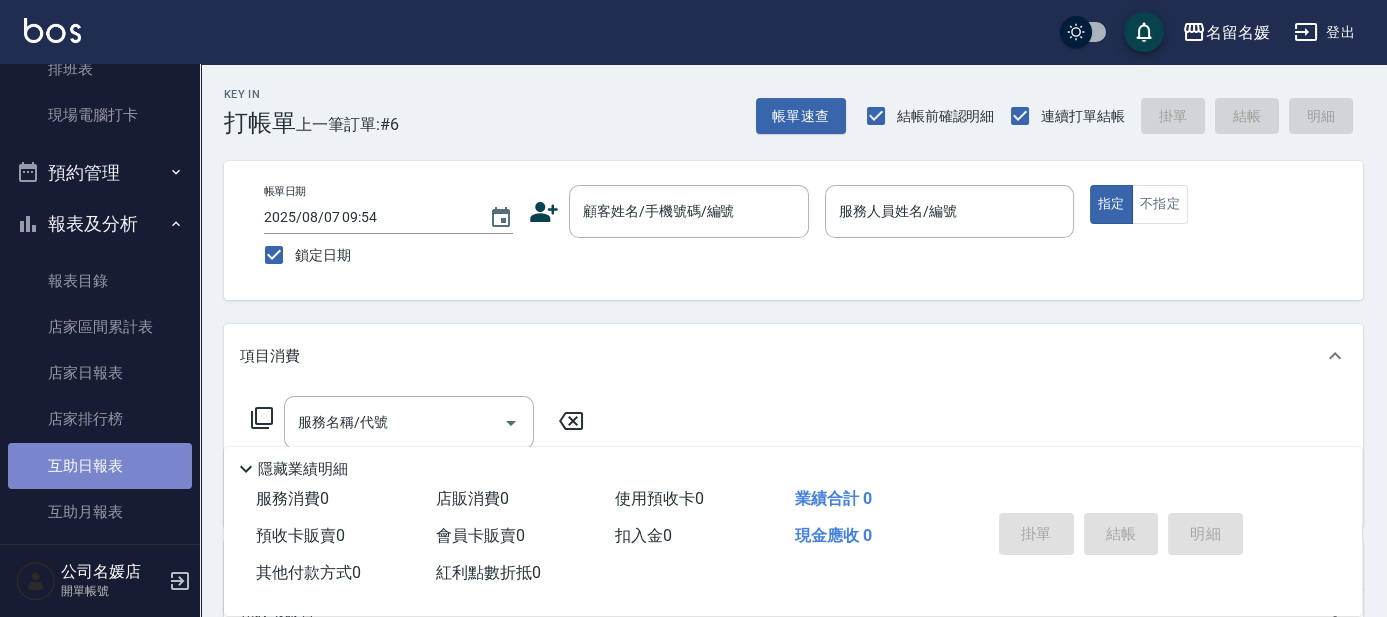 click on "互助日報表" at bounding box center [100, 466] 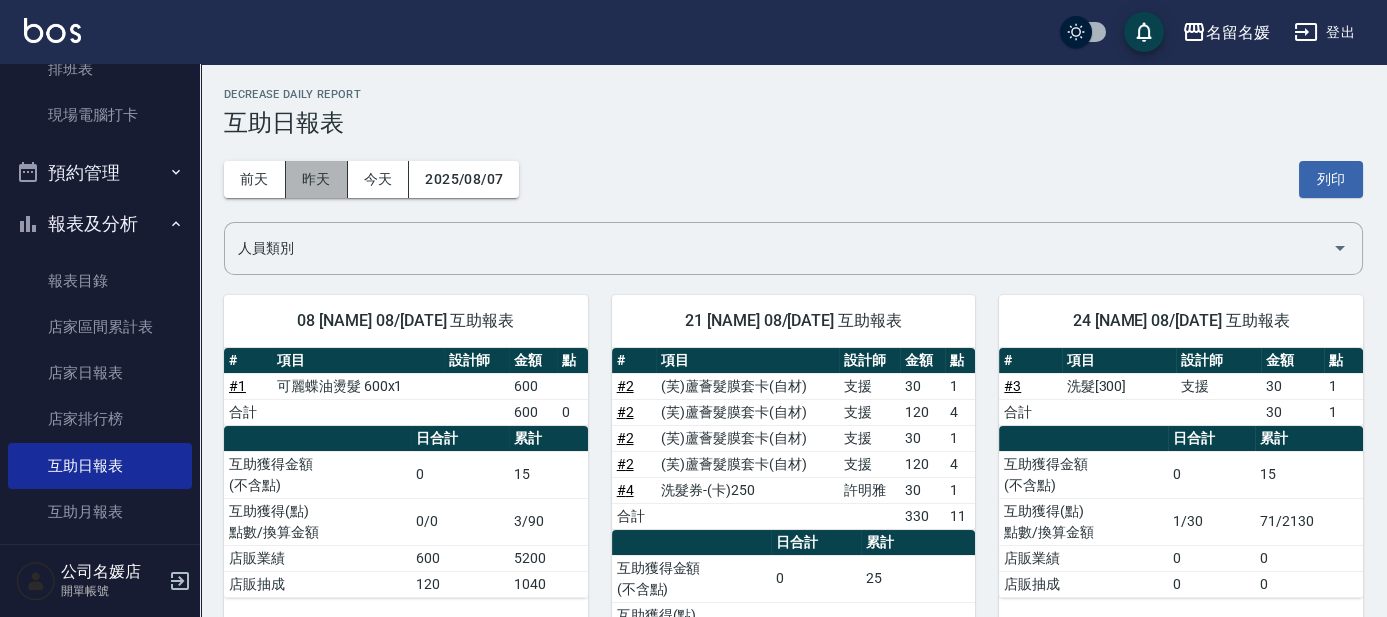 click on "昨天" at bounding box center (317, 179) 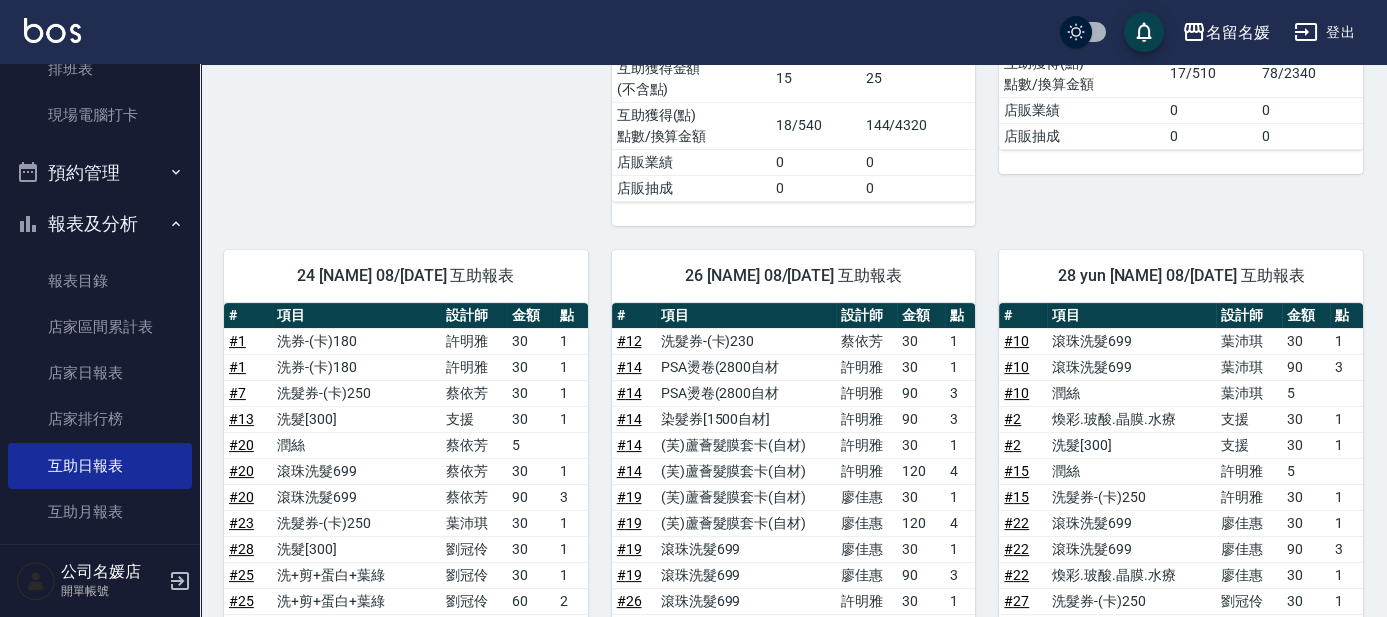 scroll, scrollTop: 1090, scrollLeft: 0, axis: vertical 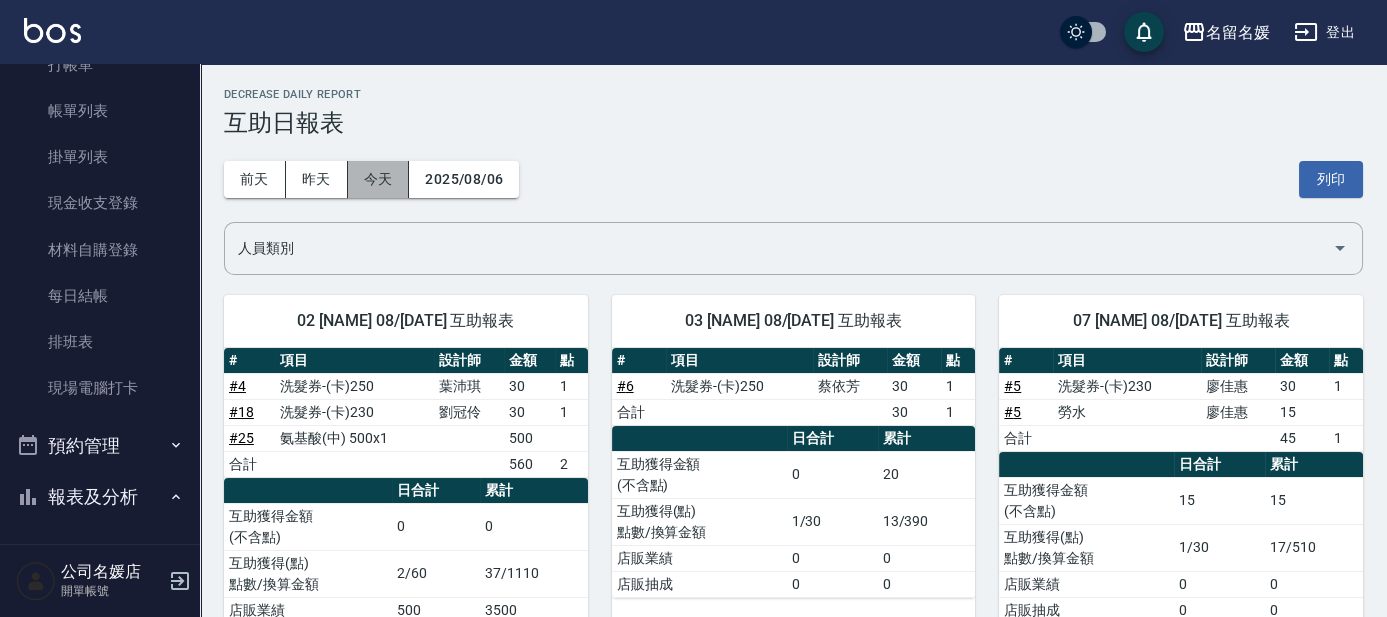 click on "今天" at bounding box center (379, 179) 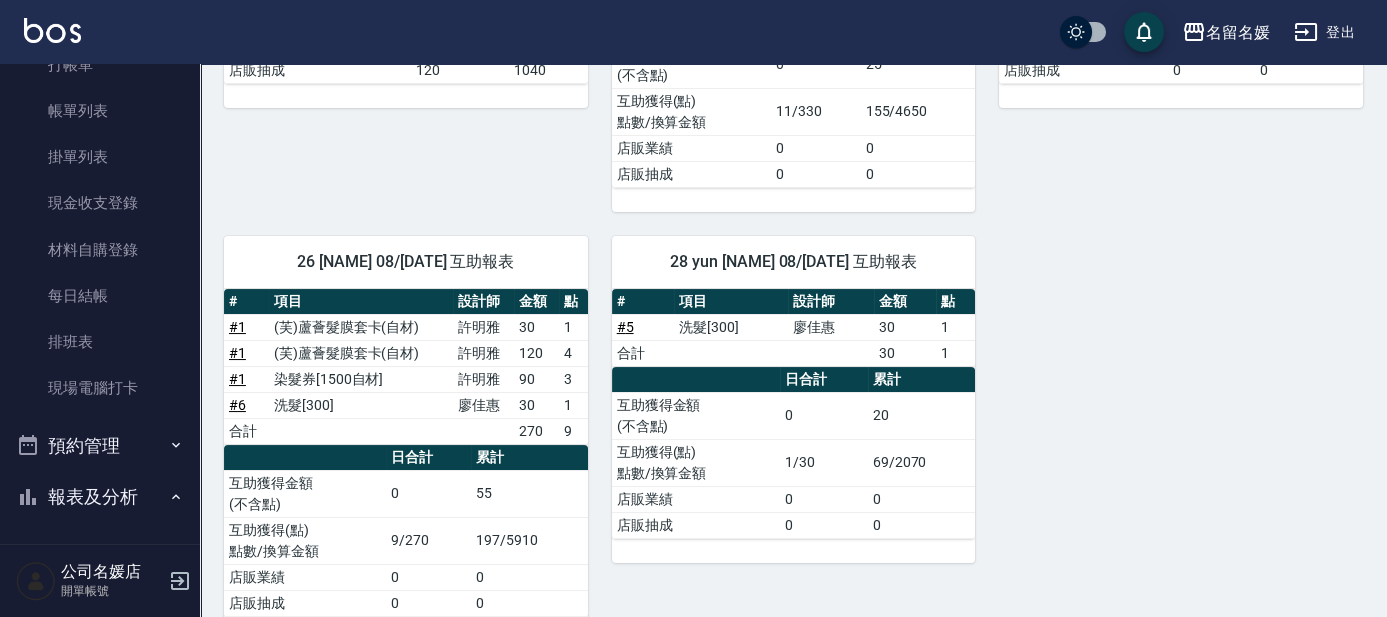 scroll, scrollTop: 554, scrollLeft: 0, axis: vertical 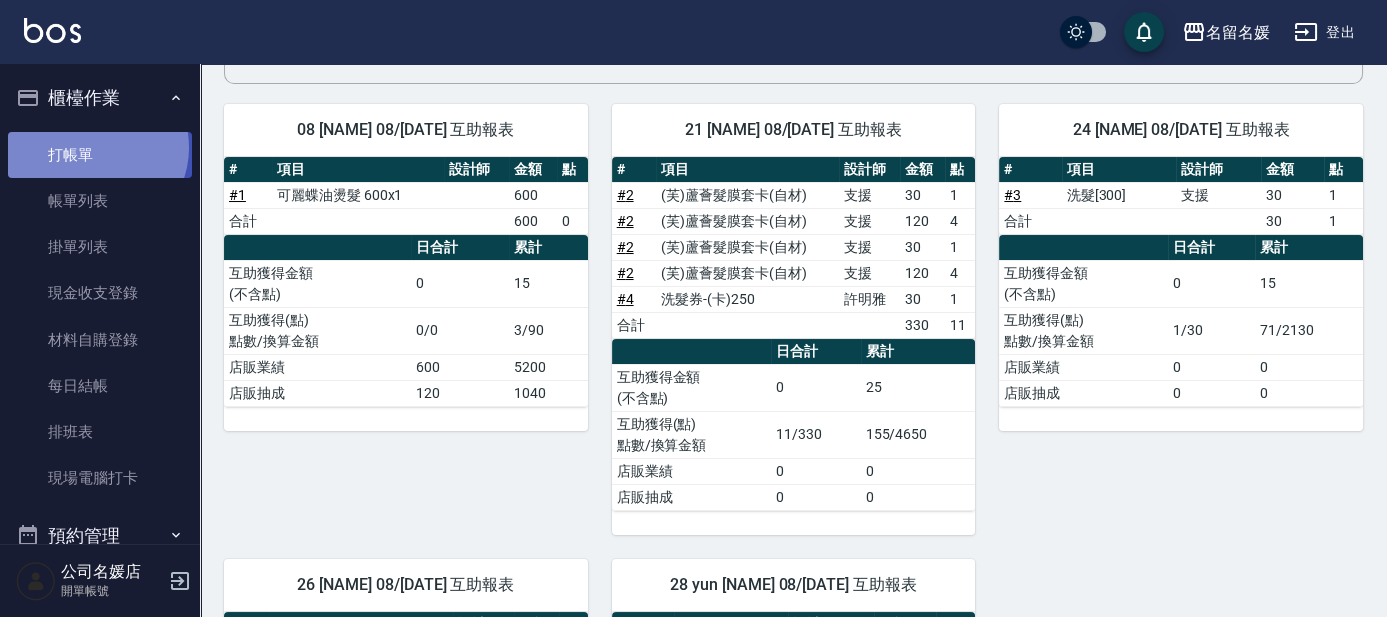 click on "打帳單" at bounding box center [100, 155] 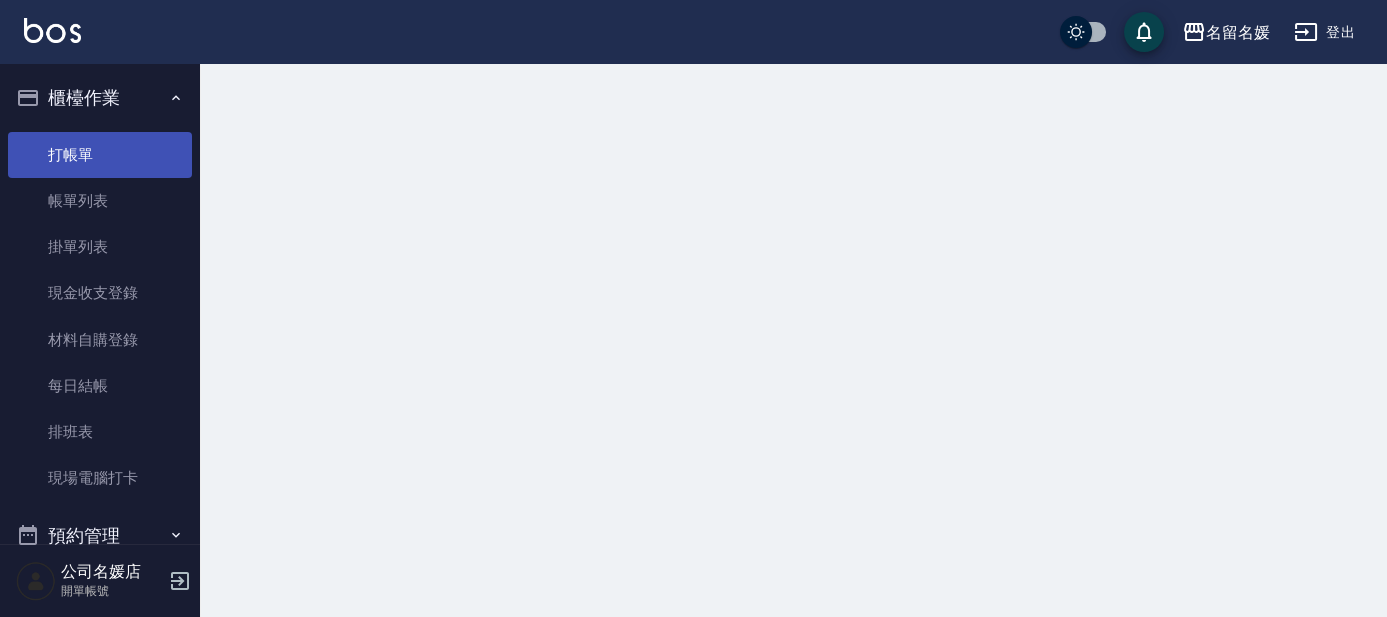scroll, scrollTop: 0, scrollLeft: 0, axis: both 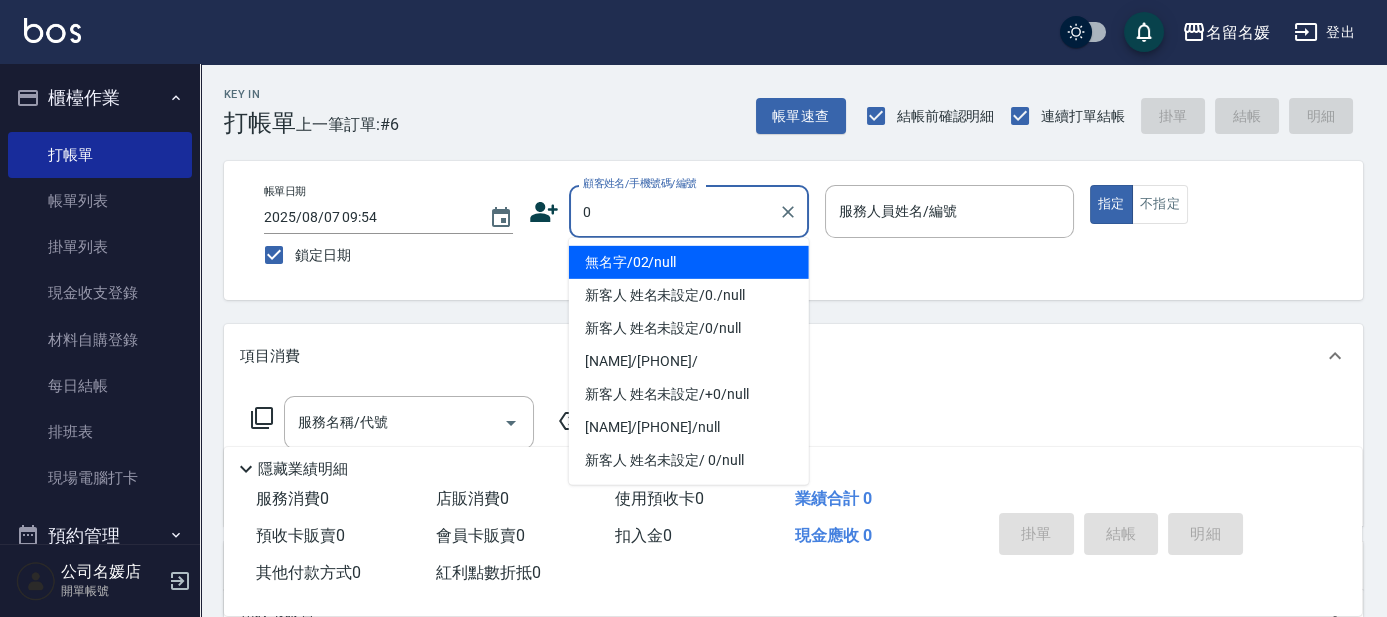 type on "0" 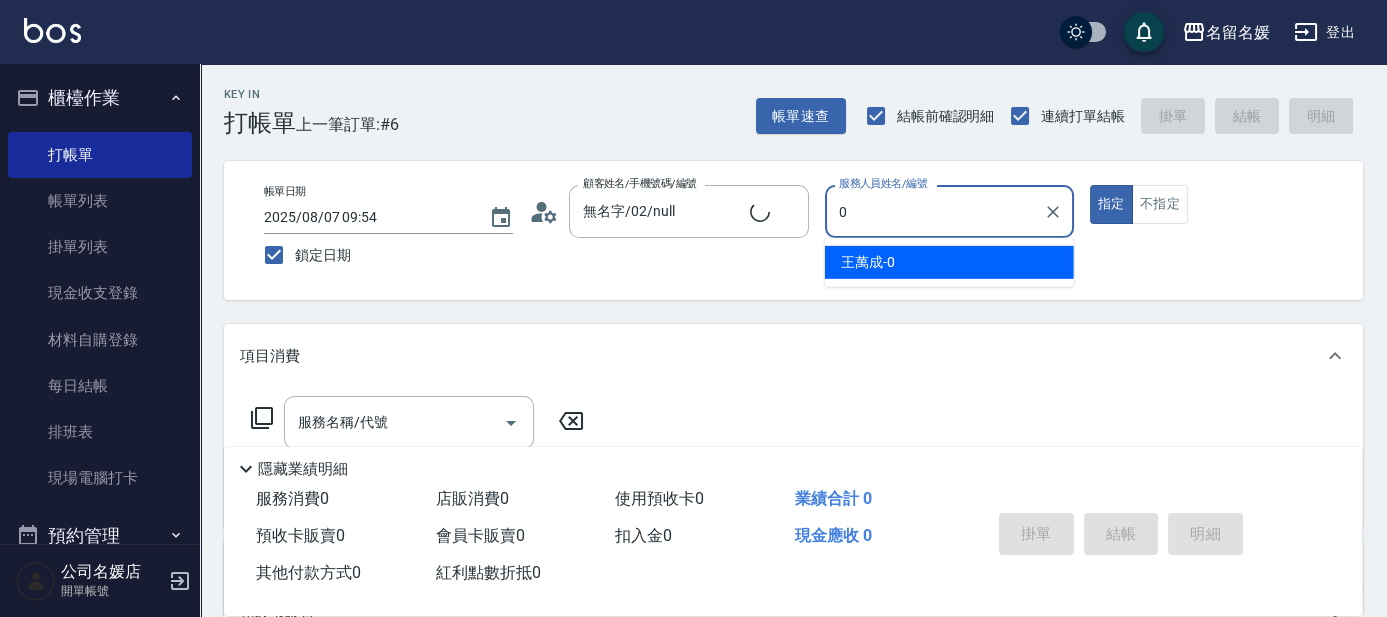type on "新客人 姓名未設定/0/null" 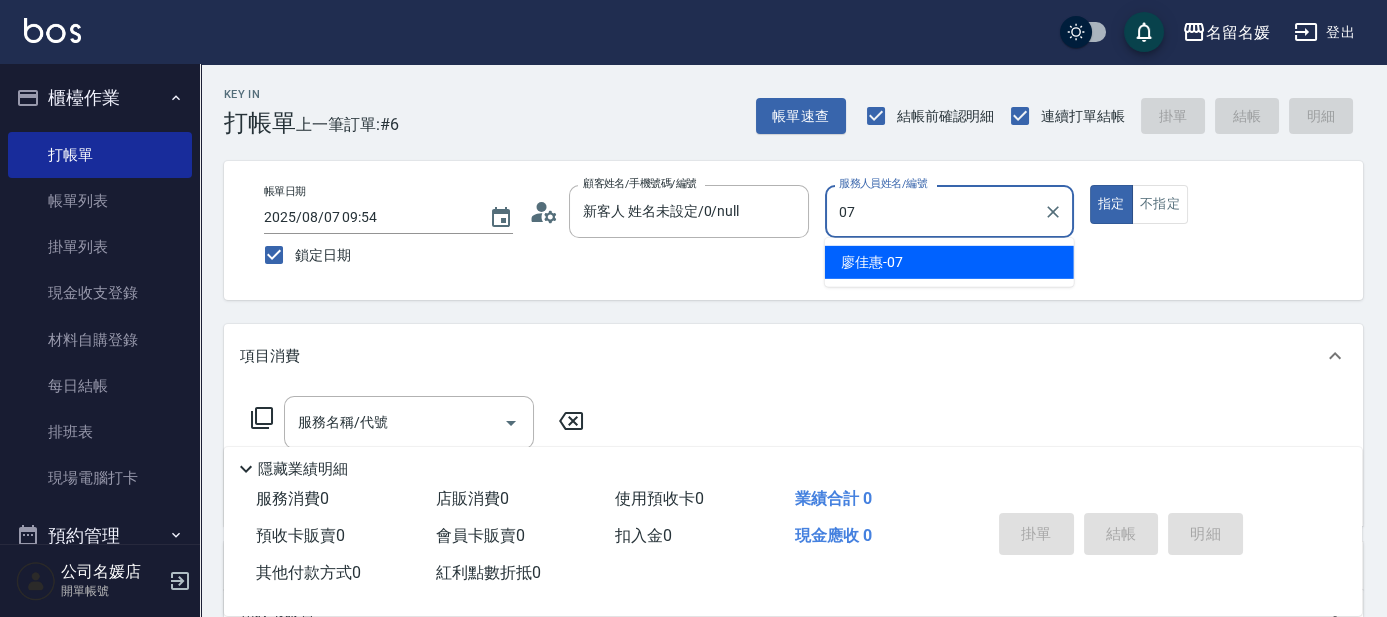 type on "07" 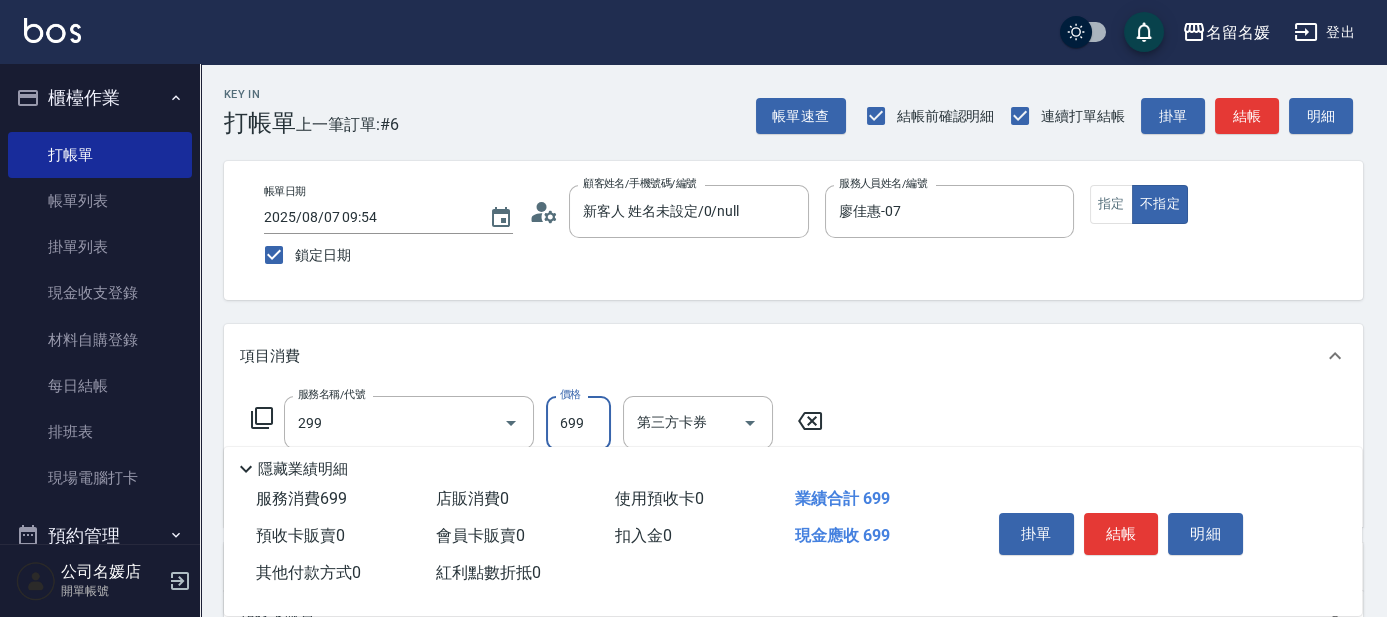 type on "滾珠洗髮699(299)" 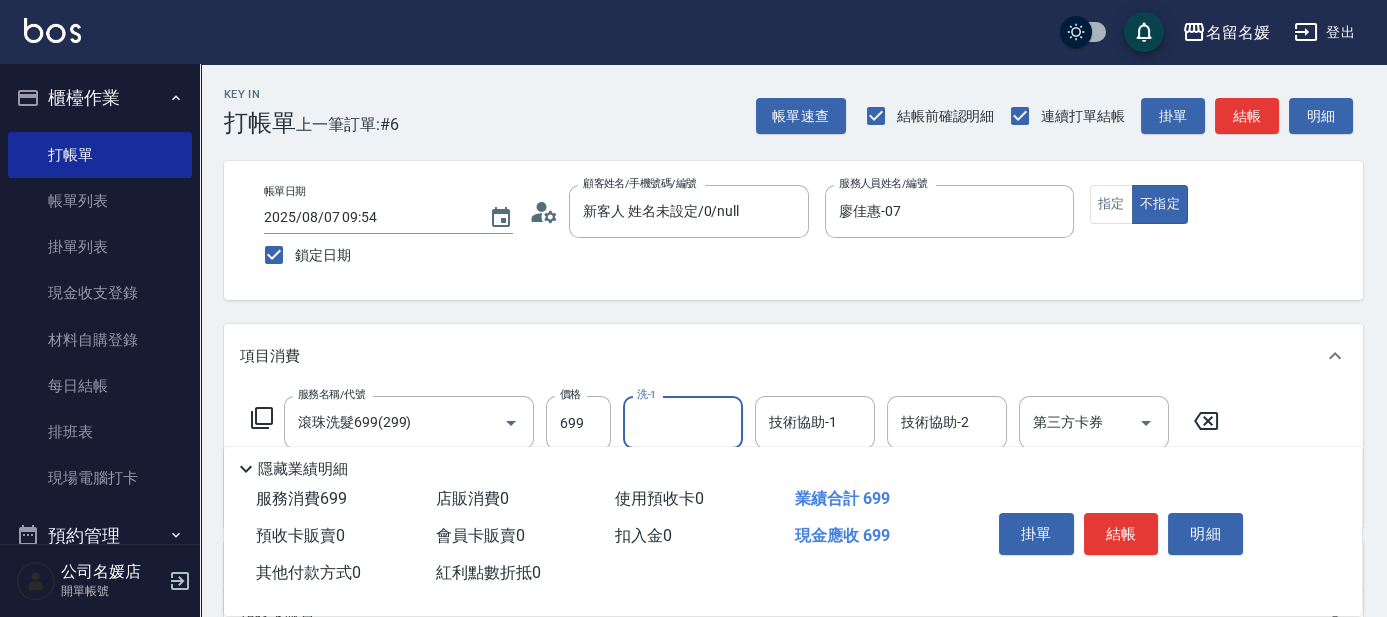 scroll, scrollTop: 90, scrollLeft: 0, axis: vertical 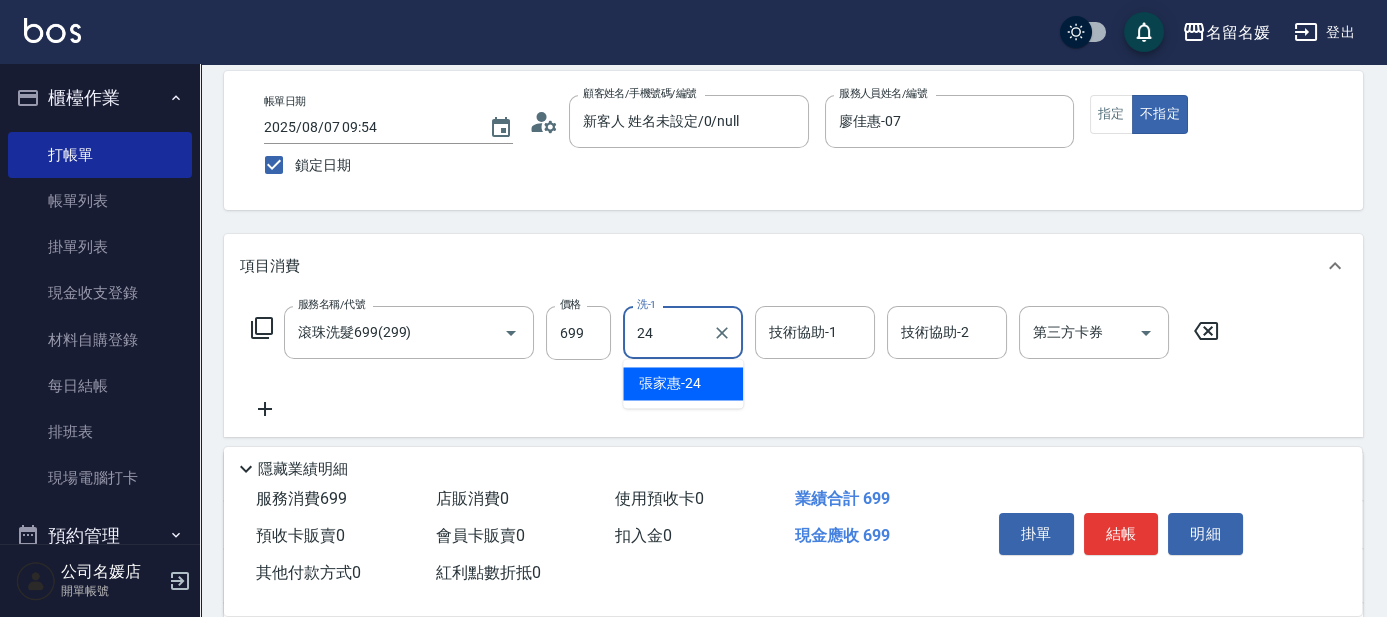 type on "張家惠-24" 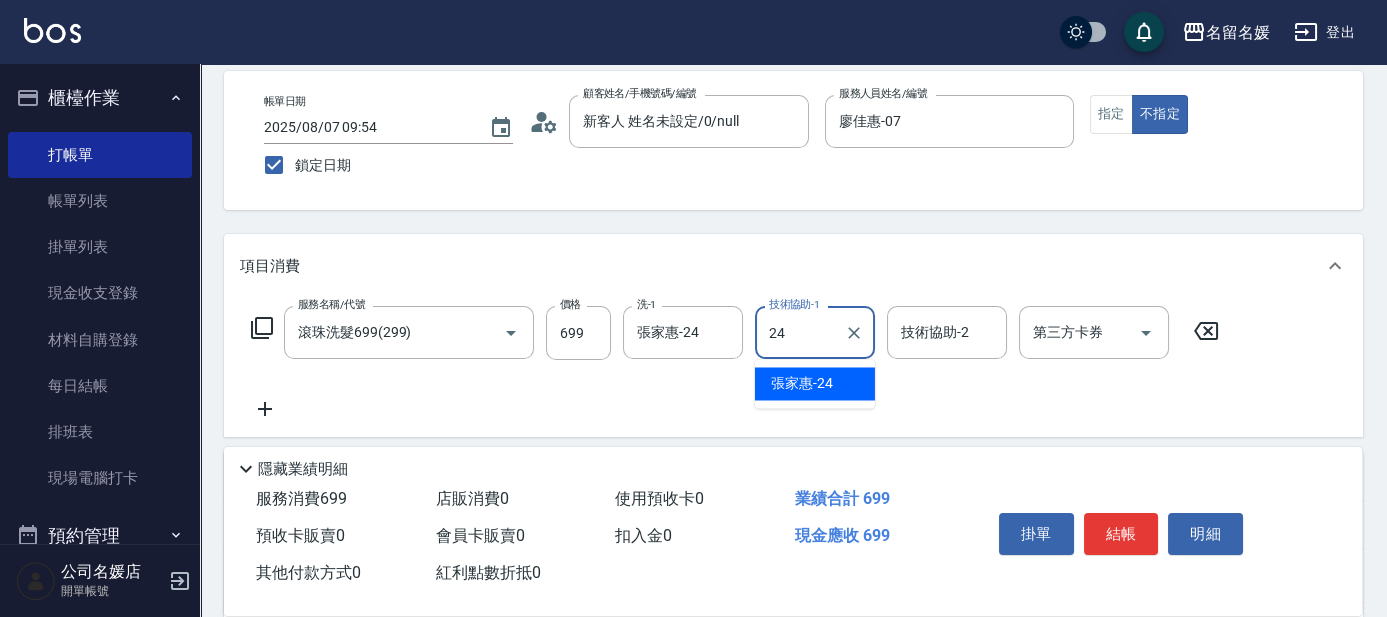 type on "張家惠-24" 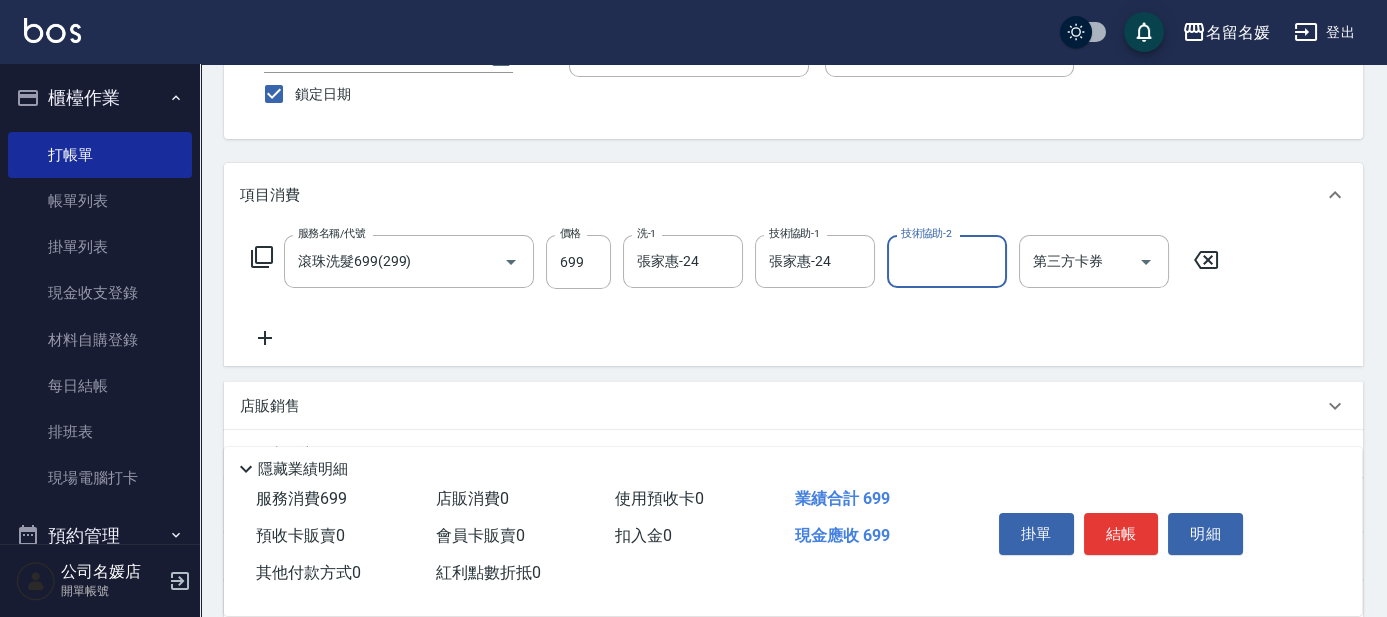 scroll, scrollTop: 181, scrollLeft: 0, axis: vertical 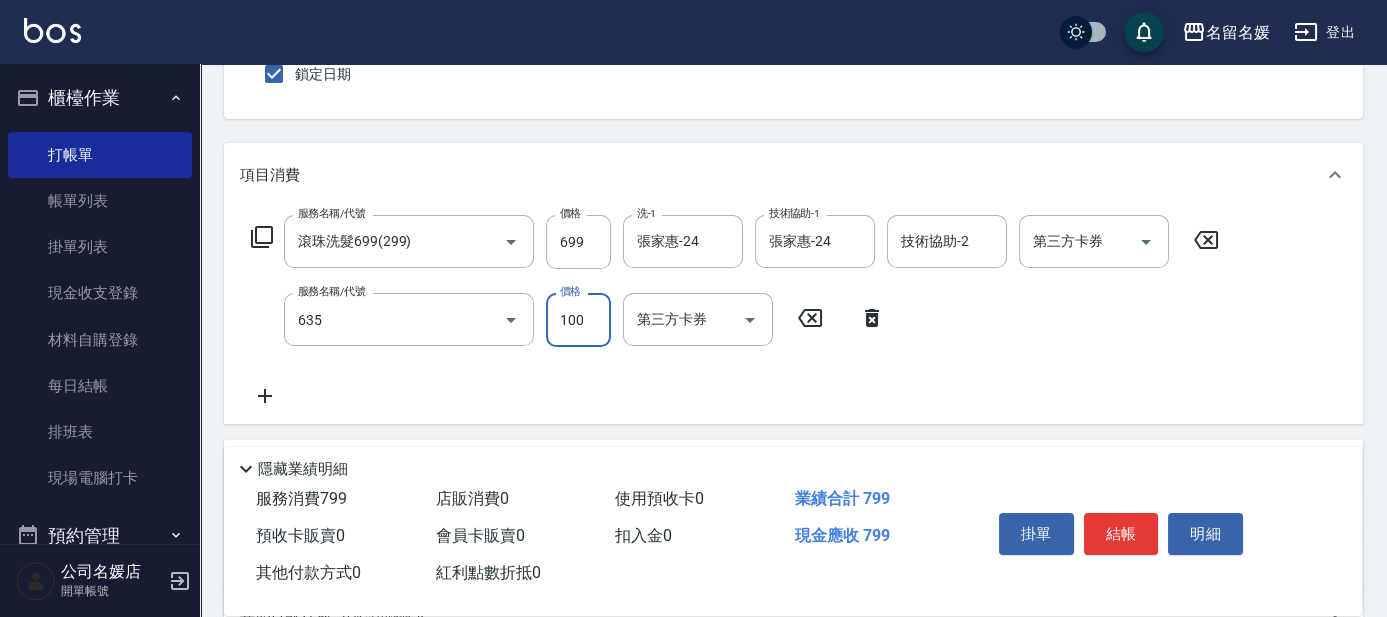 type on "煥彩.玻酸.晶膜.水療(635)" 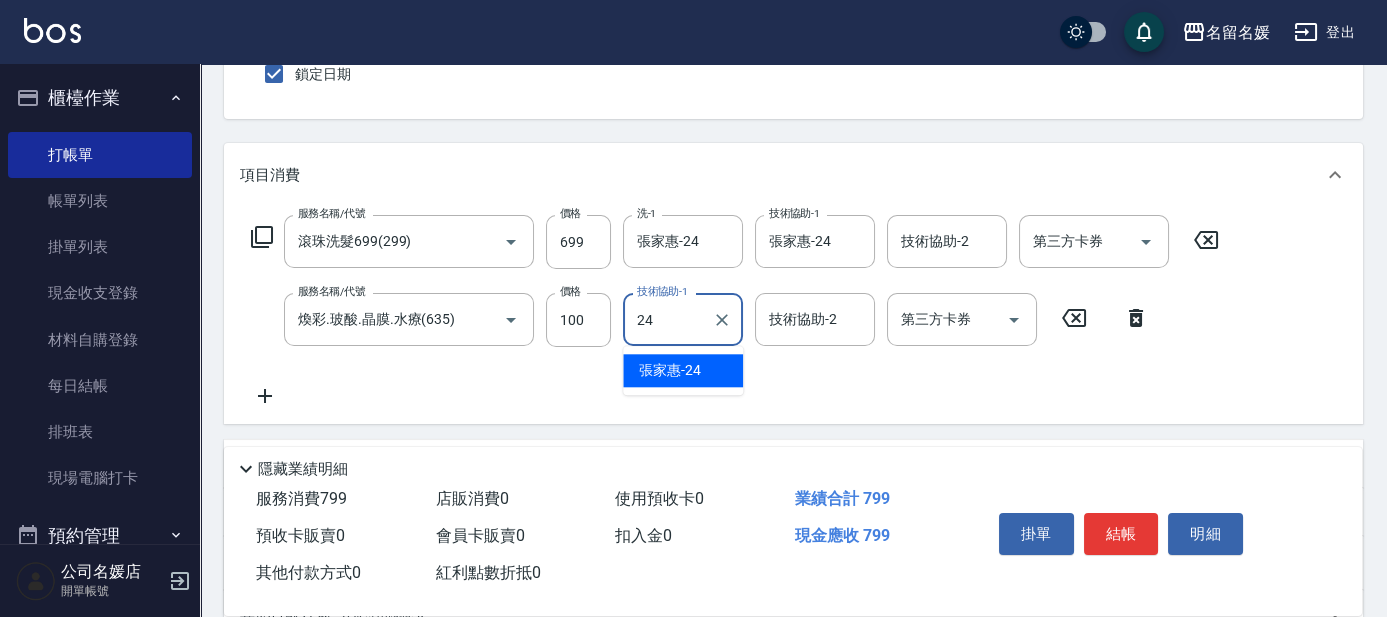 type on "張家惠-24" 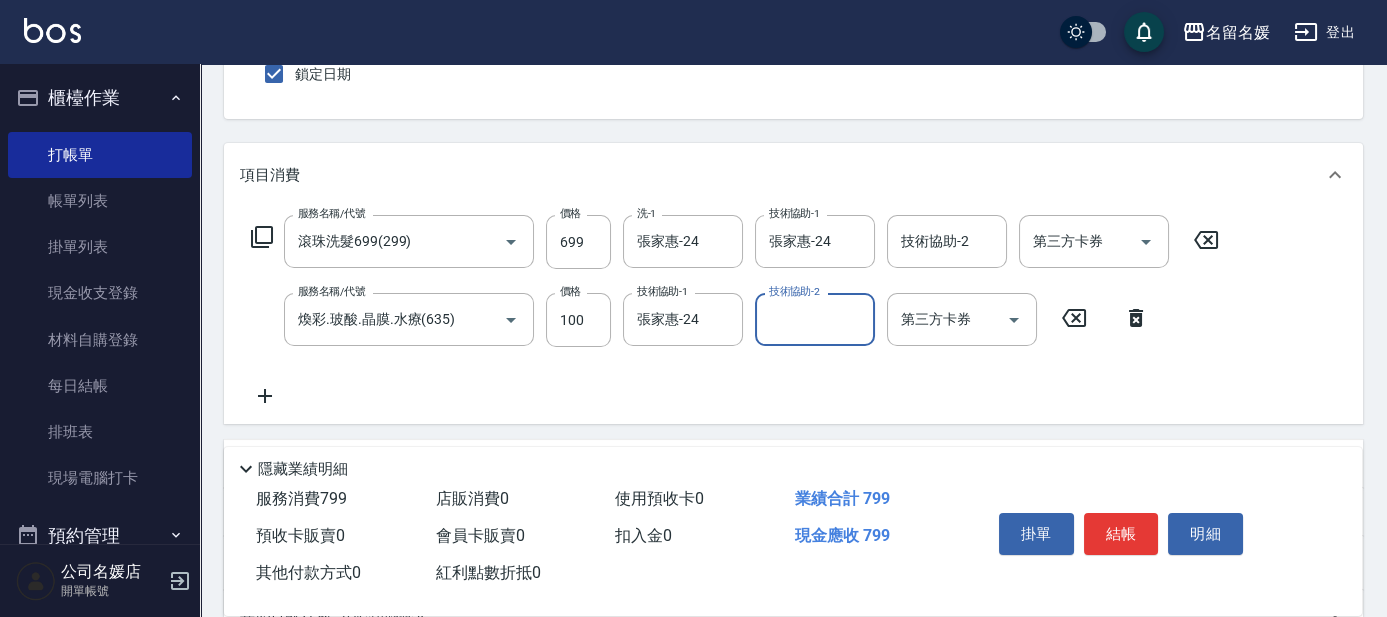click on "Key In 打帳單 上一筆訂單:#6 帳單速查 結帳前確認明細 連續打單結帳 掛單 結帳 明細 帳單日期 2025/08/07 09:54 鎖定日期 顧客姓名/手機號碼/編號 新客人 姓名未設定/0/null 顧客姓名/手機號碼/編號 服務人員姓名/編號 [NAME]-07 服務人員姓名/編號 指定 不指定 項目消費 服務名稱/代號 滾珠洗髮699(299) 服務名稱/代號 價格 699 價格 洗-1 [NAME]-24 洗-1 技術協助-1 [NAME]-24 技術協助-1 技術協助-2 技術協助-2 第三方卡券 第三方卡券 服務名稱/代號 煥彩.玻酸.晶膜.水療(635) 服務名稱/代號 價格 100 價格 技術協助-1 [NAME]-24 技術協助-1 技術協助-2 技術協助-2 第三方卡券 第三方卡券 店販銷售 服務人員姓名/編號 服務人員姓名/編號 商品代號/名稱 商品代號/名稱 預收卡販賣 卡券名稱/代號 卡券名稱/代號 使用預收卡 x40 卡券代號/名稱 卡券代號/名稱 其他付款方式 入金可用餘額: 0 0元 0 0" at bounding box center (793, 379) 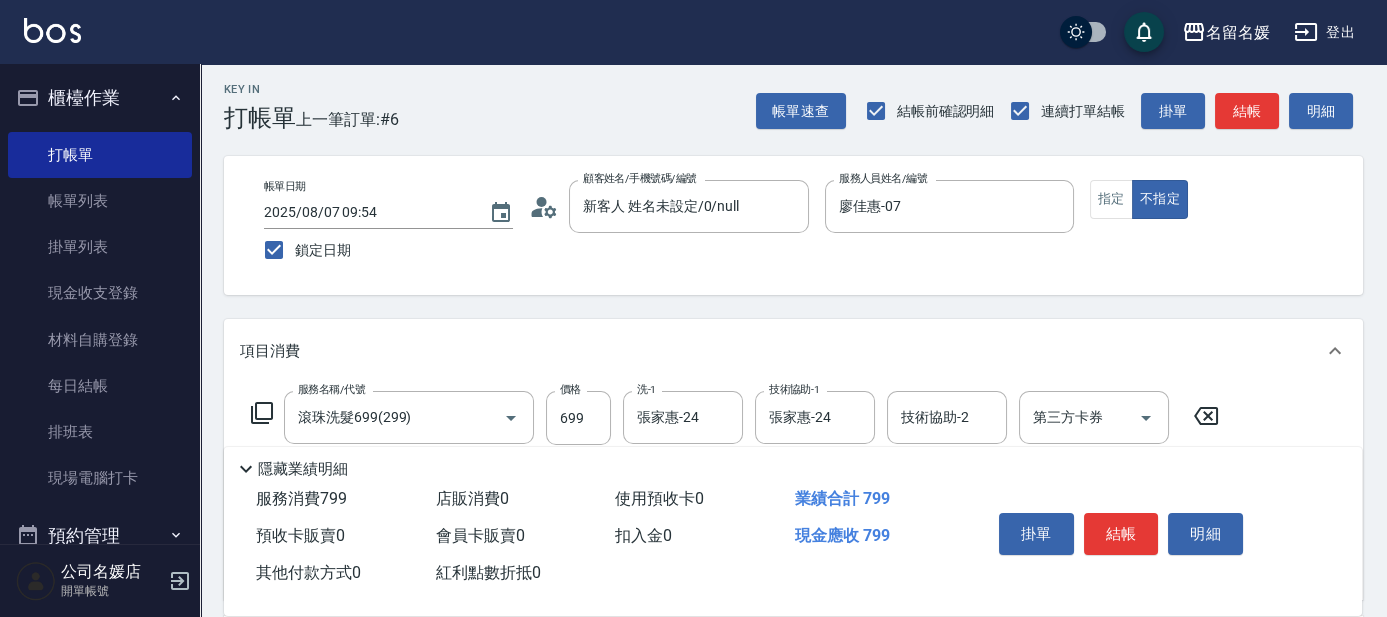 scroll, scrollTop: 0, scrollLeft: 0, axis: both 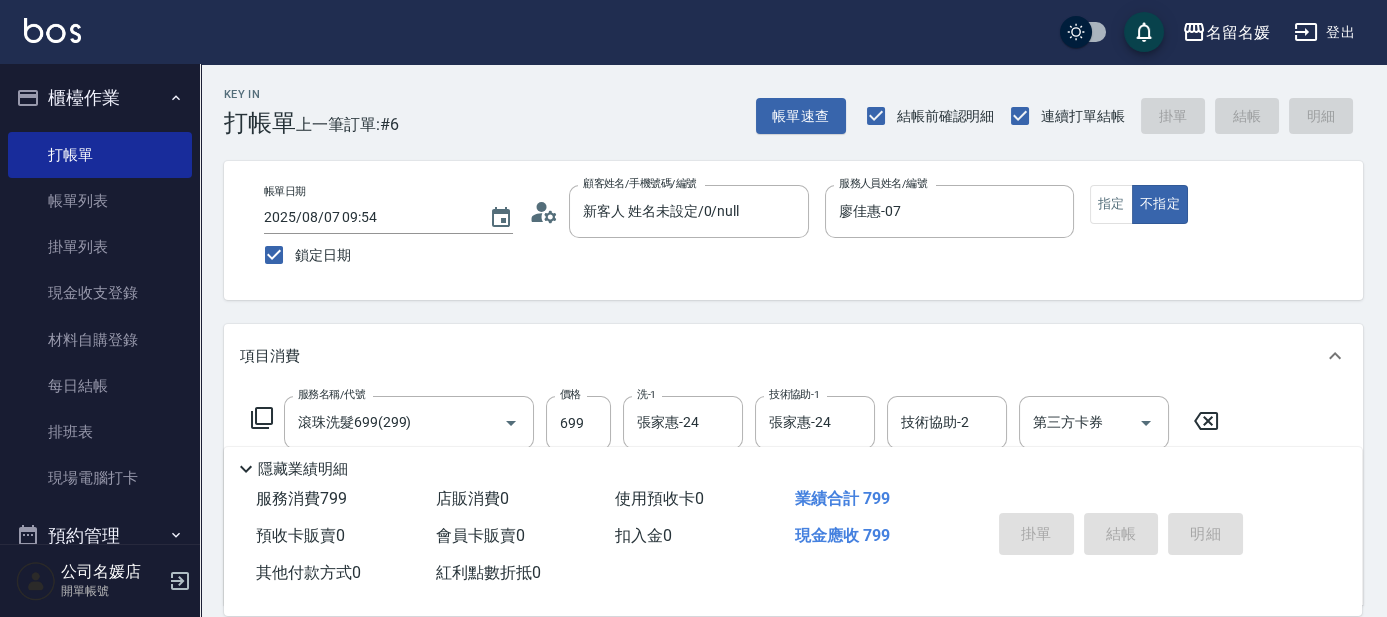 type 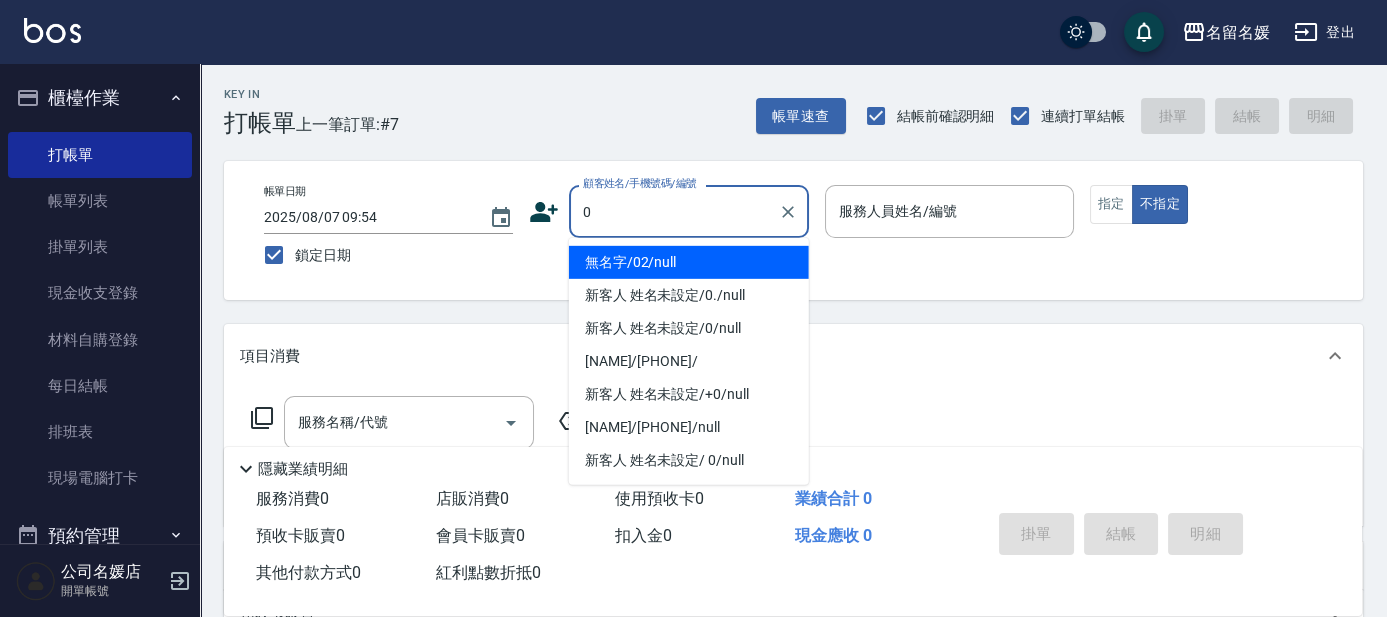 type on "無名字/02/null" 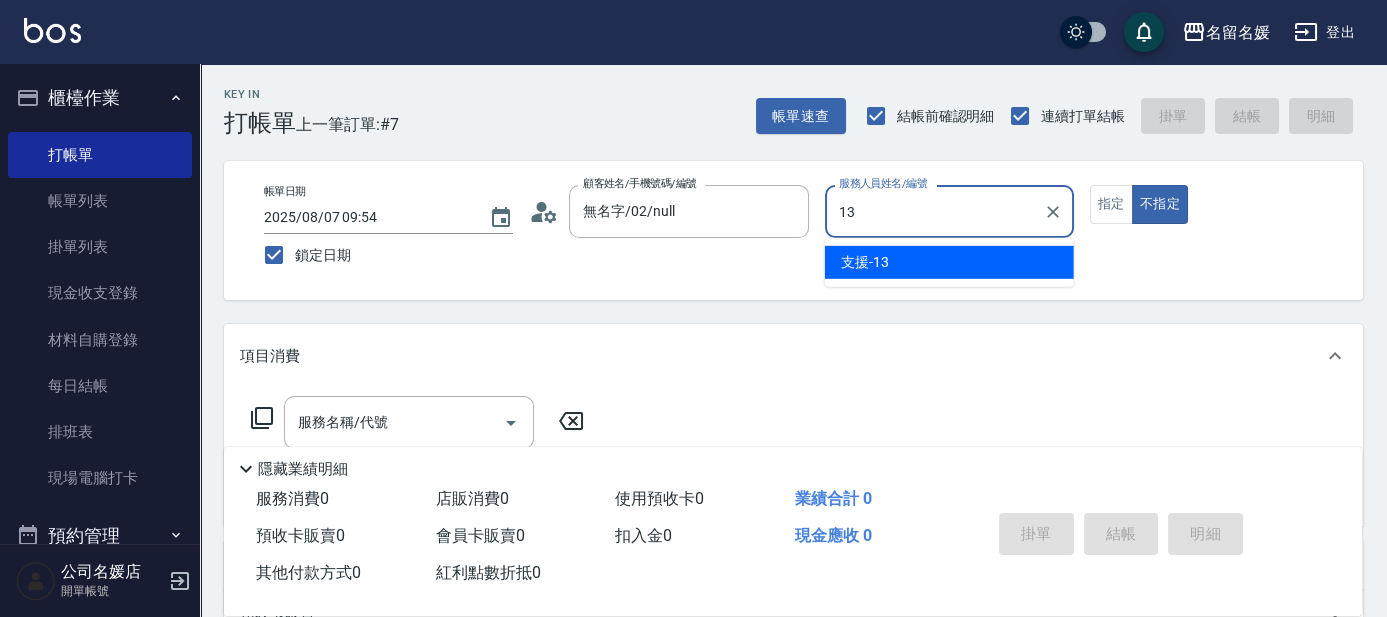 type on "13" 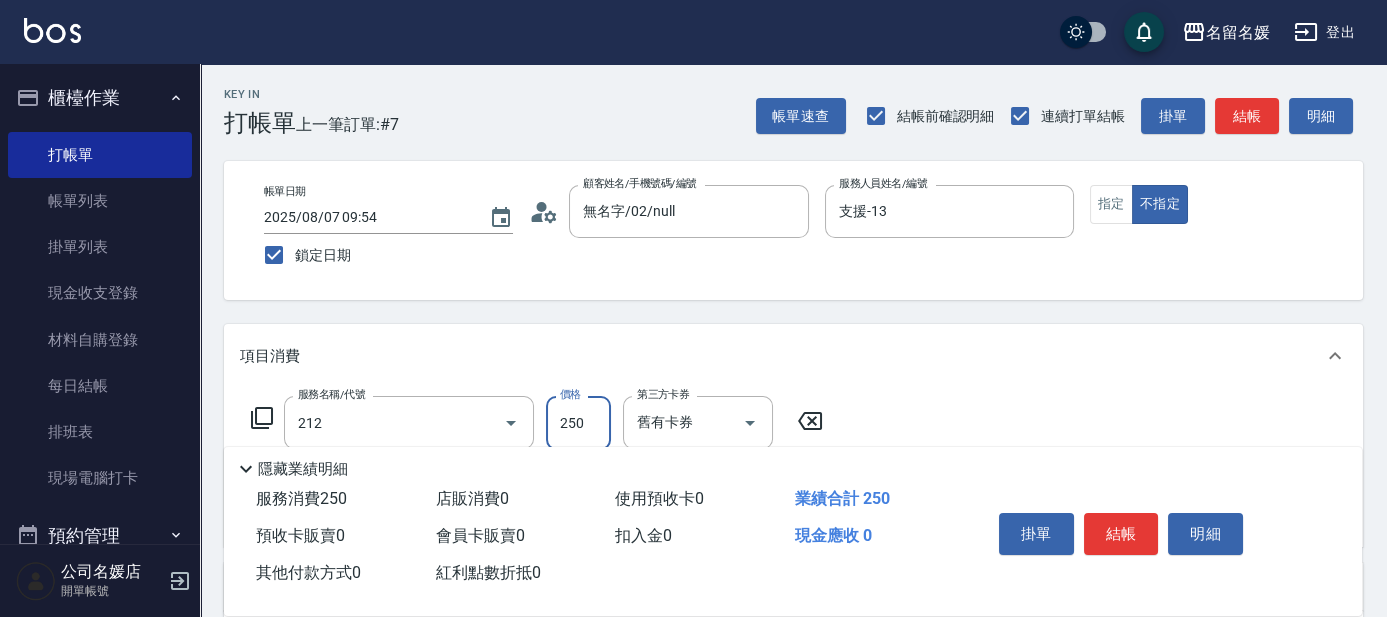 type on "洗髮券-(卡)250(212)" 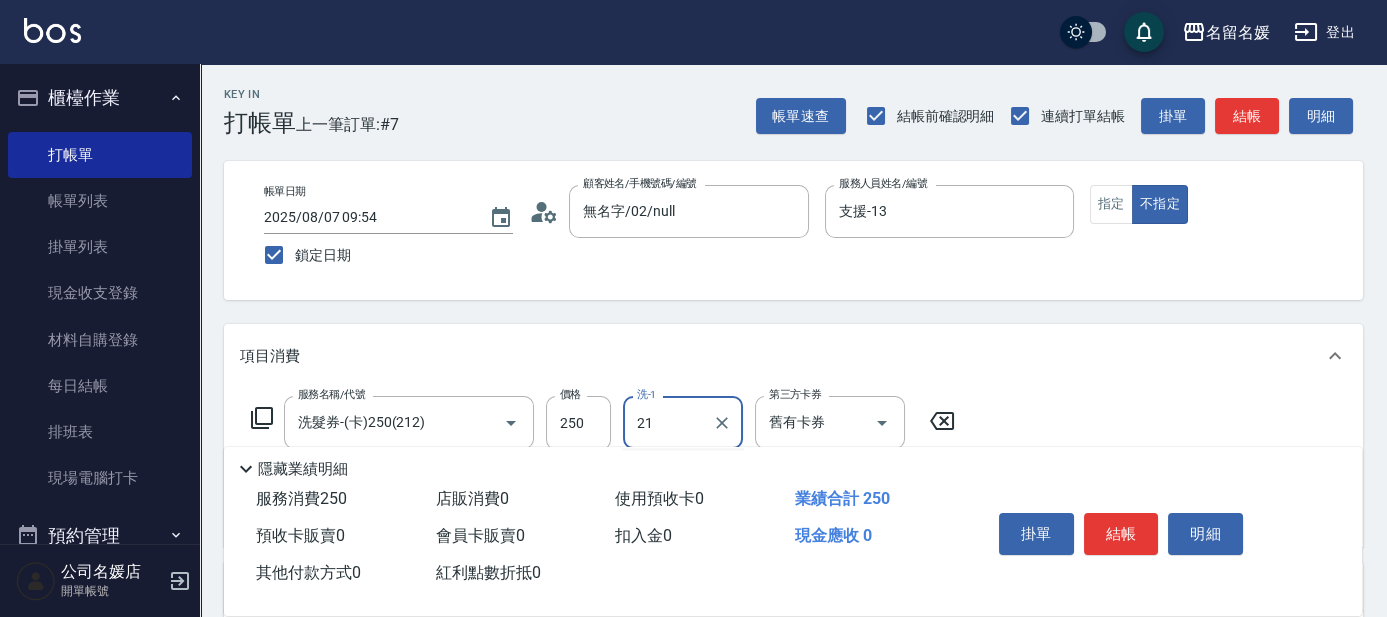 type on "許庭瑀-21" 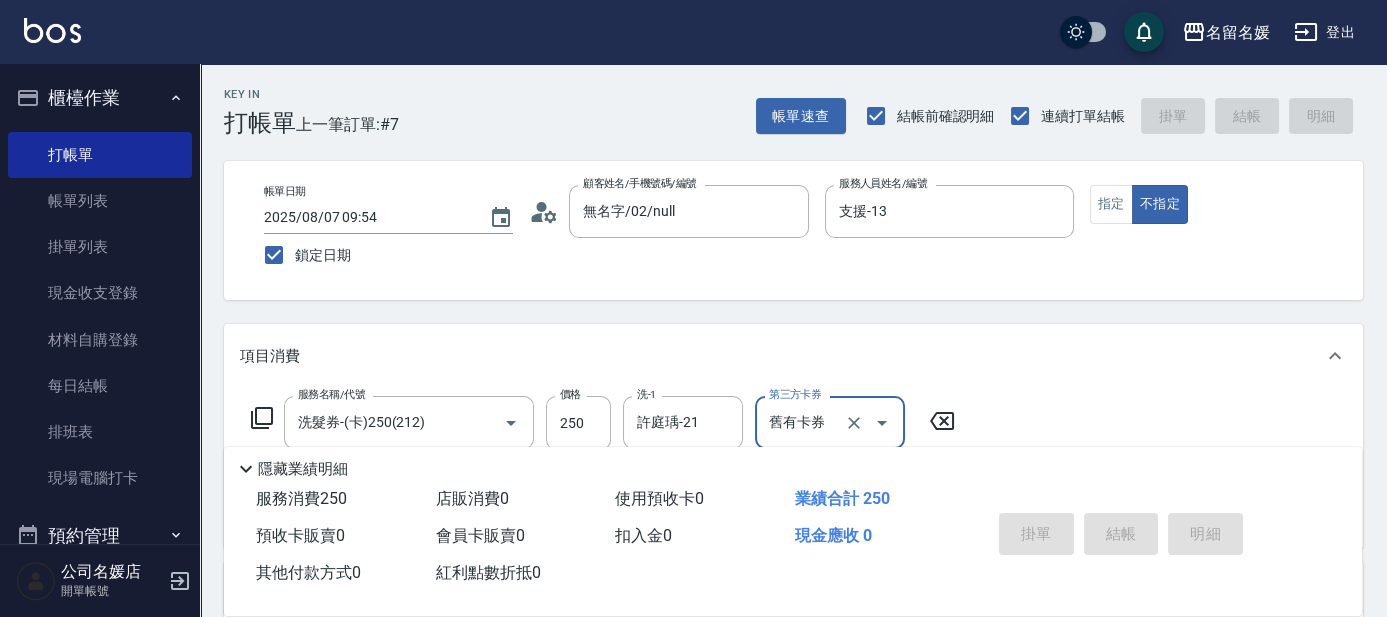 type 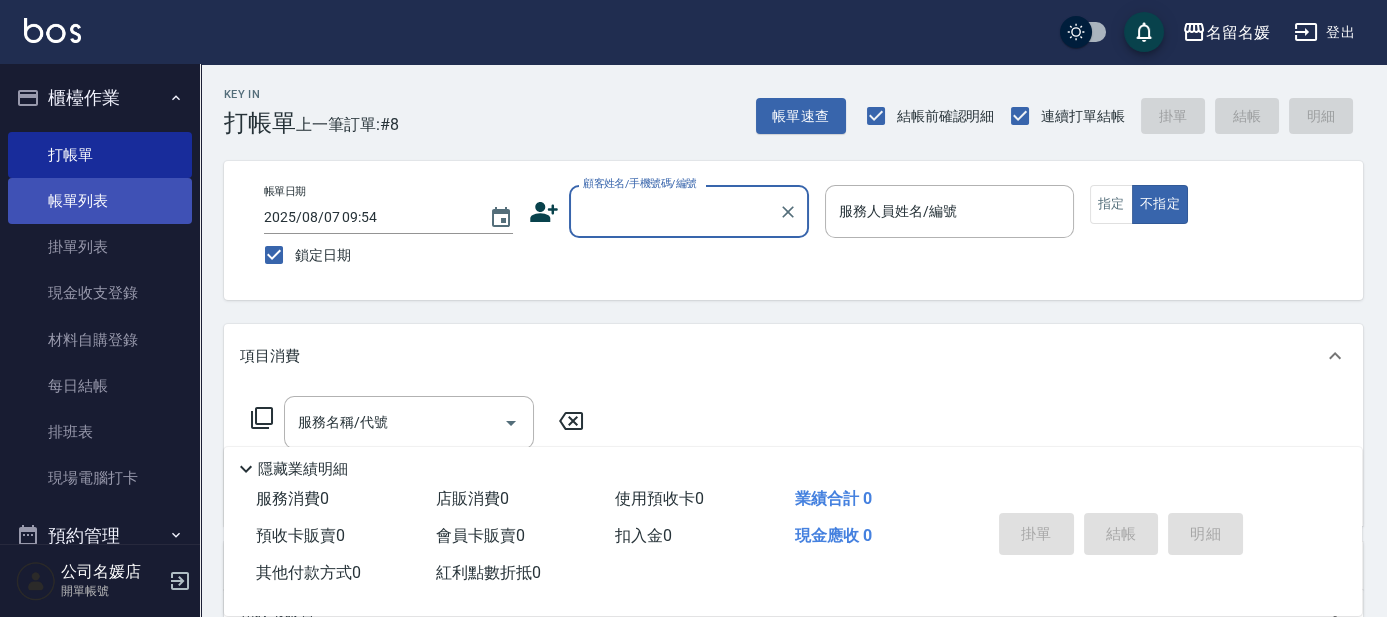 click on "帳單列表" at bounding box center [100, 201] 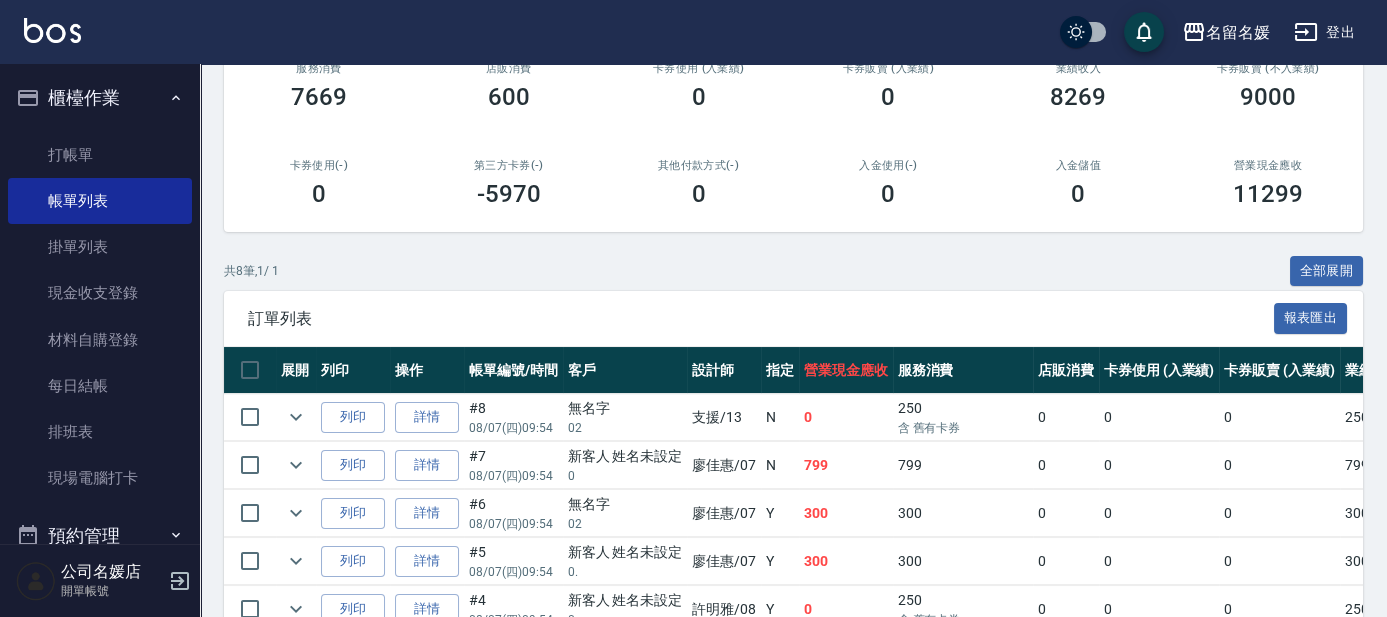 scroll, scrollTop: 272, scrollLeft: 0, axis: vertical 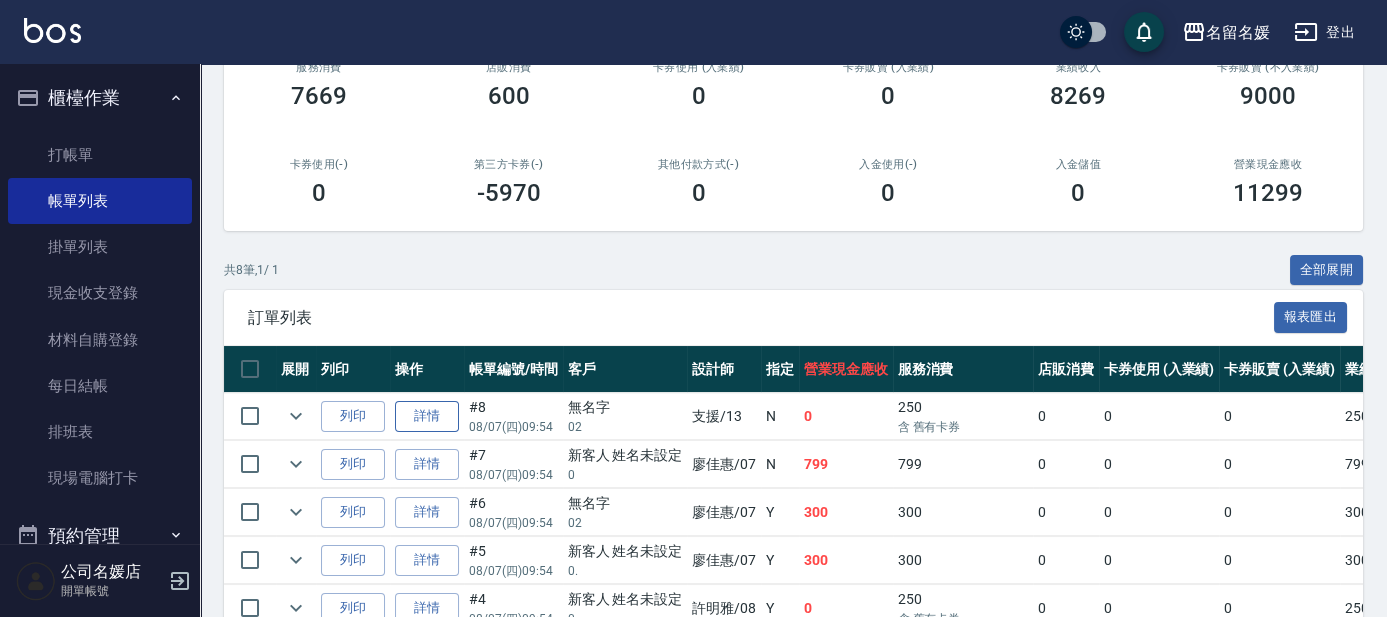 click on "詳情" at bounding box center (427, 416) 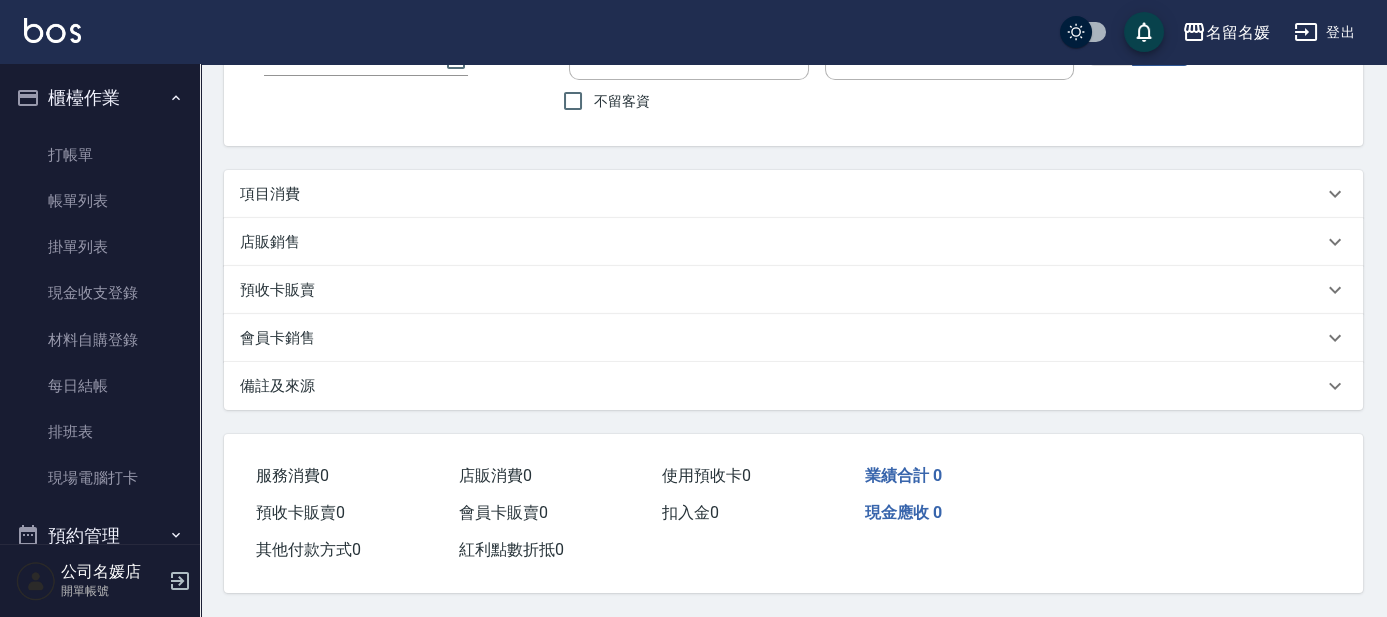 scroll, scrollTop: 0, scrollLeft: 0, axis: both 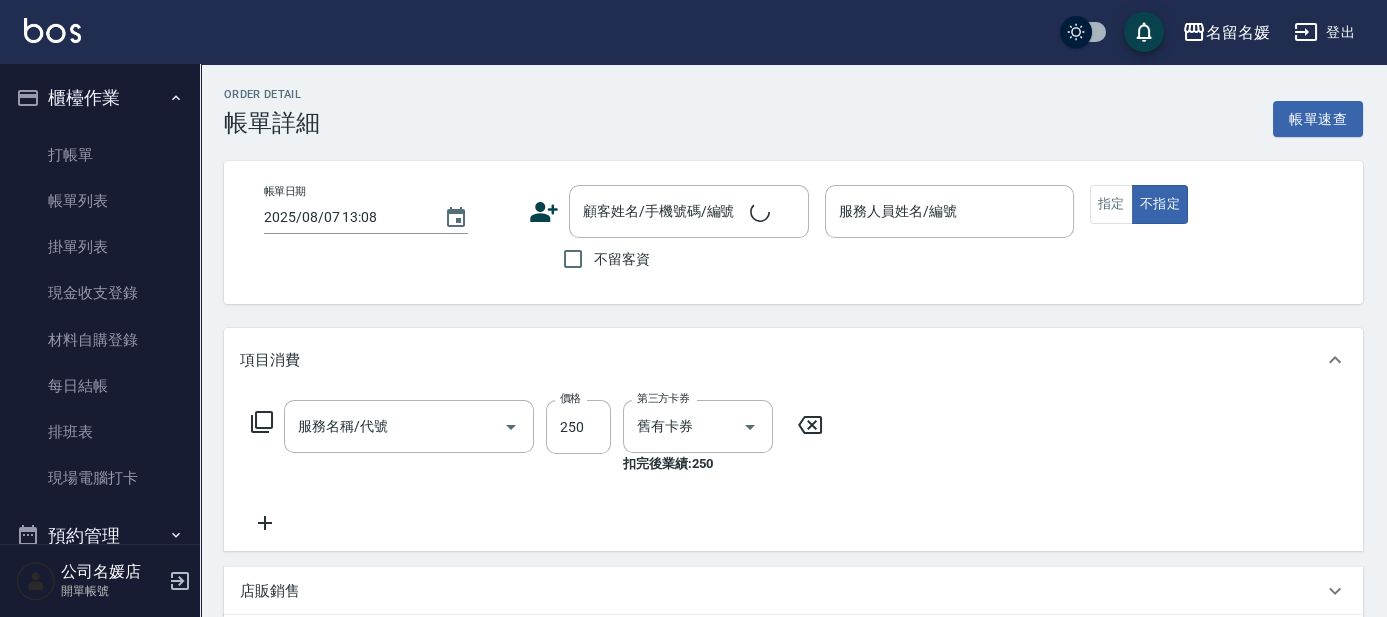 type on "2025/08/07 09:54" 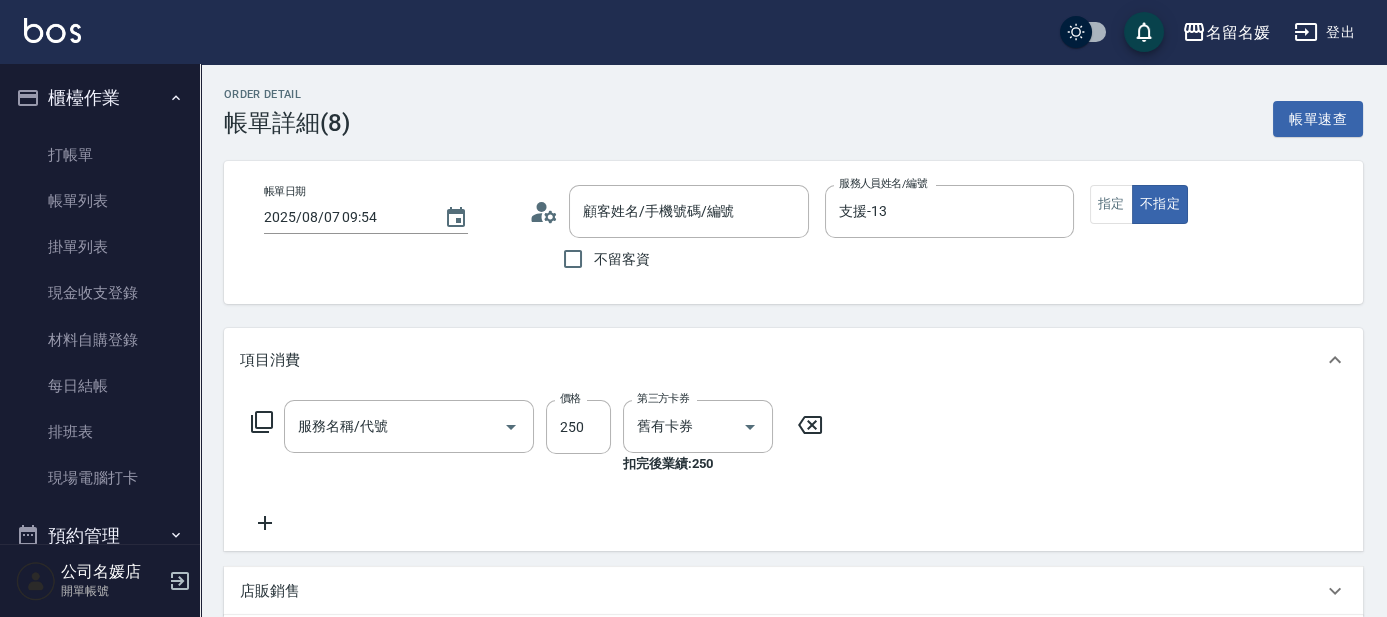 type on "洗髮券-(卡)250(212)" 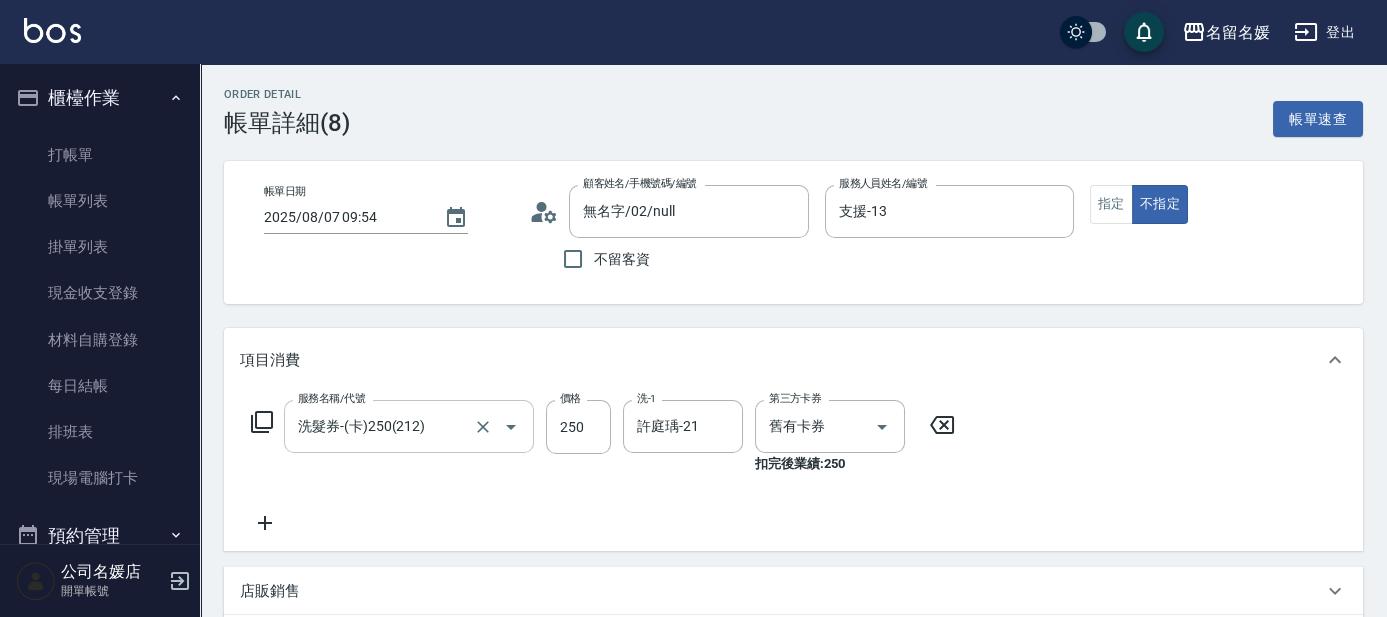 type on "無名字/02/null" 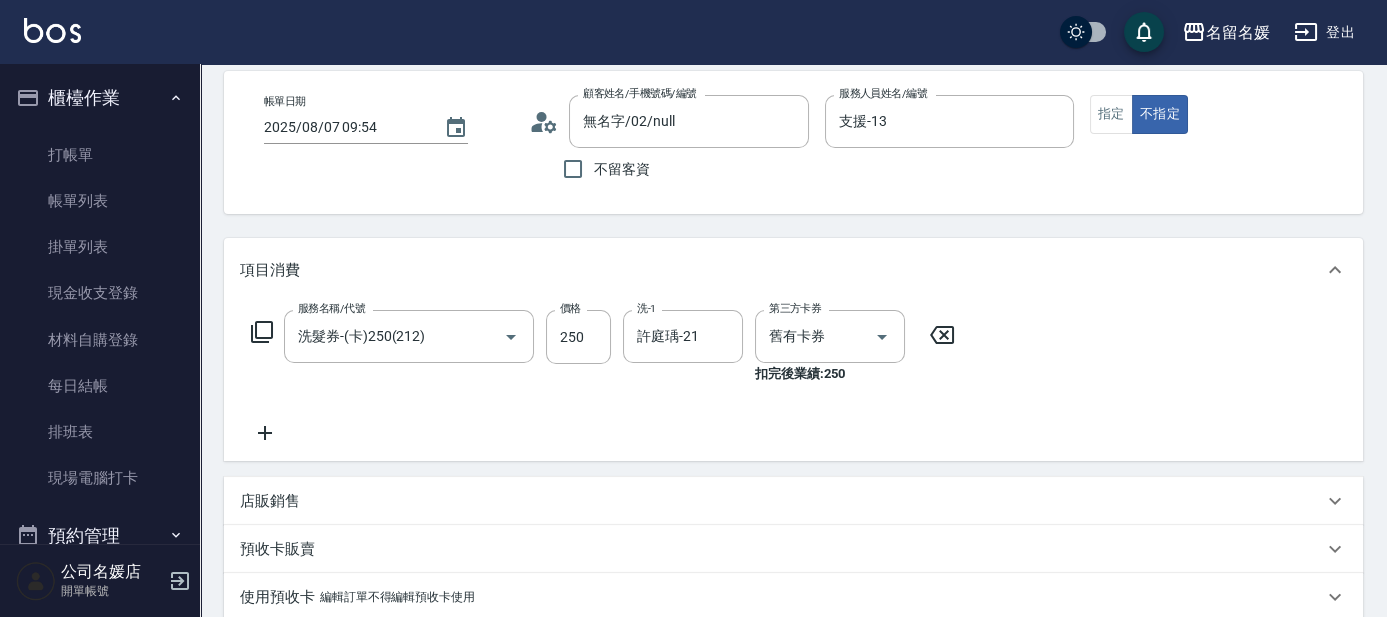 click 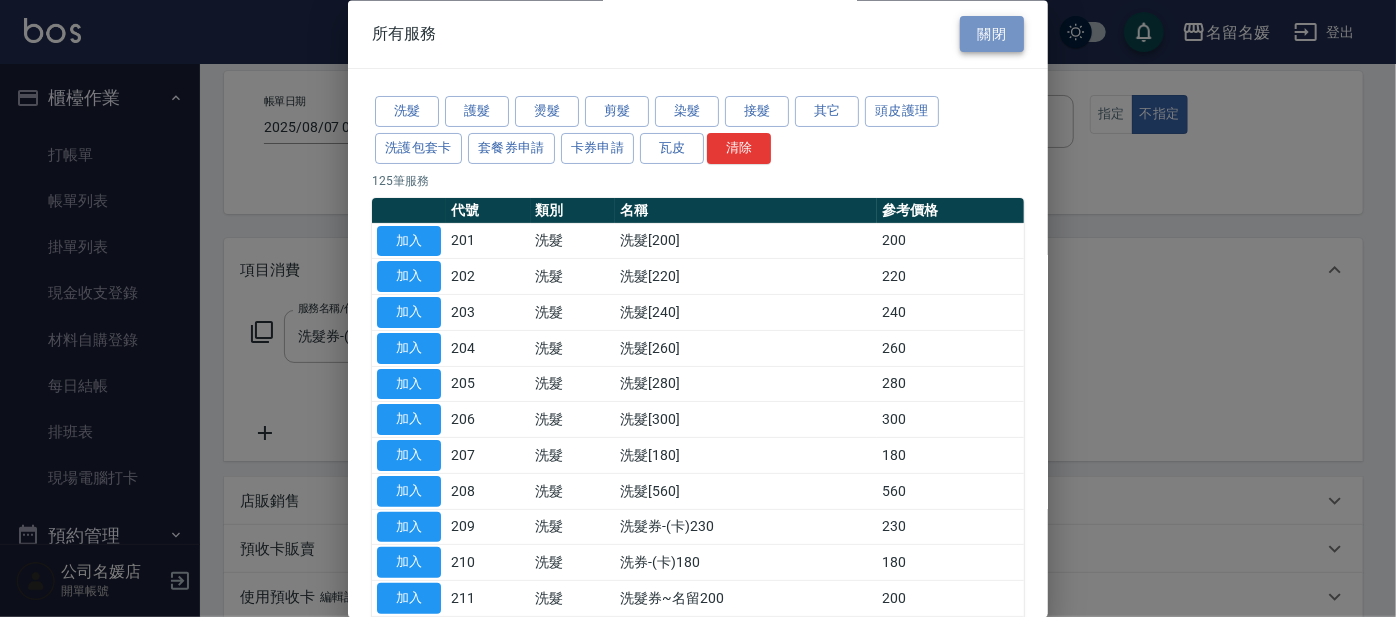 click on "關閉" at bounding box center (992, 34) 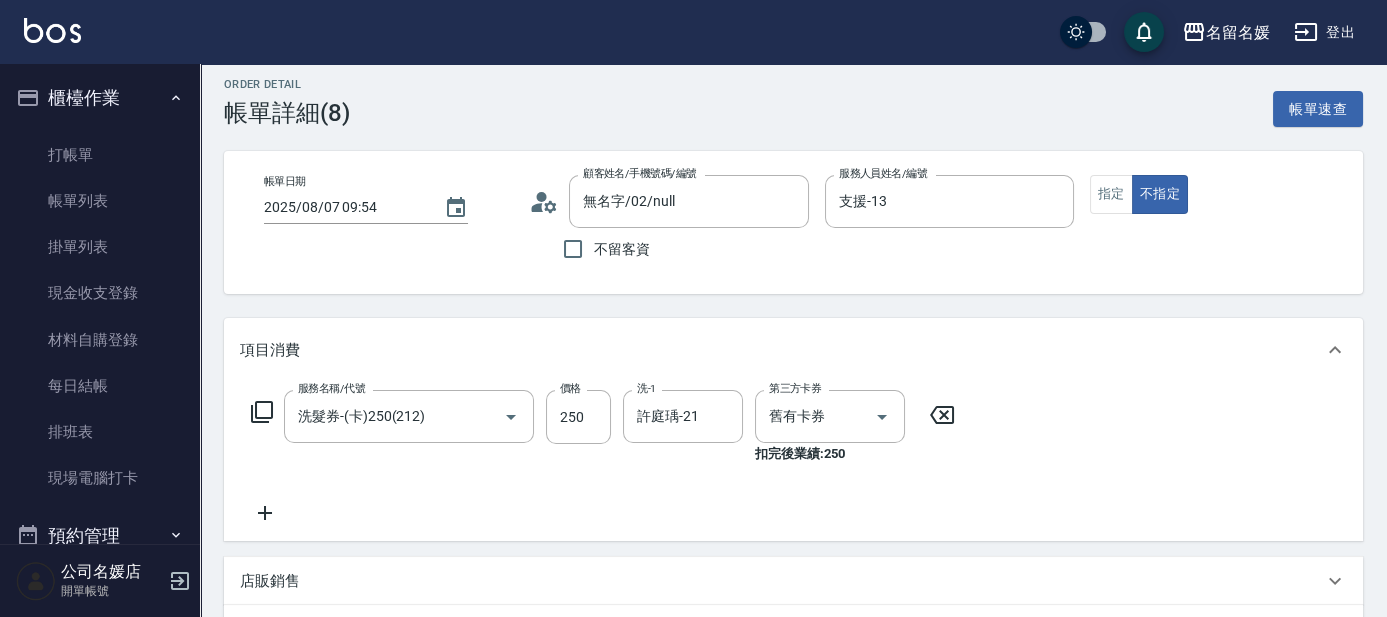 scroll, scrollTop: 0, scrollLeft: 0, axis: both 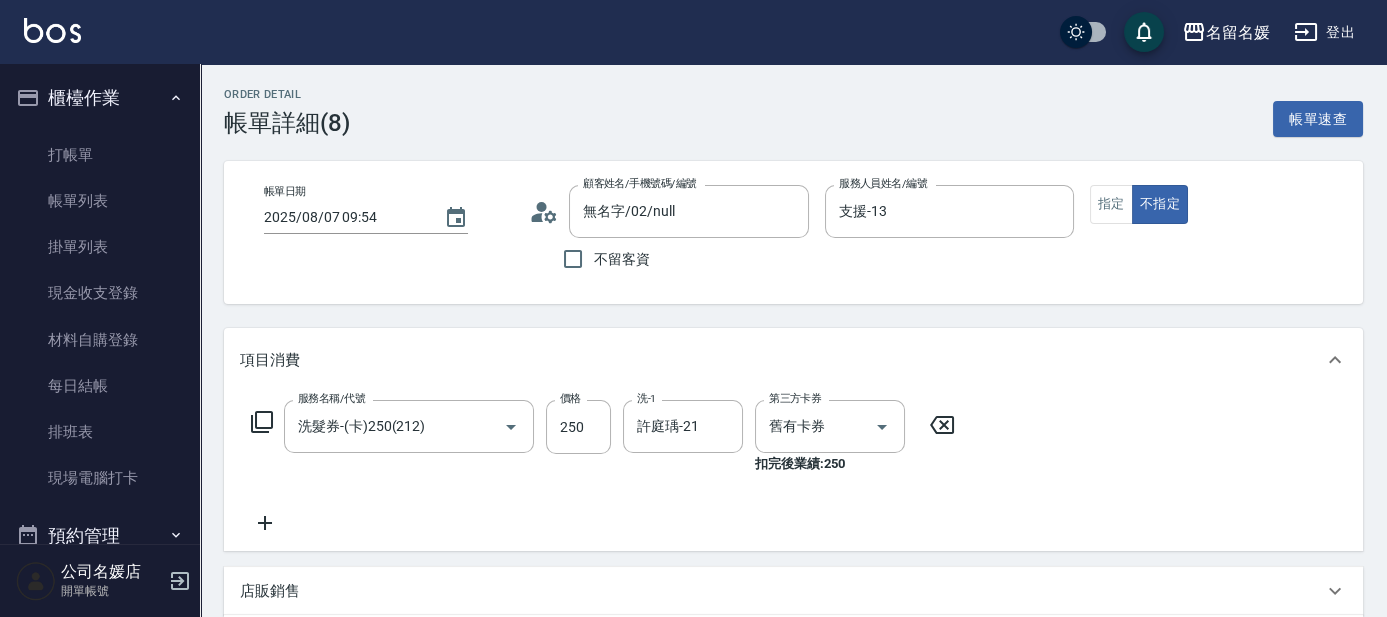 click 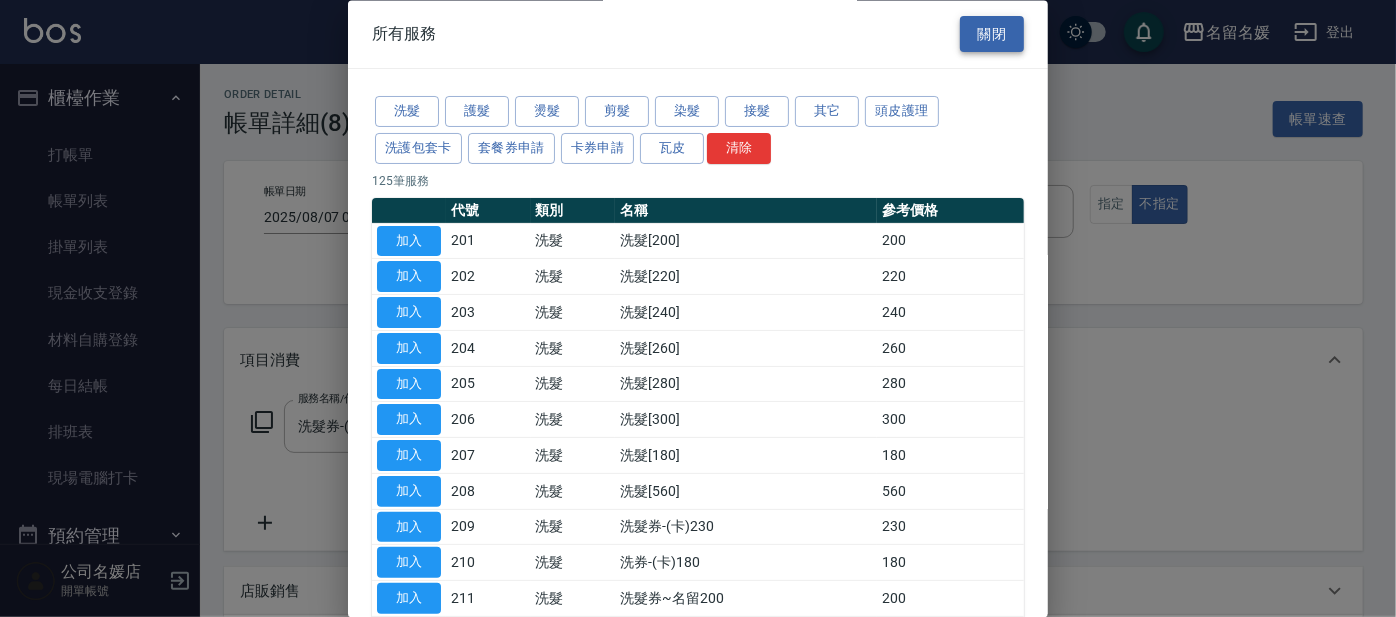 click on "關閉" at bounding box center (992, 34) 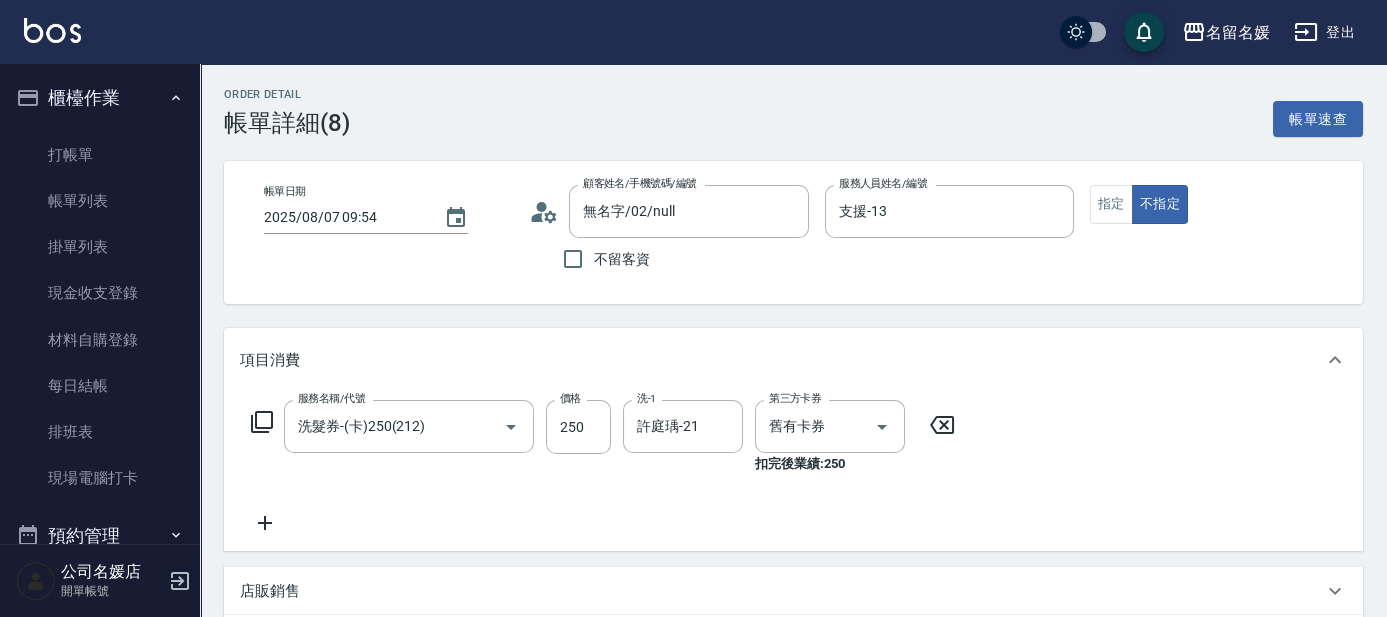 click 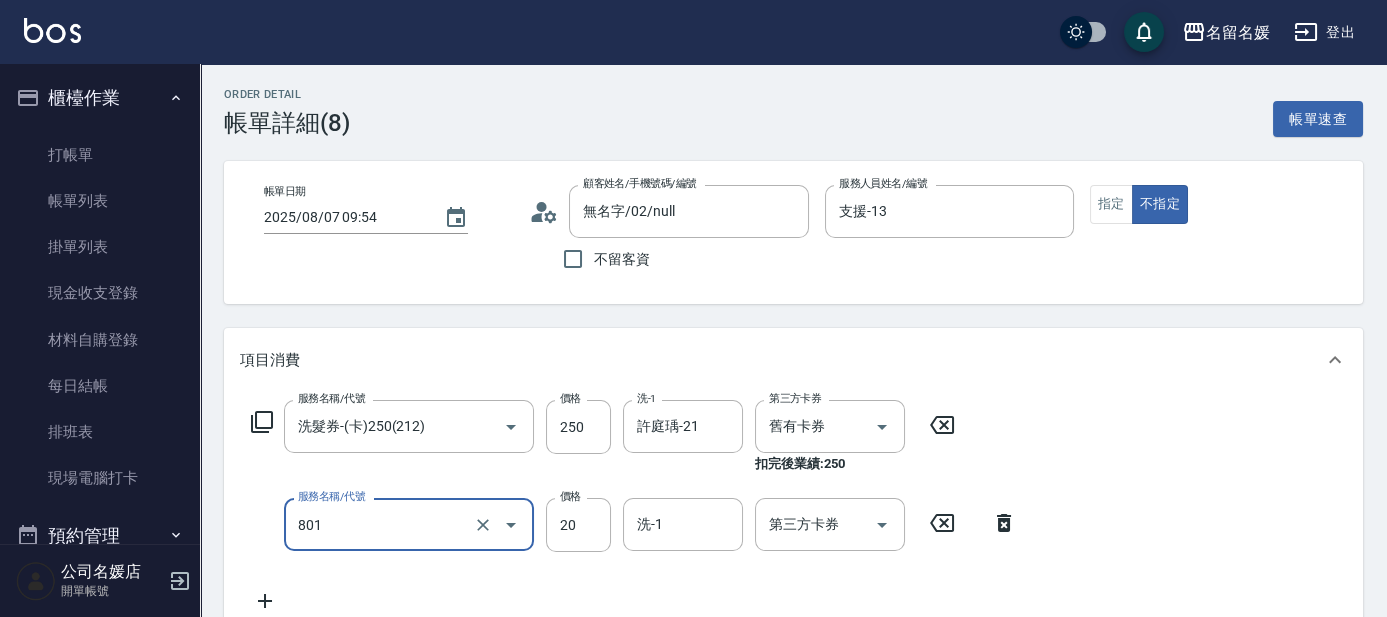 type on "潤絲(801)" 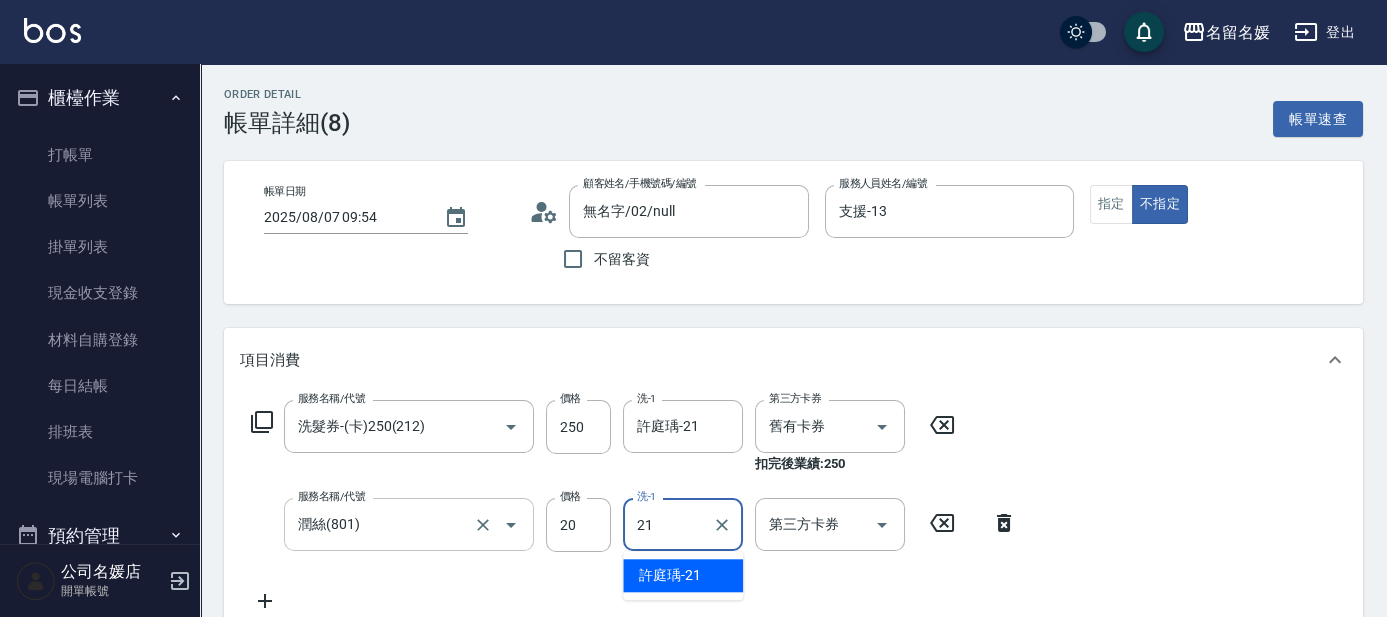 type on "許庭瑀-21" 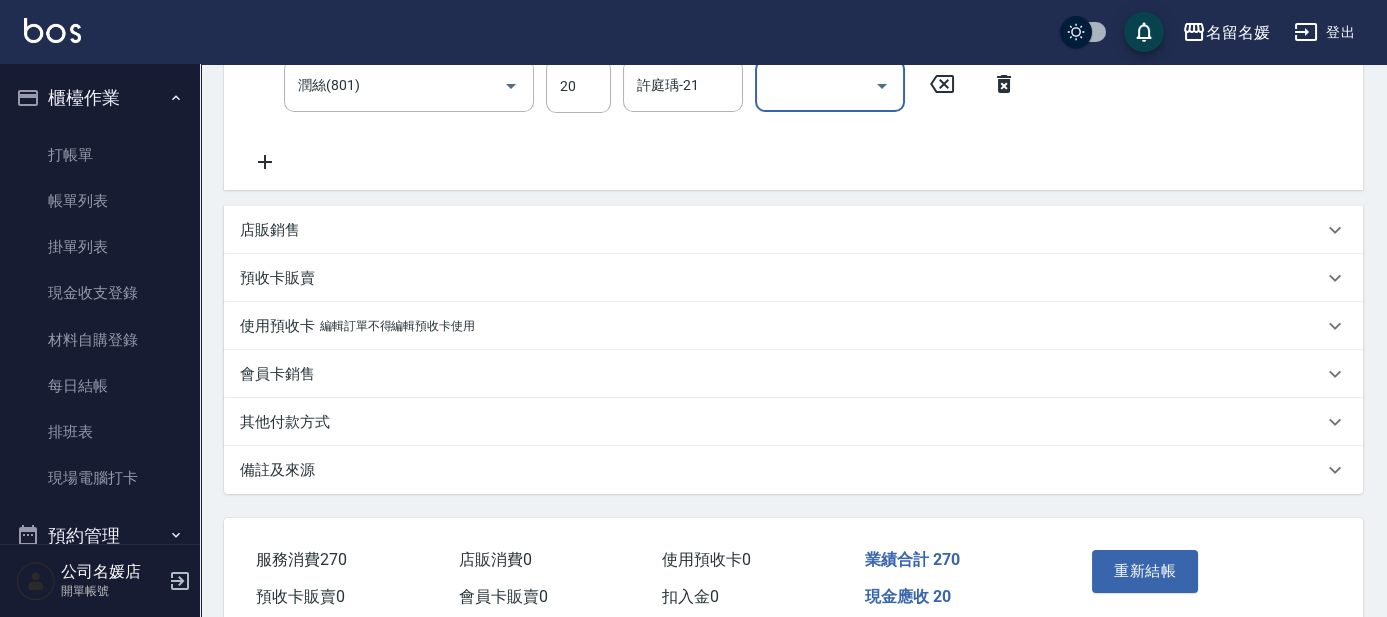 scroll, scrollTop: 530, scrollLeft: 0, axis: vertical 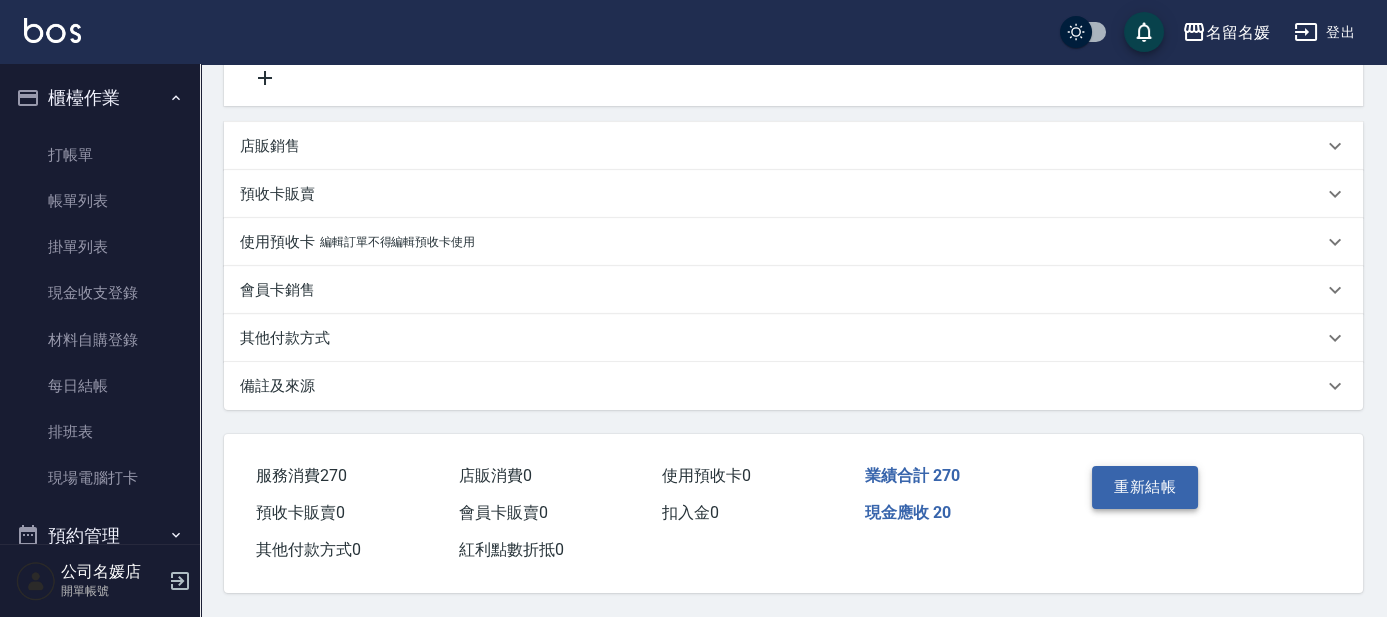 click on "重新結帳" at bounding box center (1145, 487) 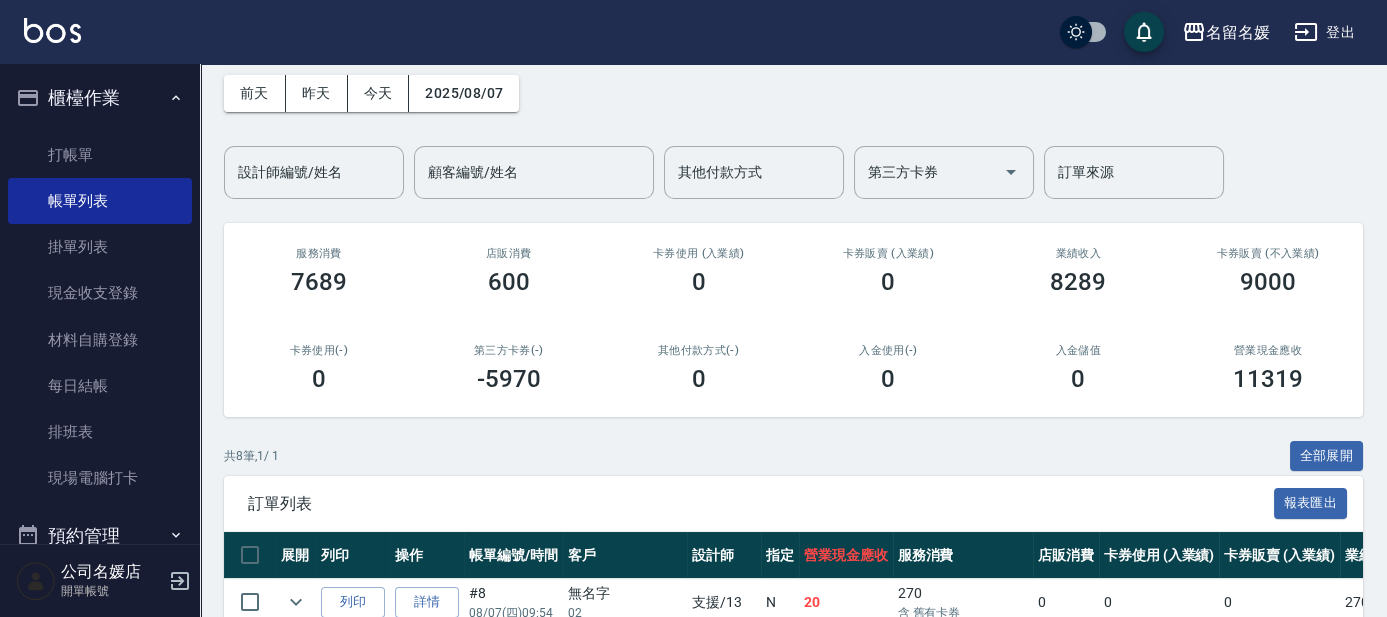 scroll, scrollTop: 181, scrollLeft: 0, axis: vertical 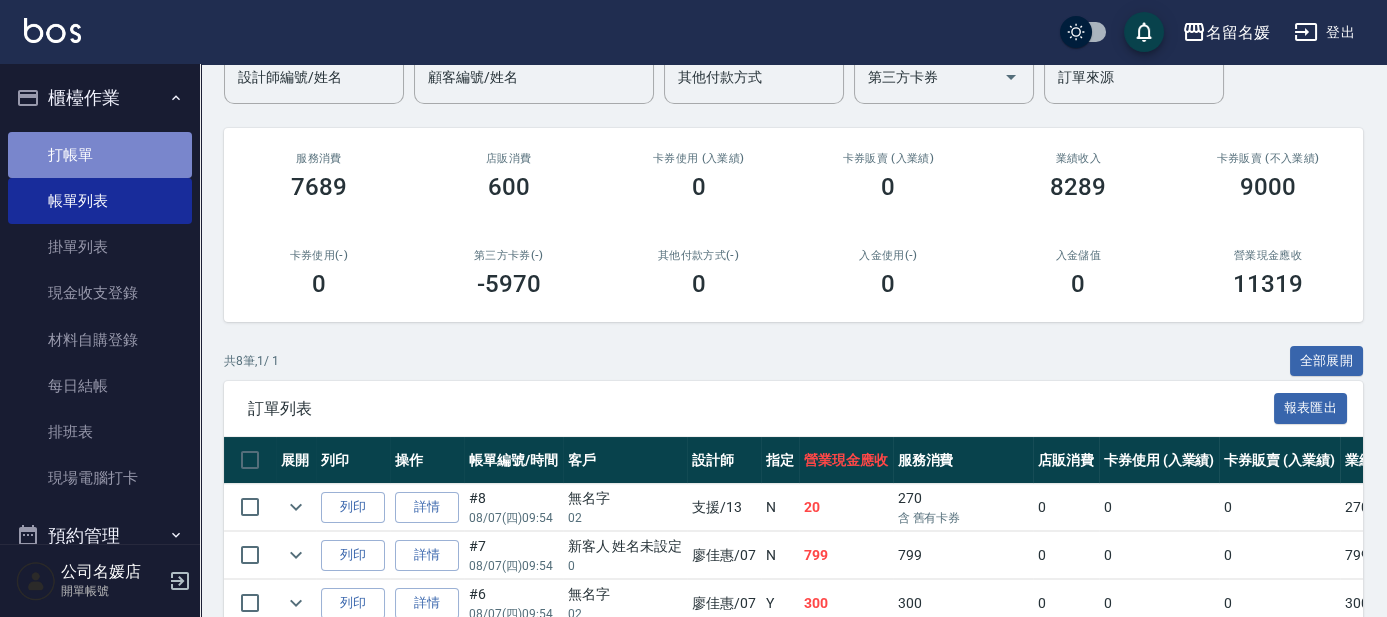 click on "打帳單" at bounding box center (100, 155) 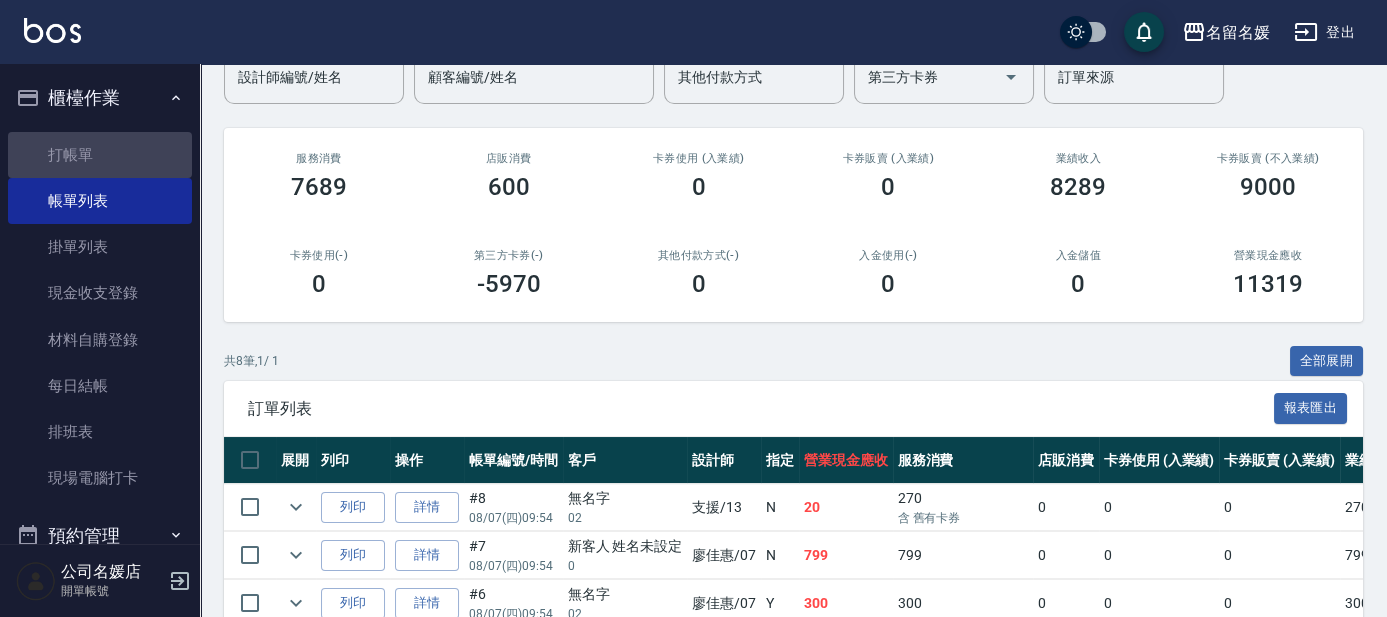 scroll, scrollTop: 0, scrollLeft: 0, axis: both 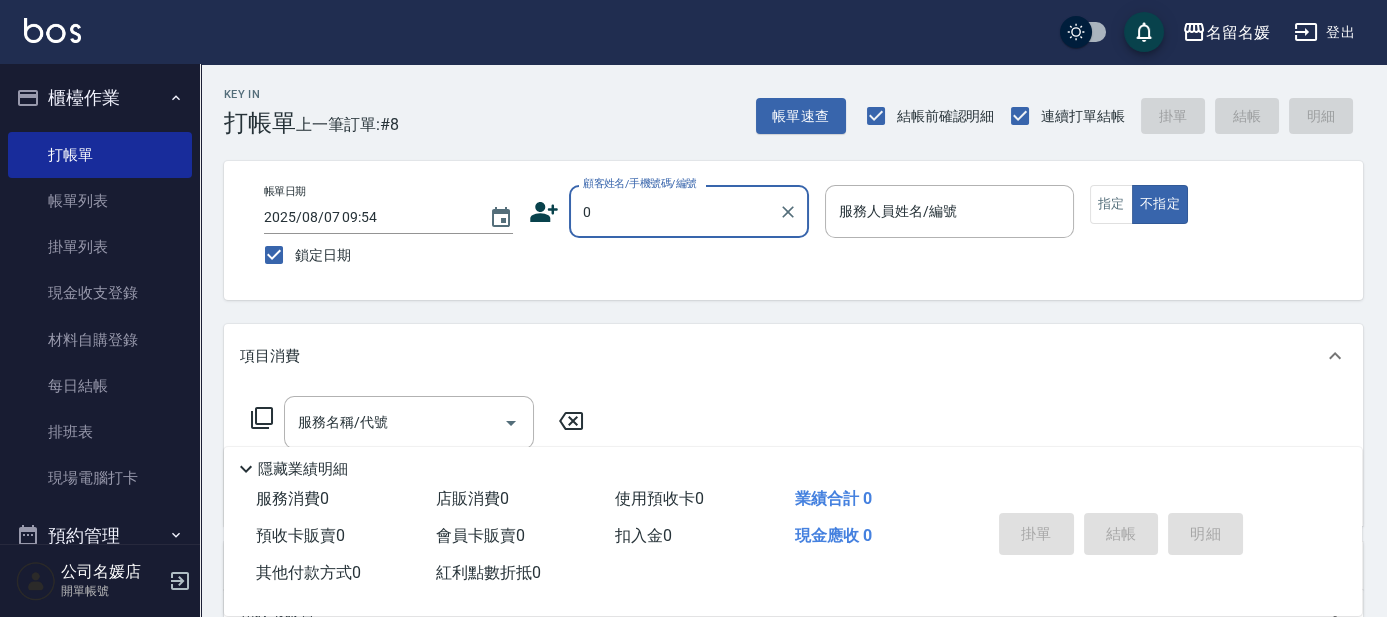 type on "0" 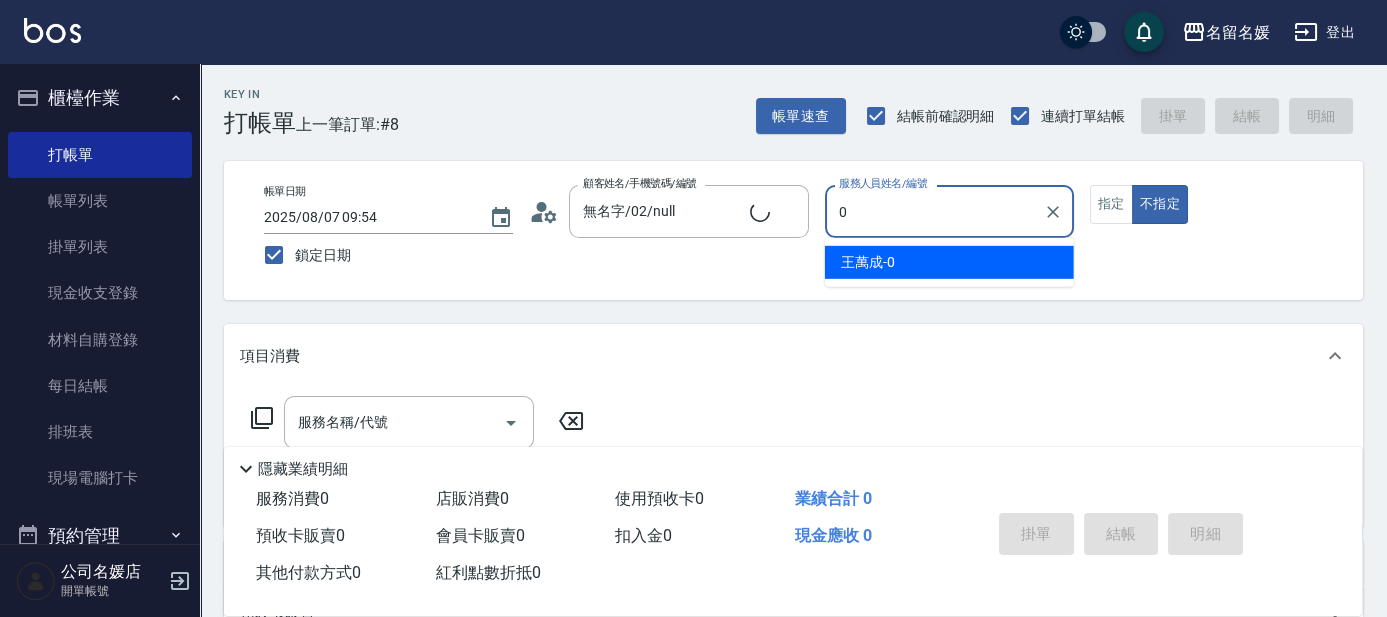 type on "新客人 姓名未設定/0/null" 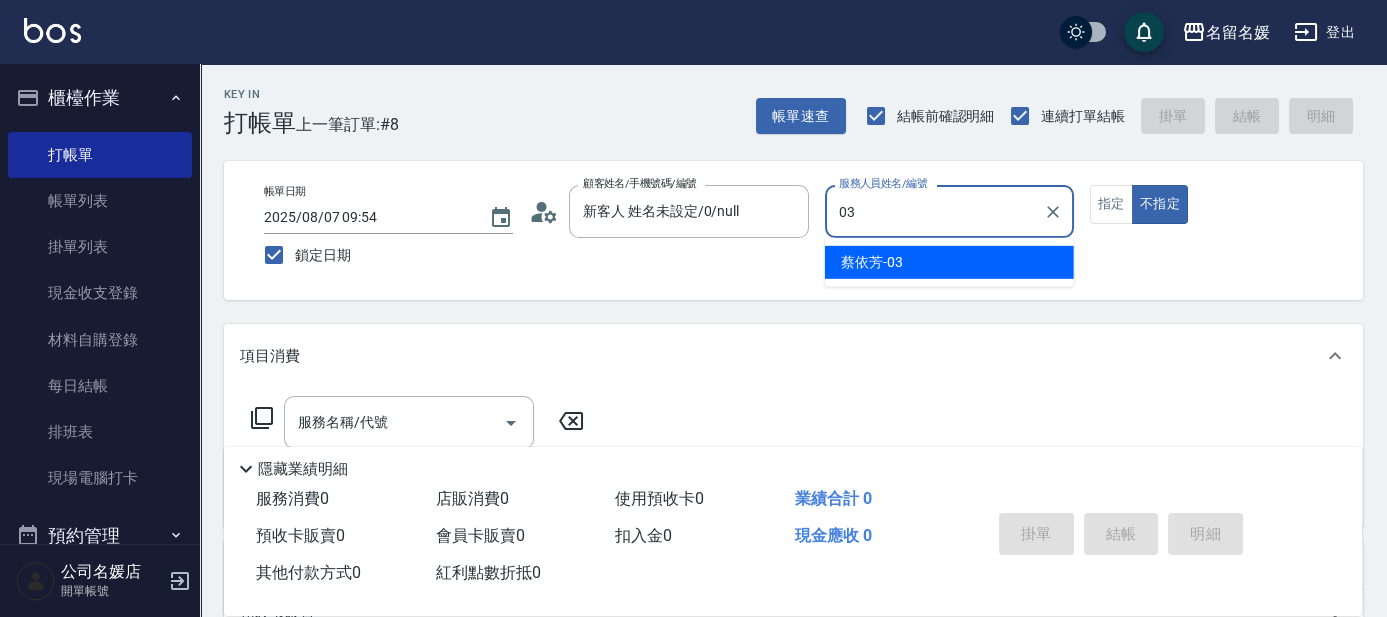 type on "03" 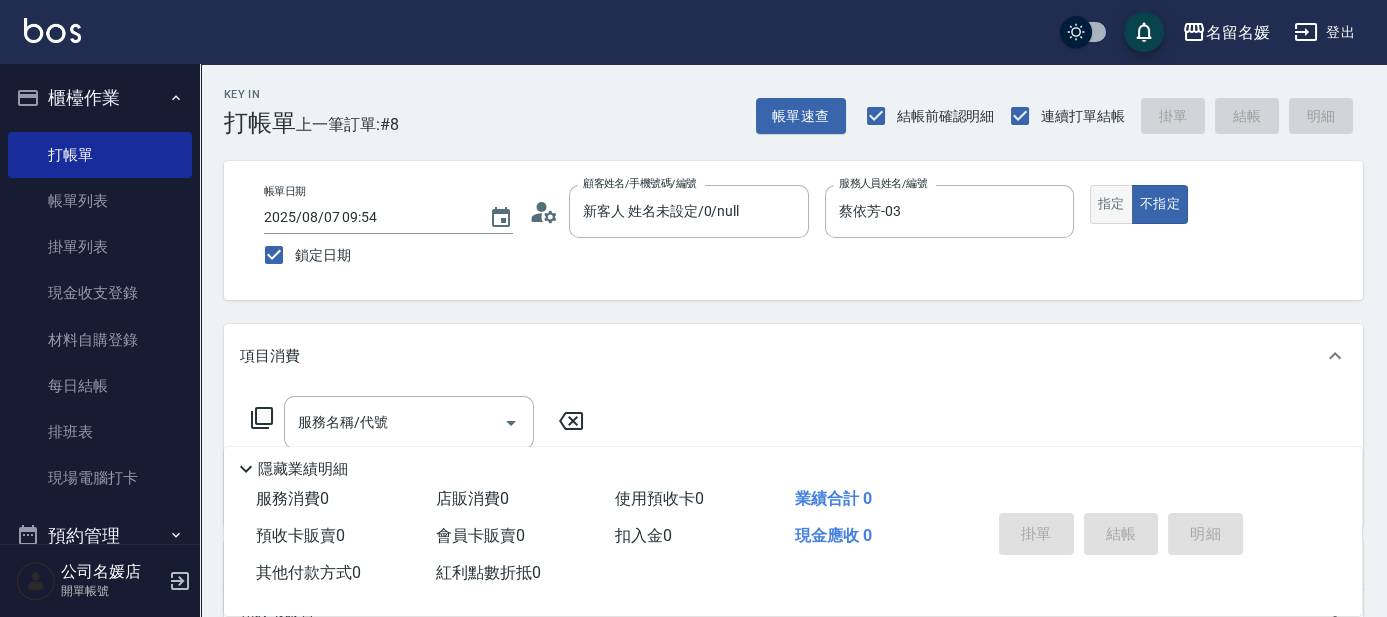 drag, startPoint x: 1082, startPoint y: 209, endPoint x: 1098, endPoint y: 206, distance: 16.27882 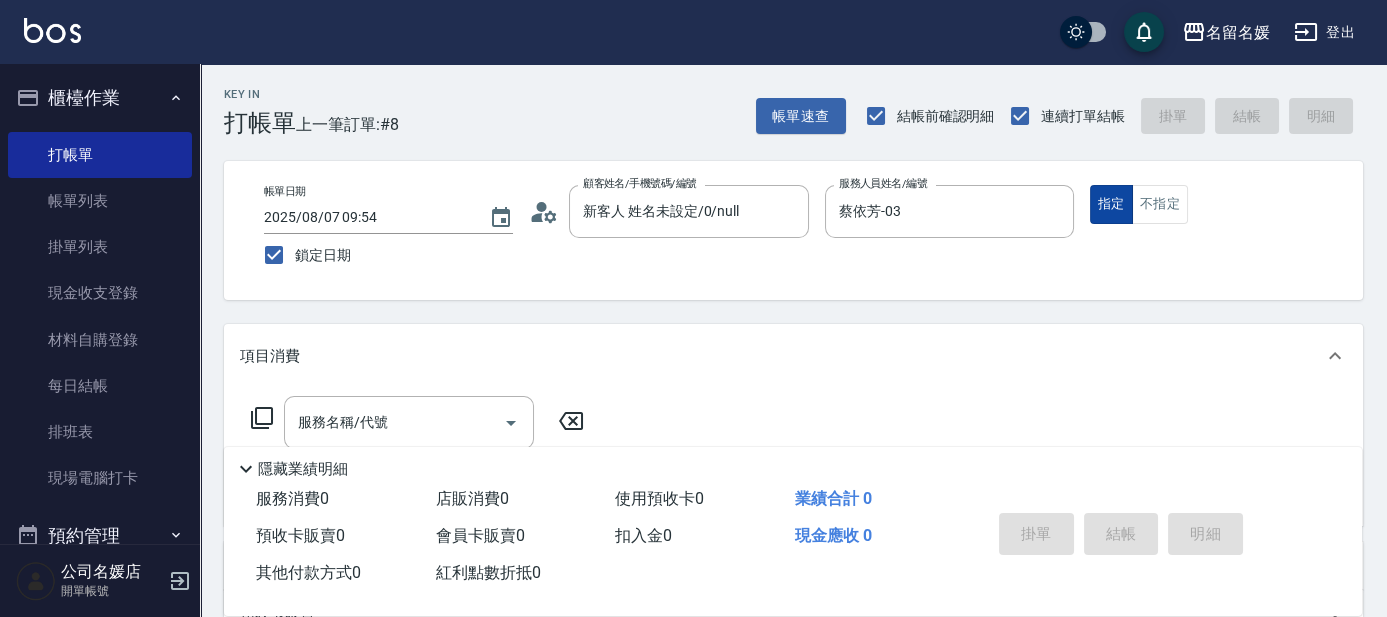type on "true" 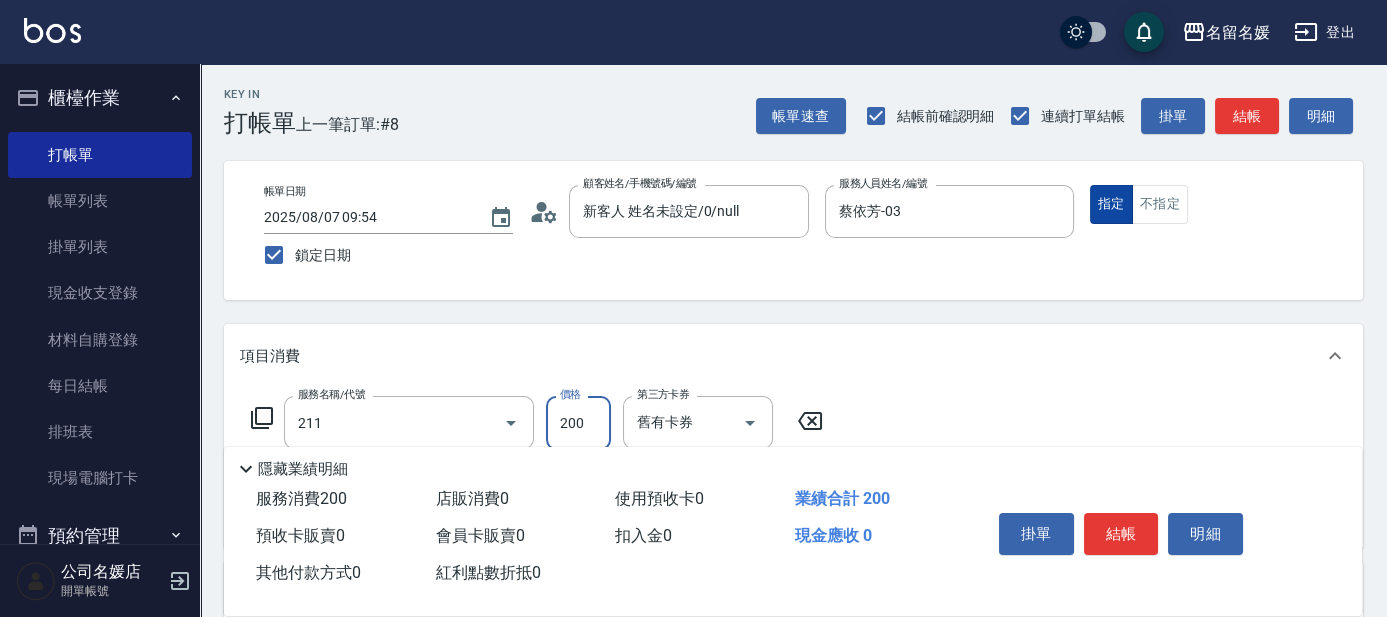 type on "洗髮券~名留200(211)" 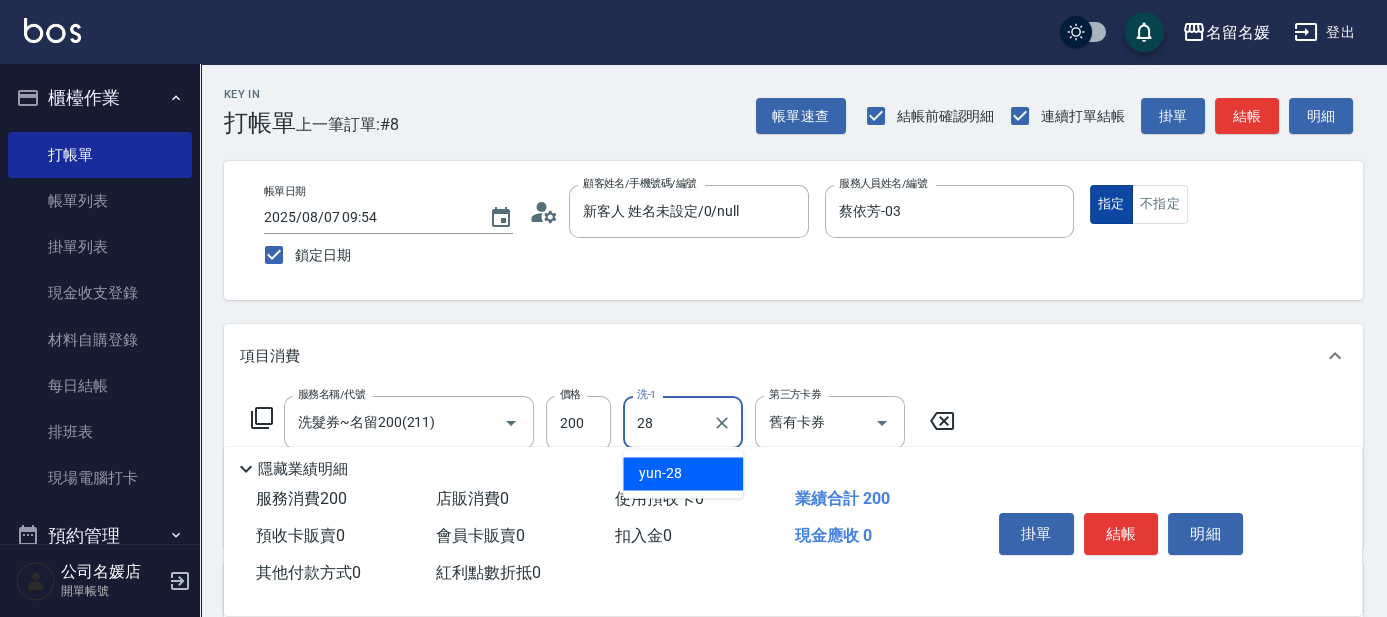 type on "yun-28" 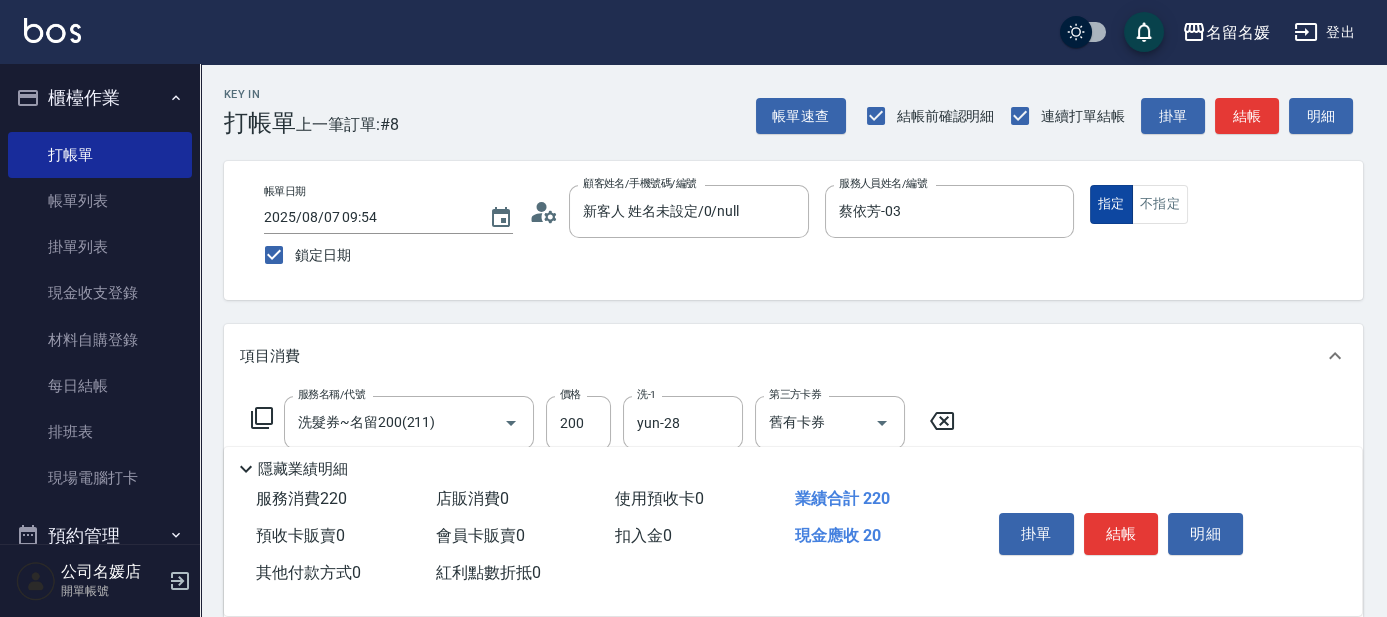 type on "潤絲(801)" 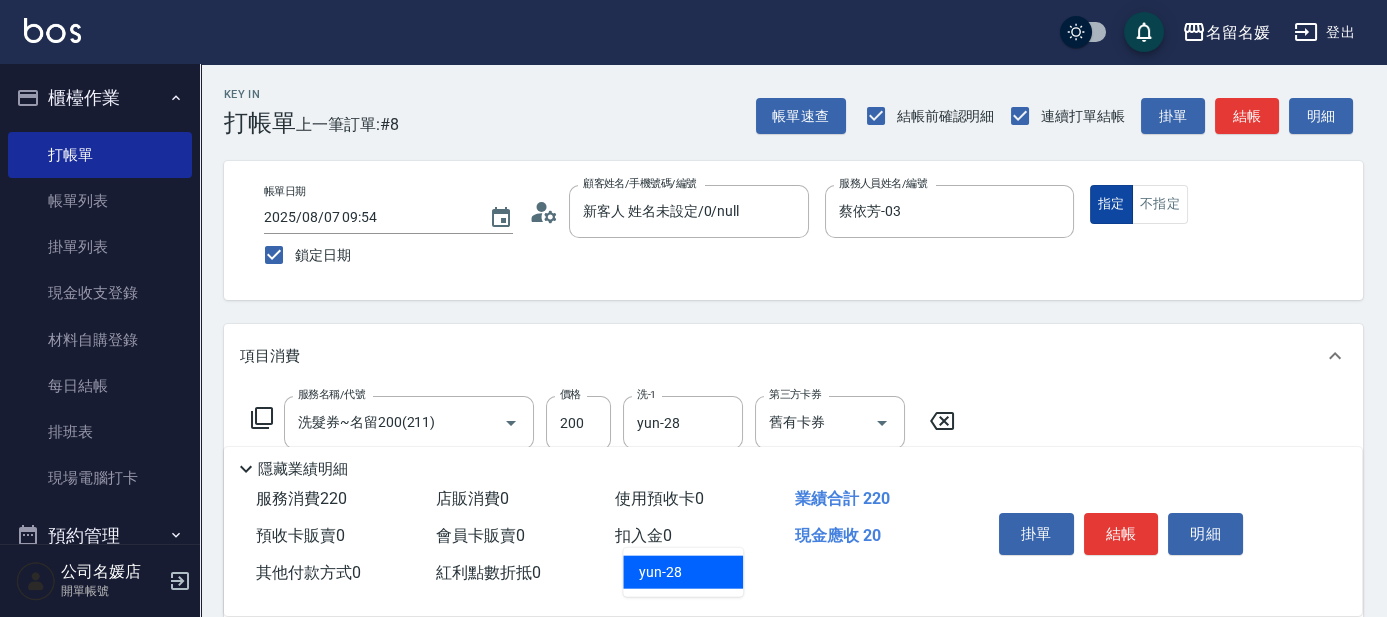 type on "yun-28" 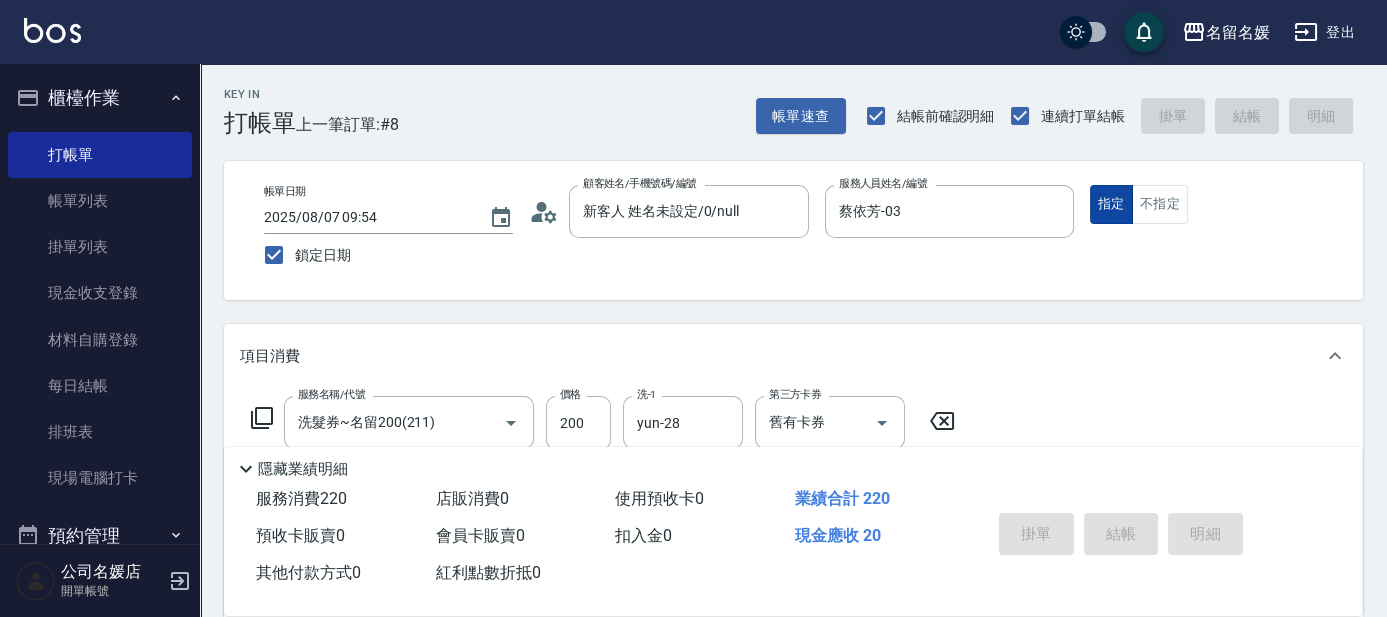 type 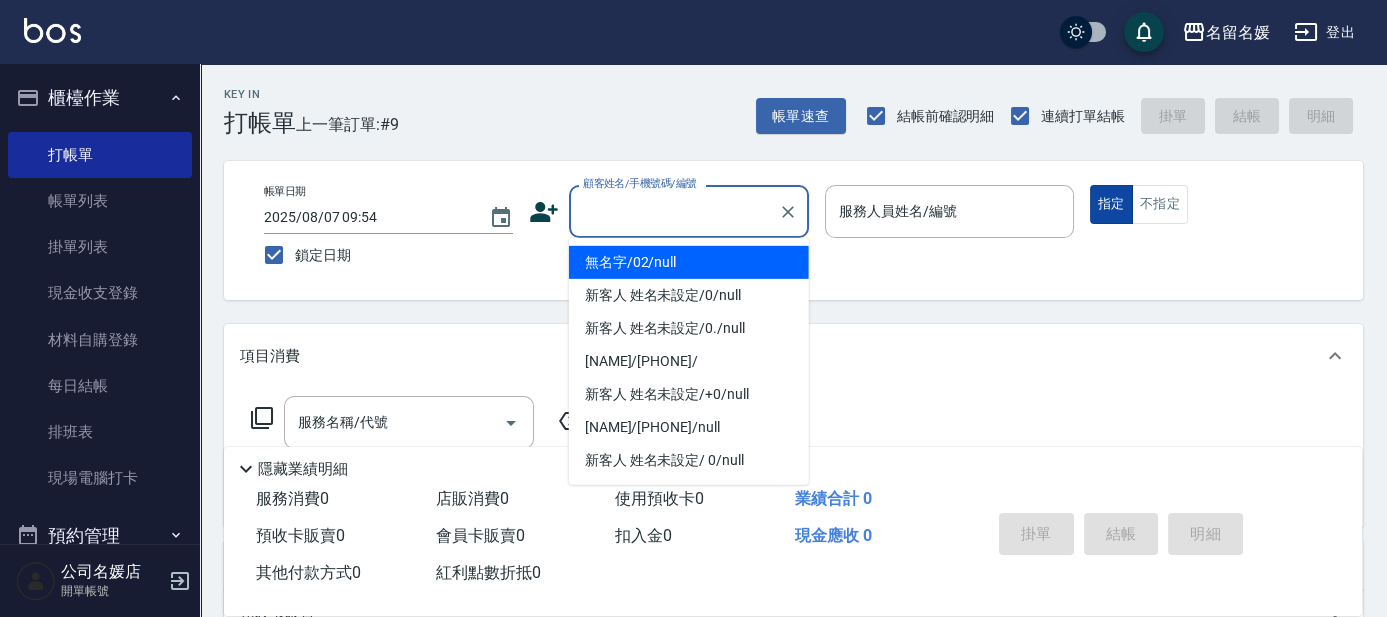 type on "無名字/02/null" 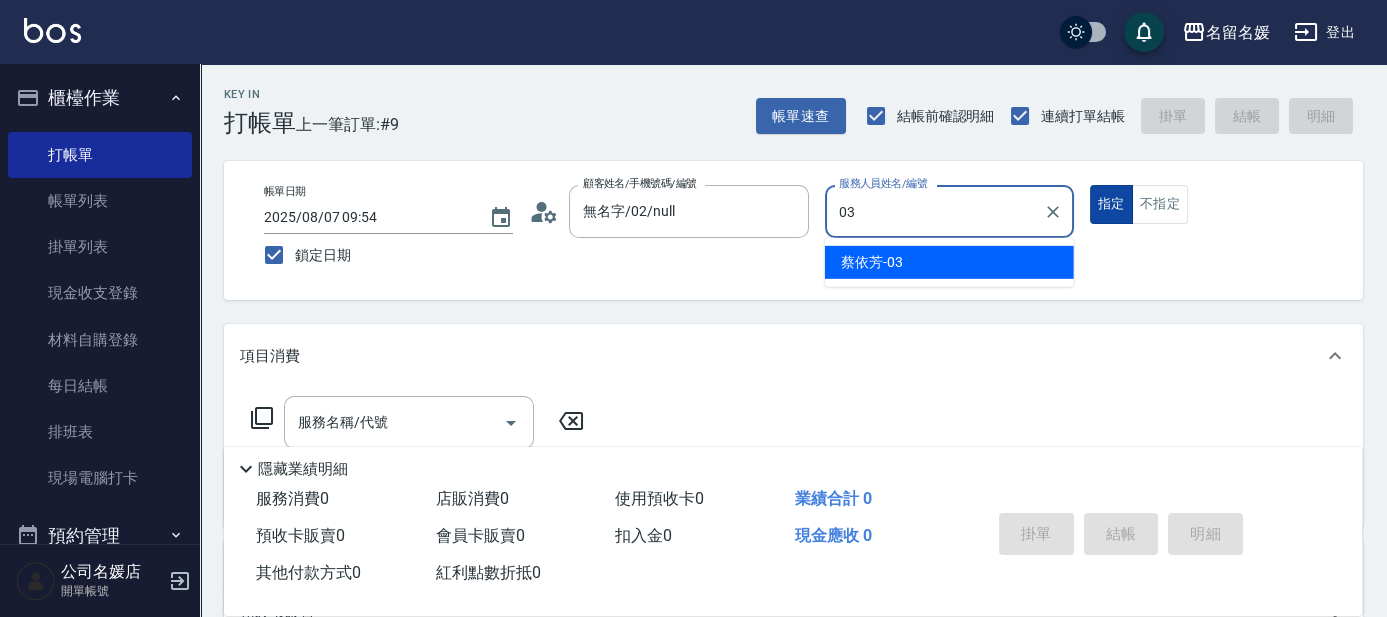 type on "蔡依芳-03" 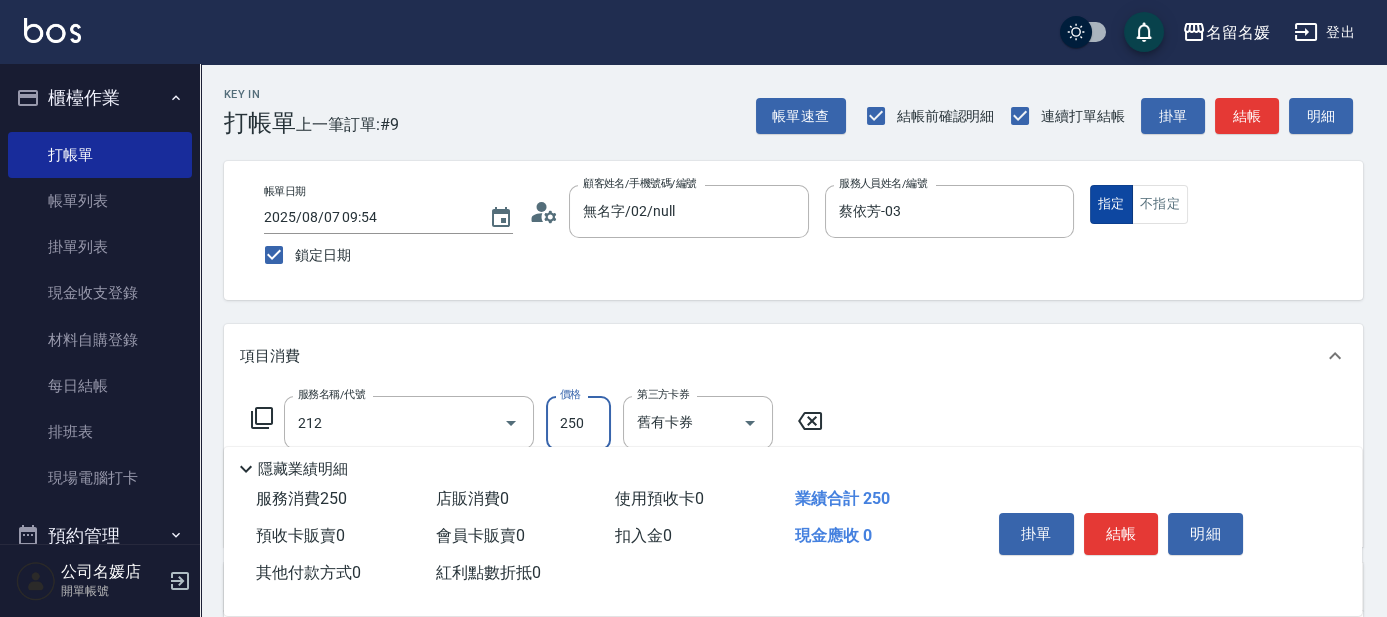 type on "洗髮券-(卡)250(212)" 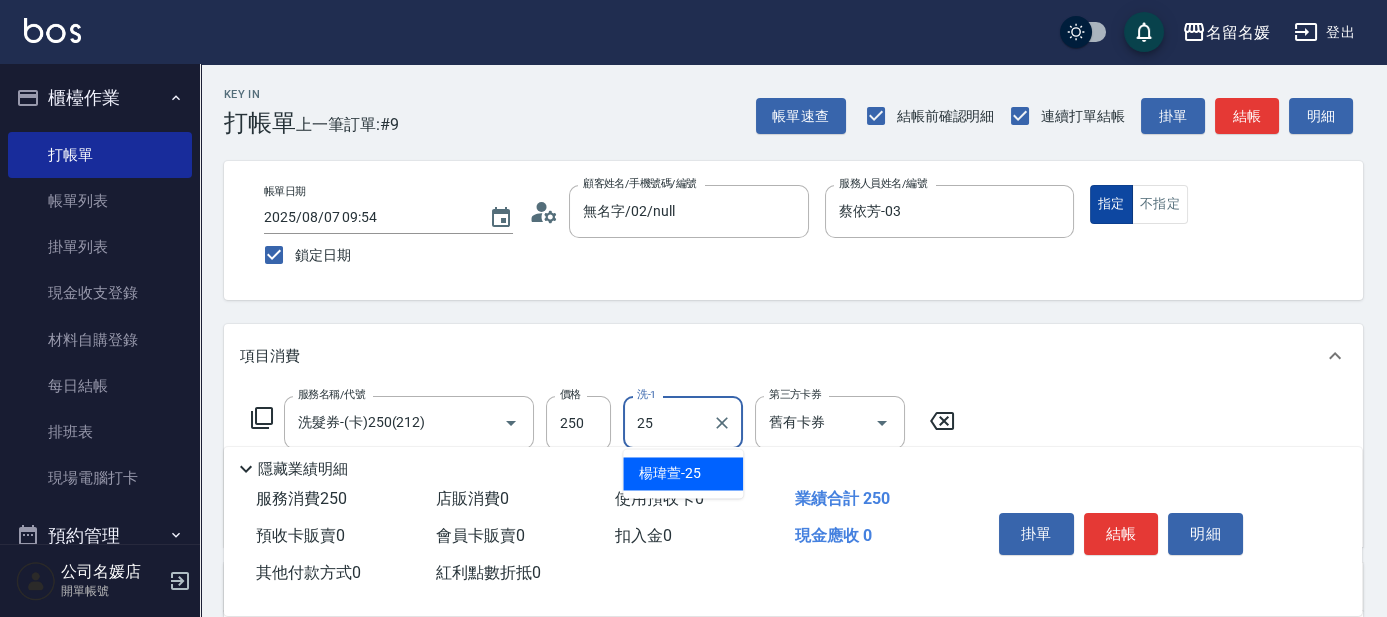 type on "楊瑋萱-25" 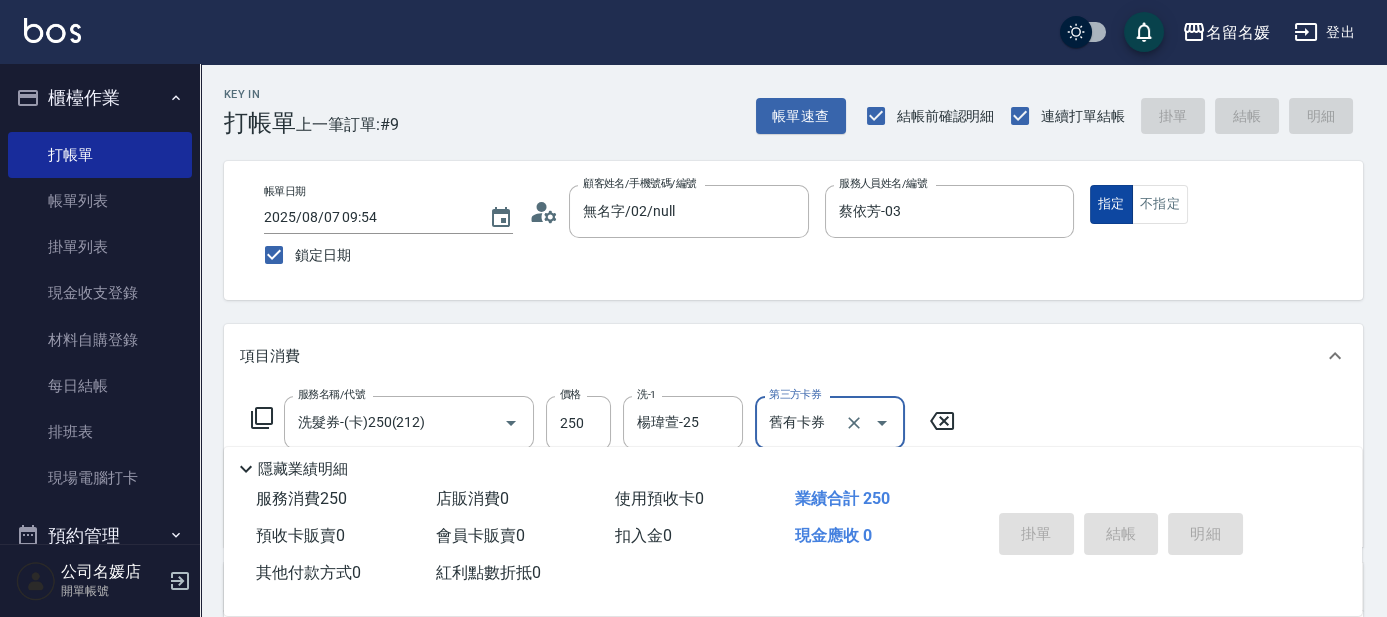 type 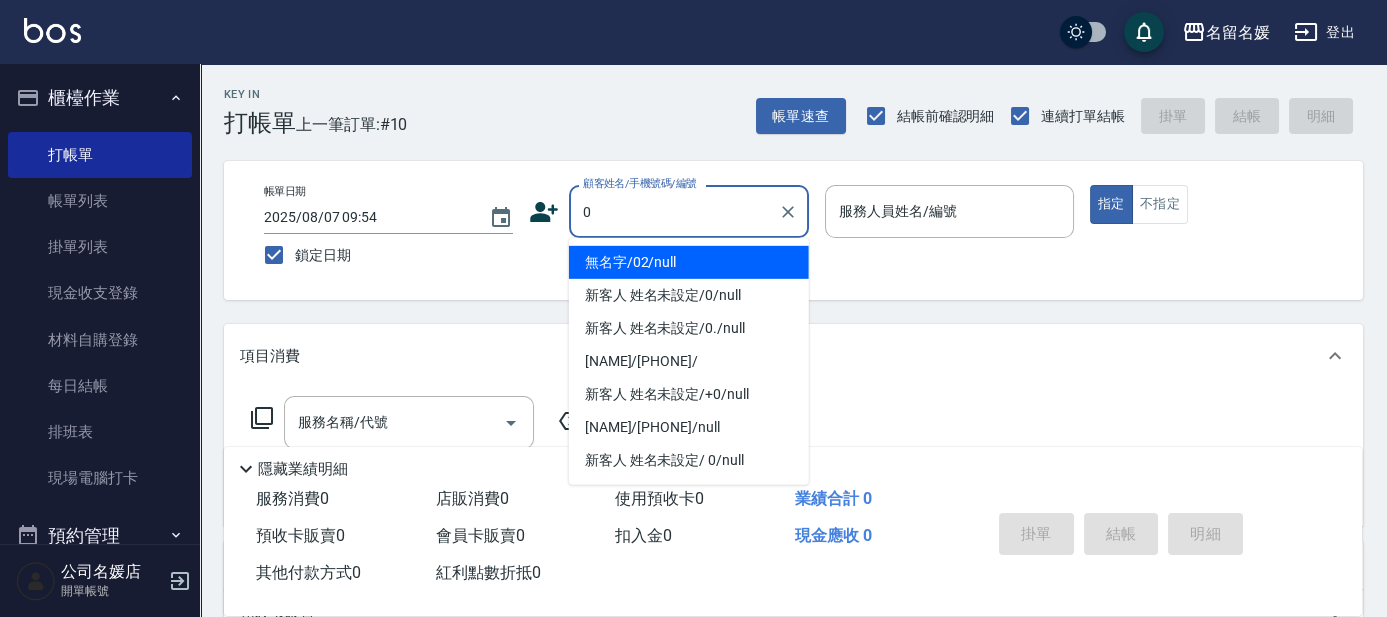 type on "0" 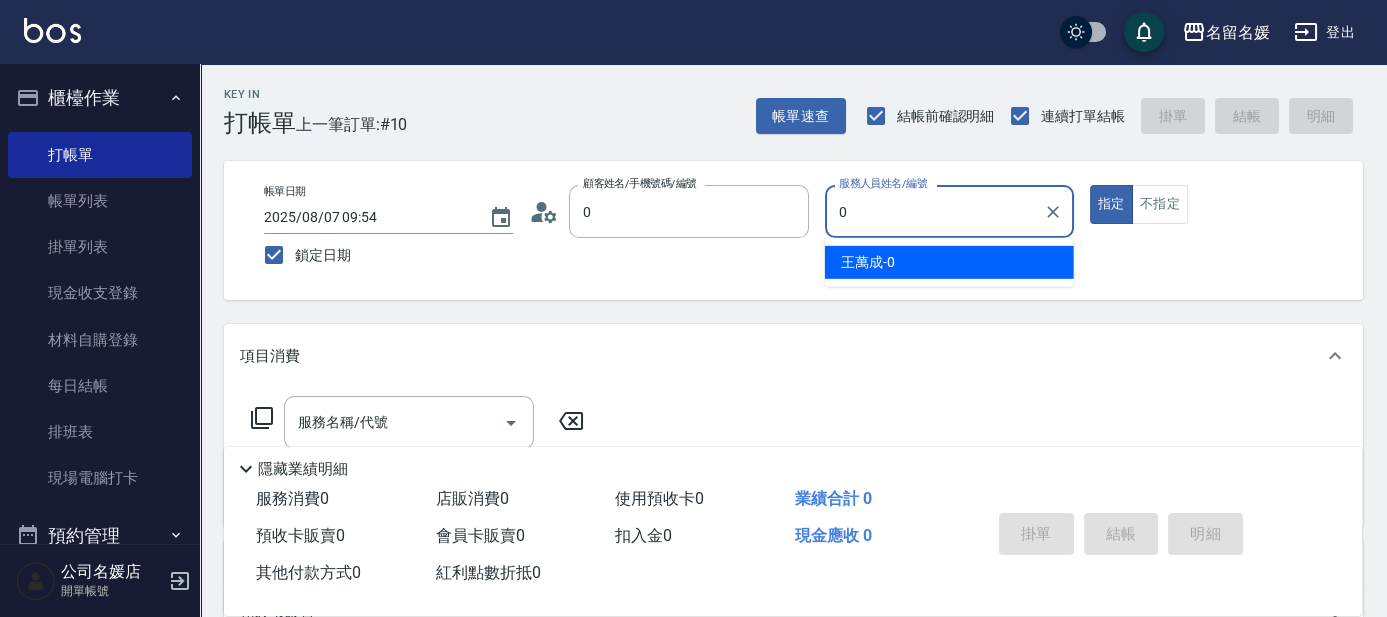 type on "無名字/02/null" 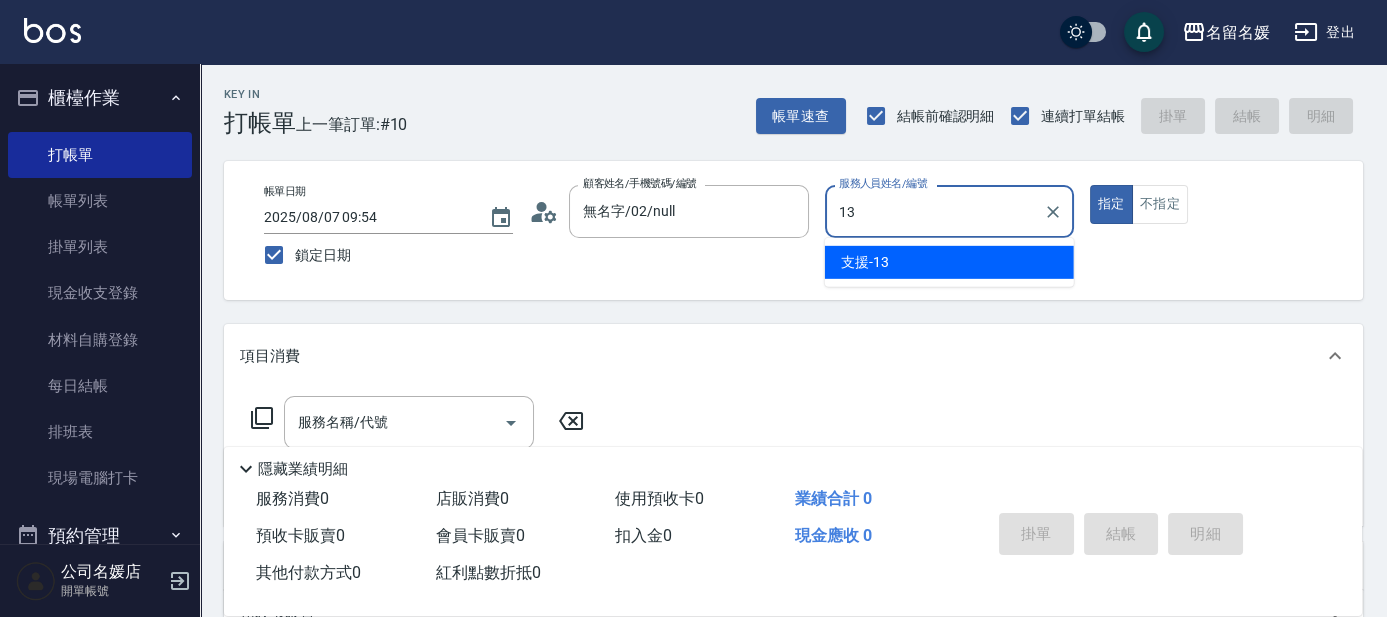 type on "支援-13" 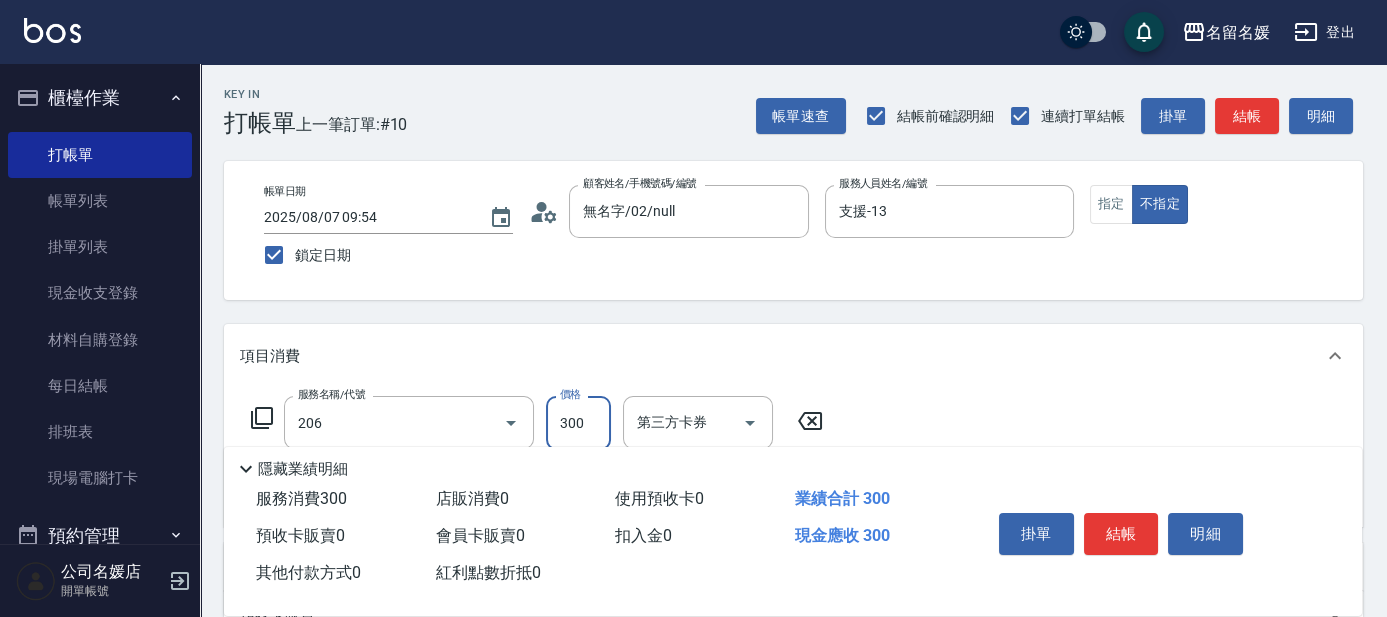 type on "洗髮[300](206)" 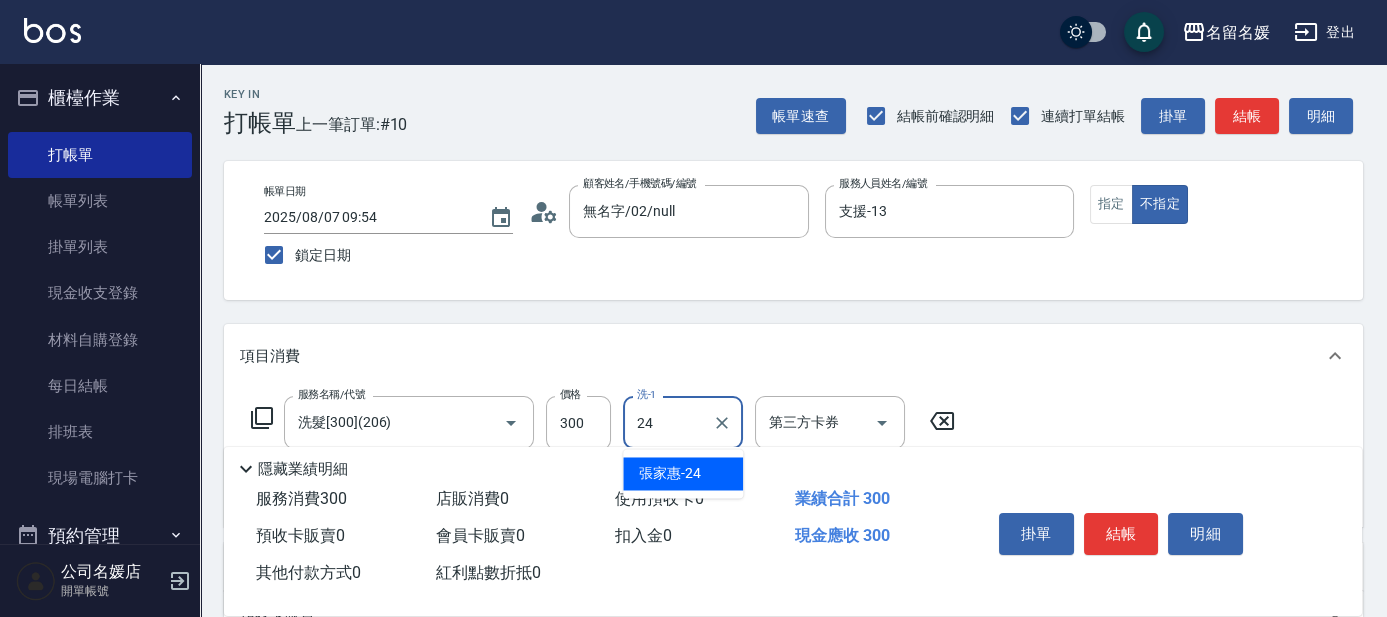 type on "張家惠-24" 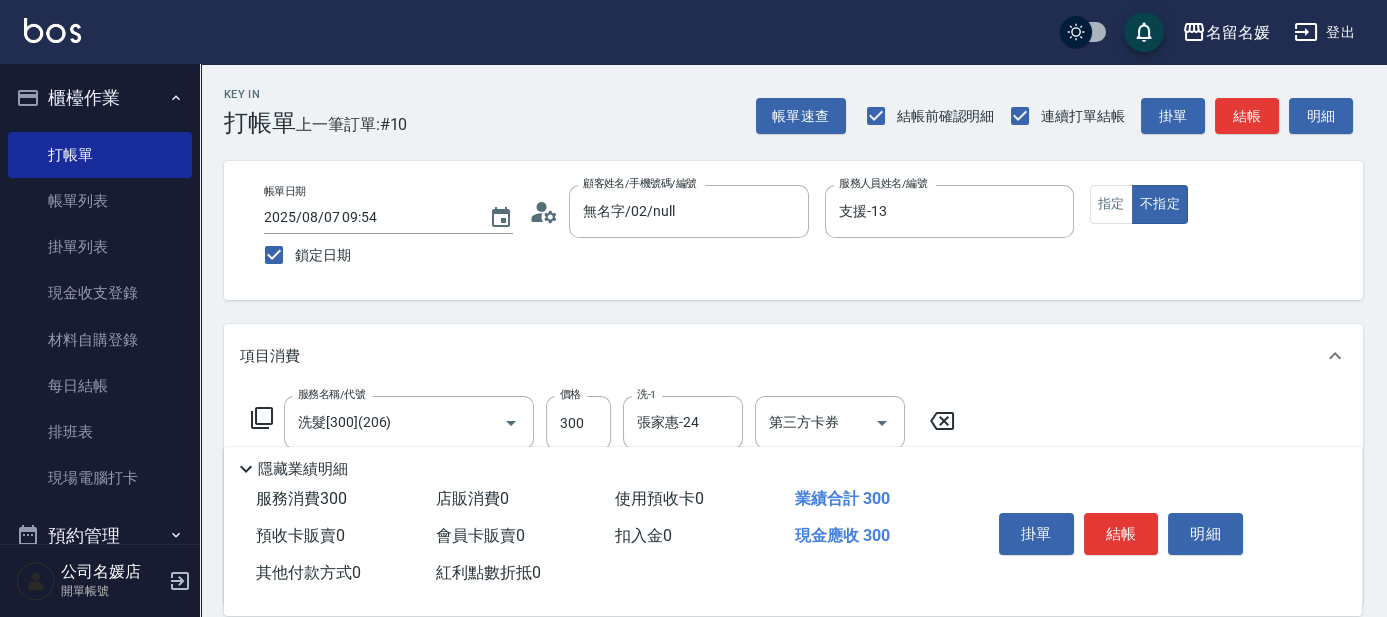 scroll, scrollTop: 90, scrollLeft: 0, axis: vertical 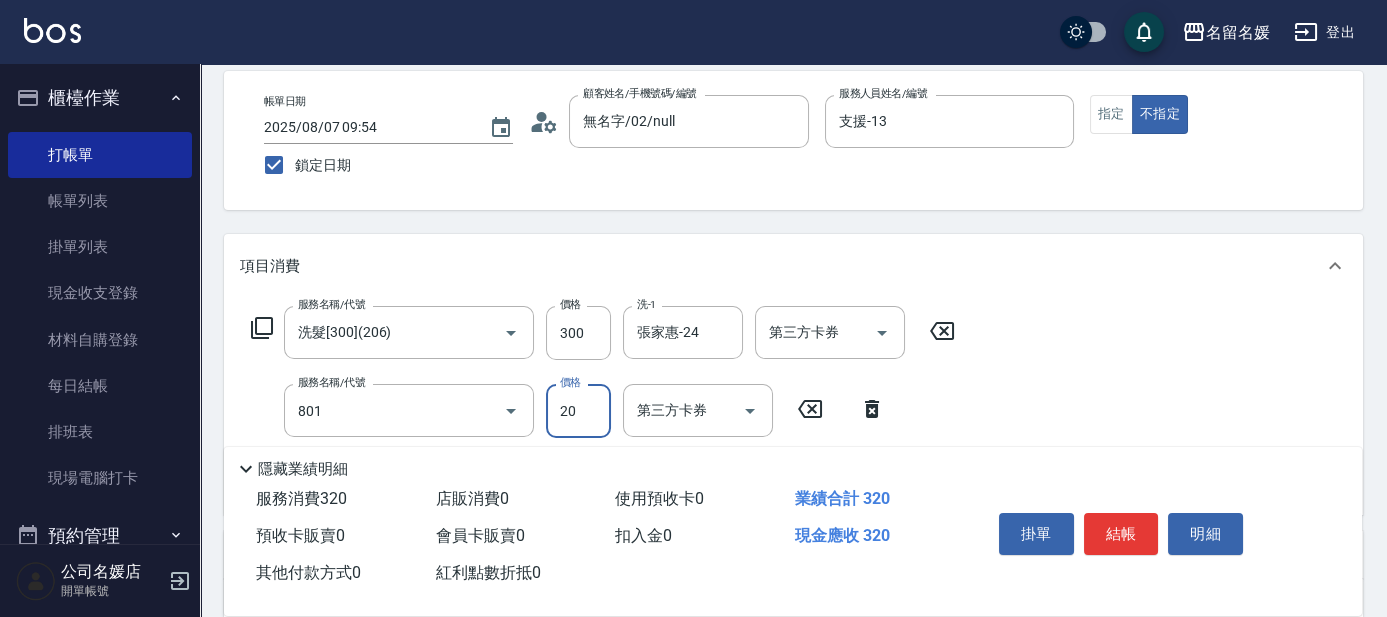 type on "潤絲(801)" 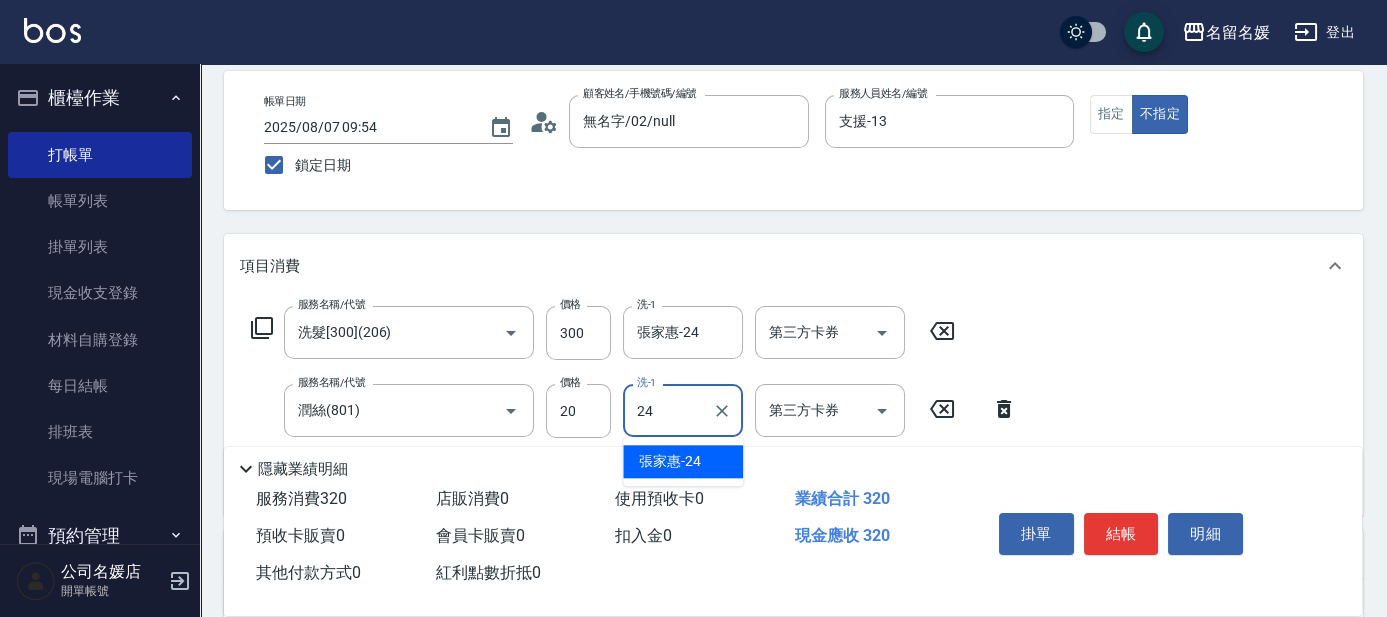 type on "張家惠-24" 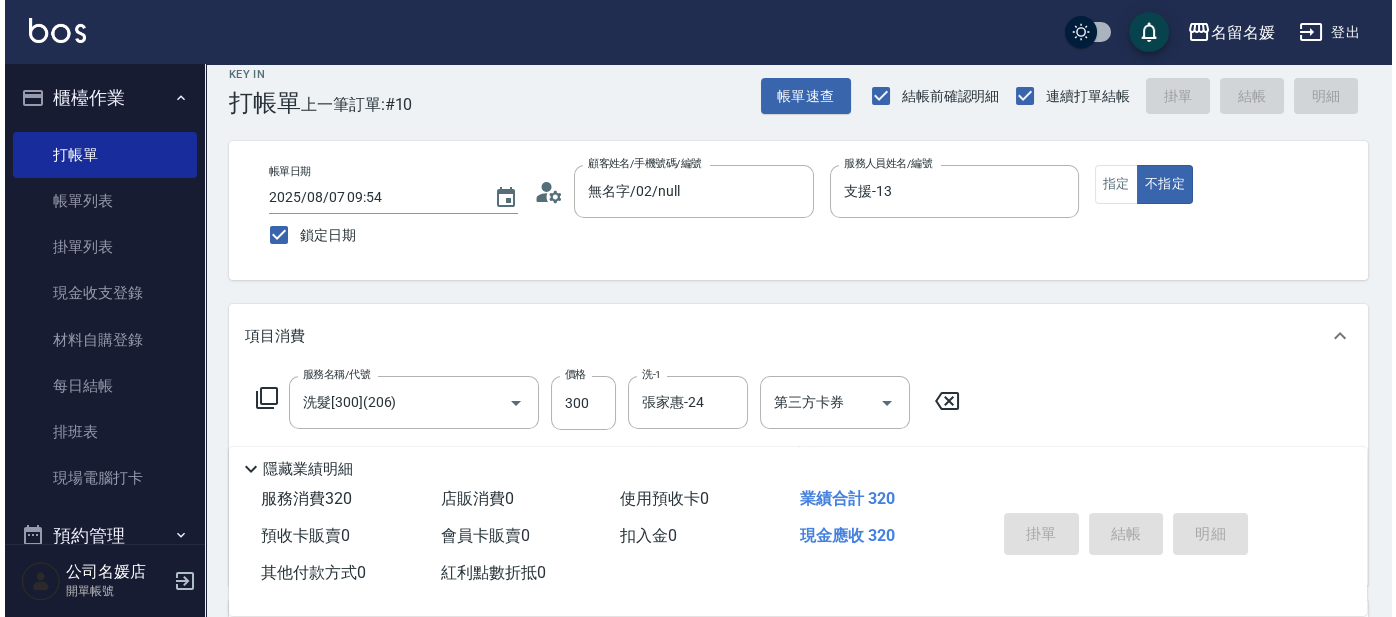 scroll, scrollTop: 0, scrollLeft: 0, axis: both 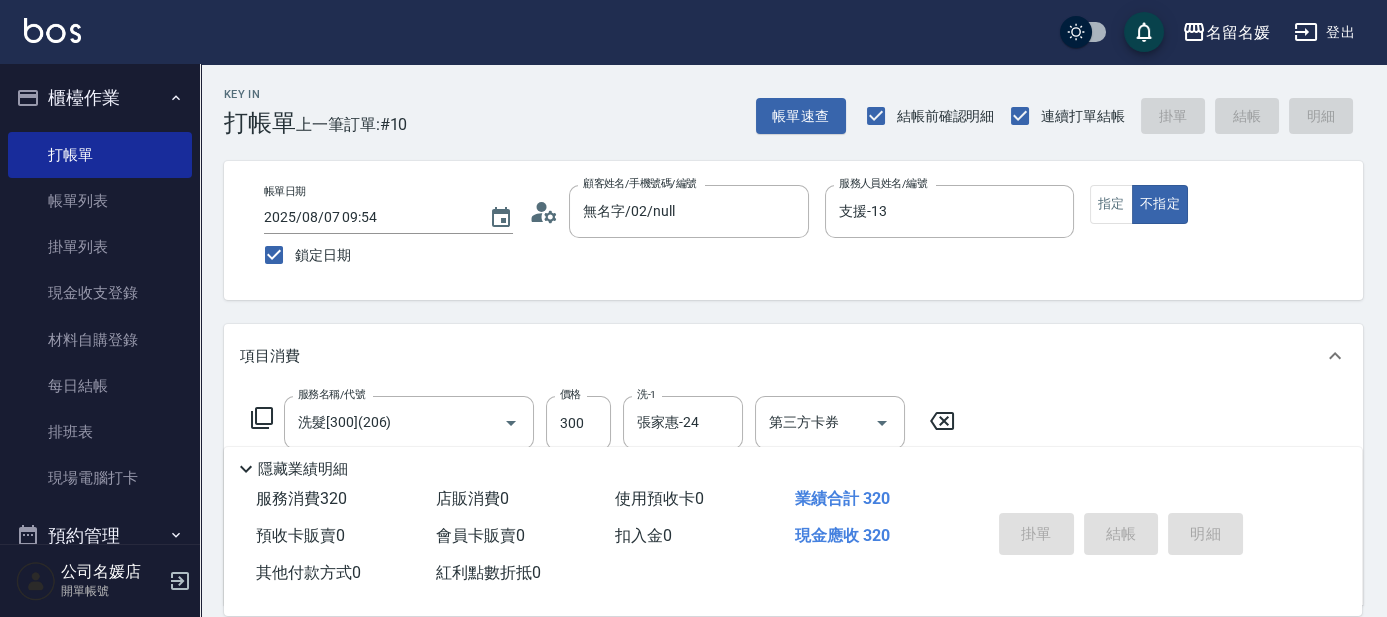 type 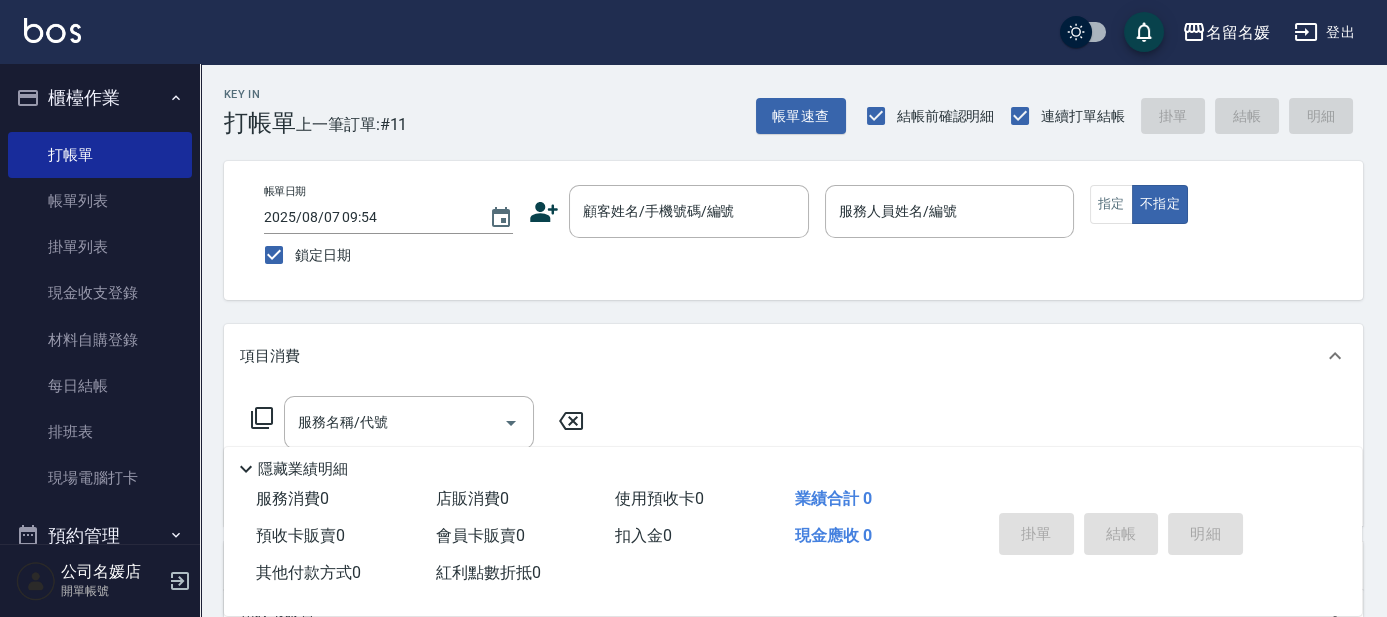 drag, startPoint x: 96, startPoint y: 552, endPoint x: 101, endPoint y: 581, distance: 29.427877 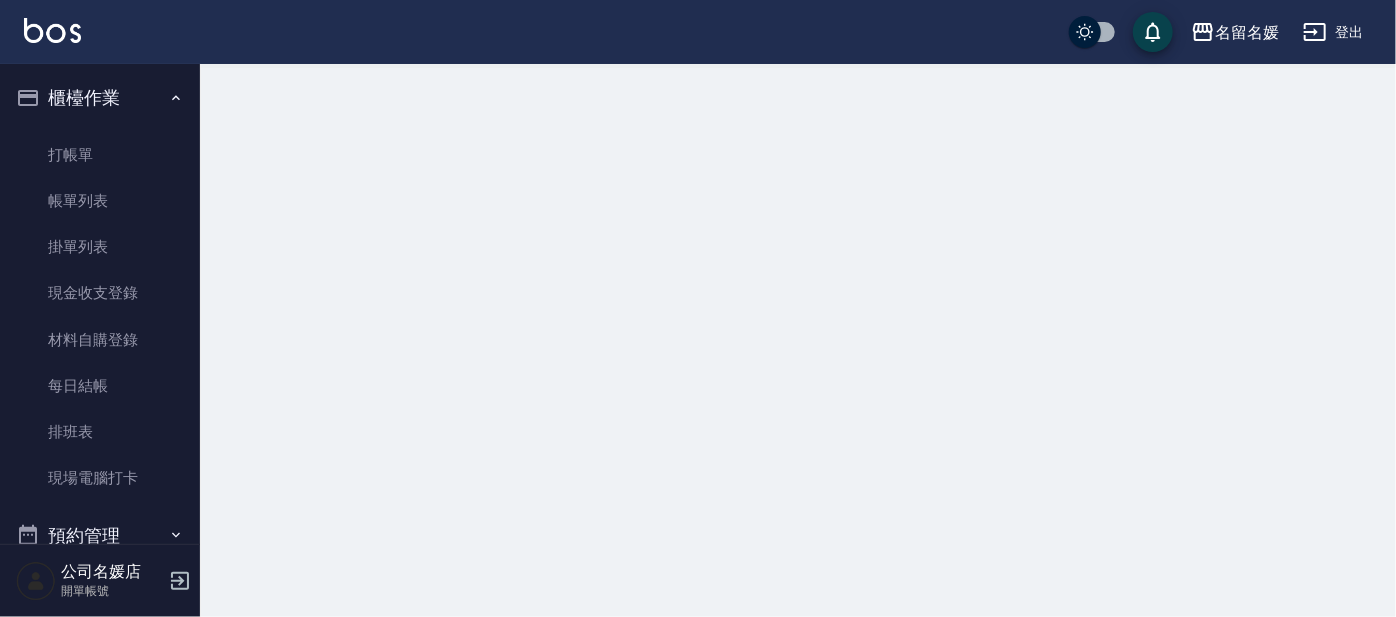 click on "櫃檯作業 打帳單 帳單列表 掛單列表 現金收支登錄 材料自購登錄 每日結帳 排班表 現場電腦打卡 預約管理 預約管理 單日預約紀錄 單週預約紀錄 報表及分析 報表目錄 店家區間累計表 店家日報表 店家排行榜 互助日報表 互助月報表 互助排行榜 互助點數明細 互助業績報表 全店業績分析表 營業統計分析表 設計師業績表 設計師日報表 設計師業績分析表 設計師業績月報表 設計師排行榜 商品銷售排行榜 商品消耗明細 單一服務項目查詢 店販分類抽成明細 顧客入金餘額表 每日非現金明細 每日收支明細 收支分類明細表 非現金明細對帳單 客戶管理 客戶列表 客資篩選匯出 員工及薪資 員工列表 商品管理 商品分類設定 商品列表" at bounding box center [100, 304] 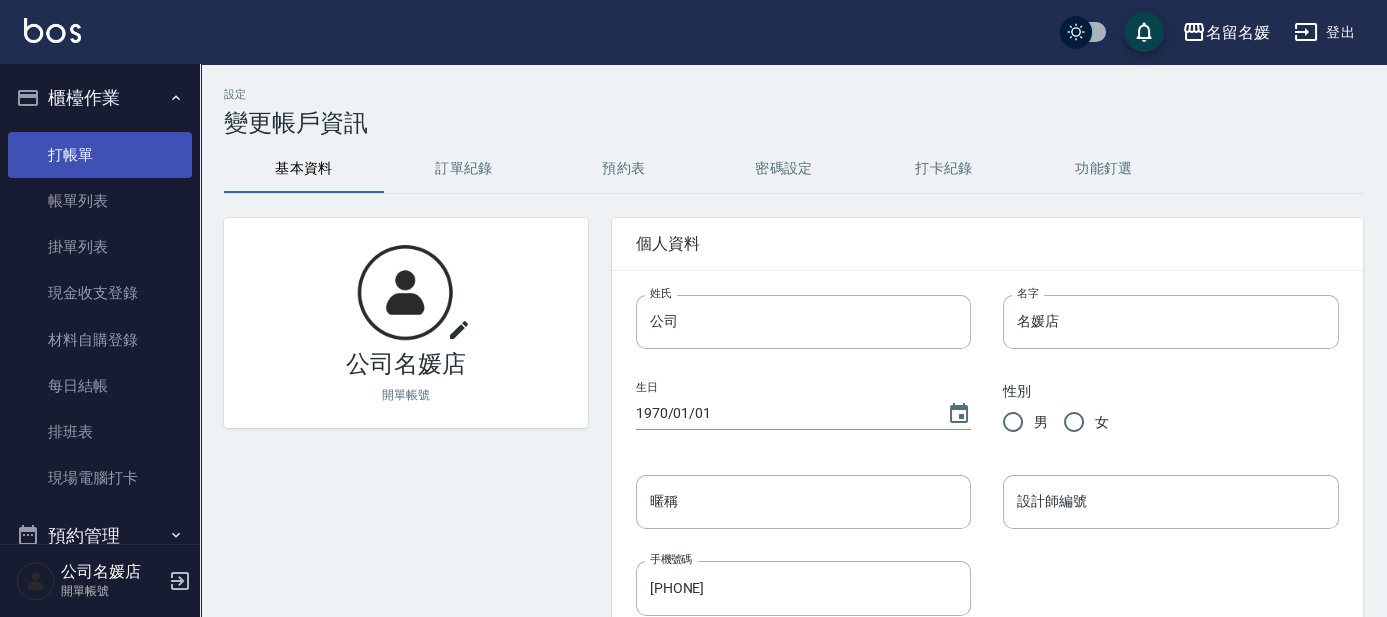 click on "打帳單" at bounding box center (100, 155) 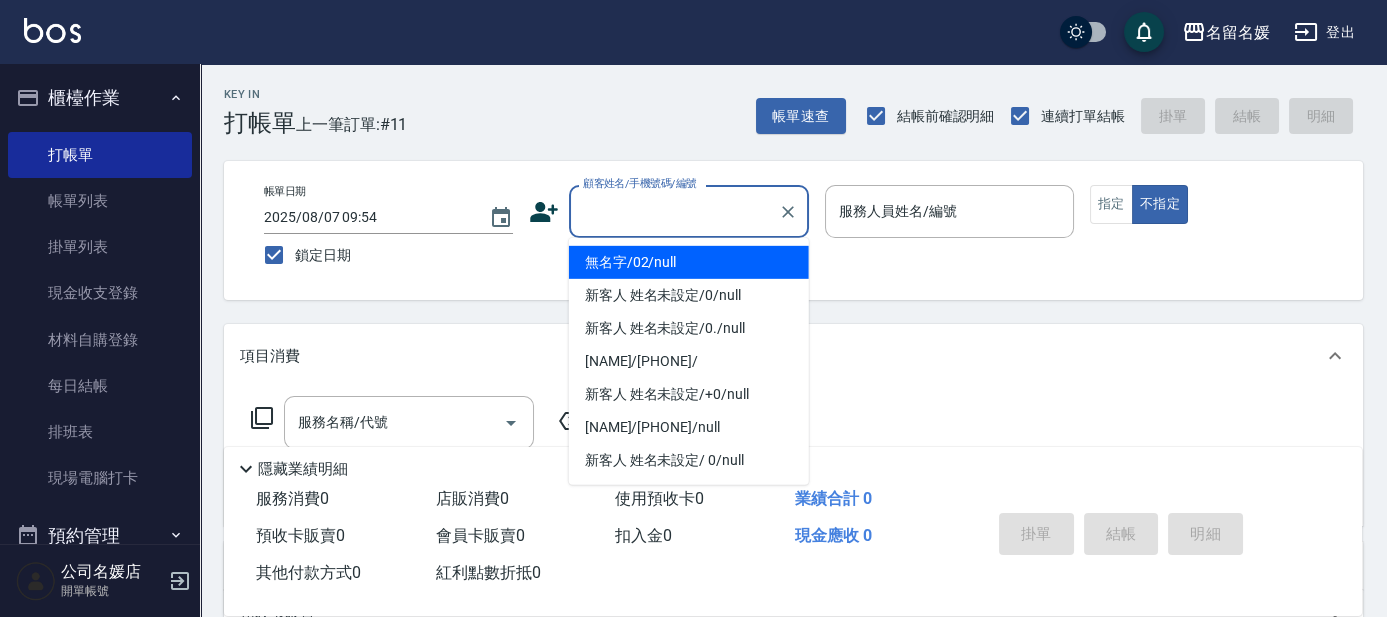 drag, startPoint x: 677, startPoint y: 214, endPoint x: 697, endPoint y: 279, distance: 68.007355 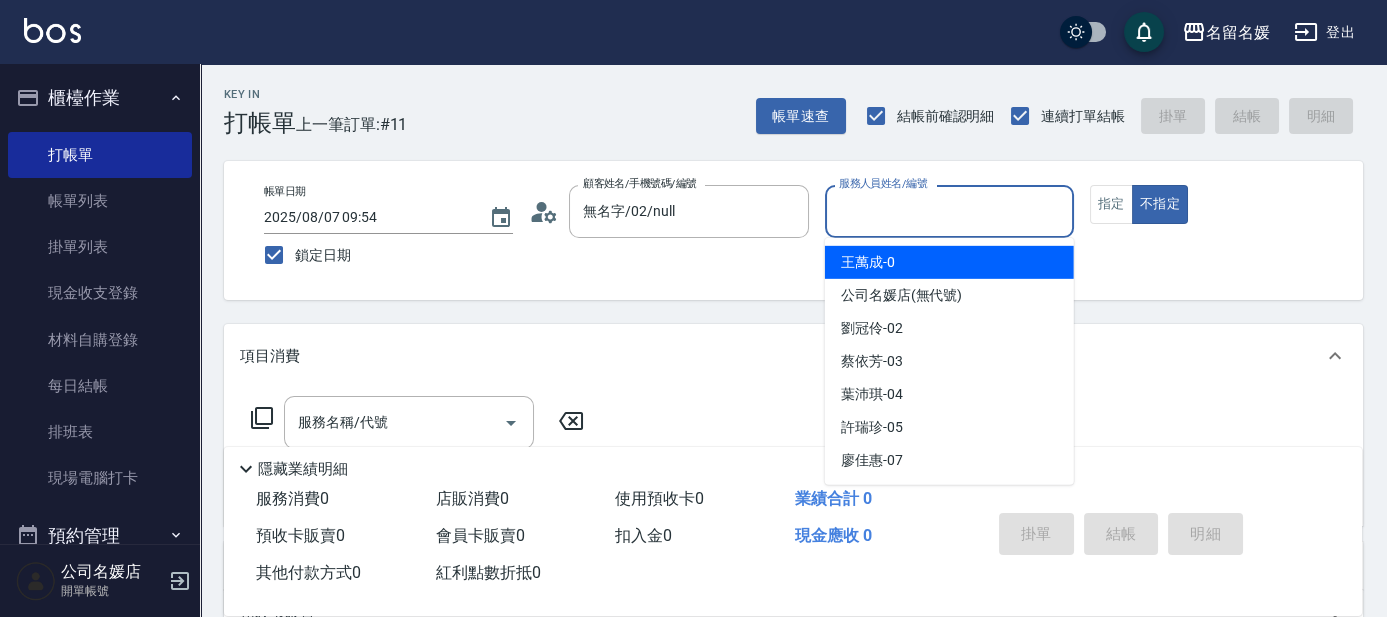 drag, startPoint x: 917, startPoint y: 206, endPoint x: 949, endPoint y: 315, distance: 113.600174 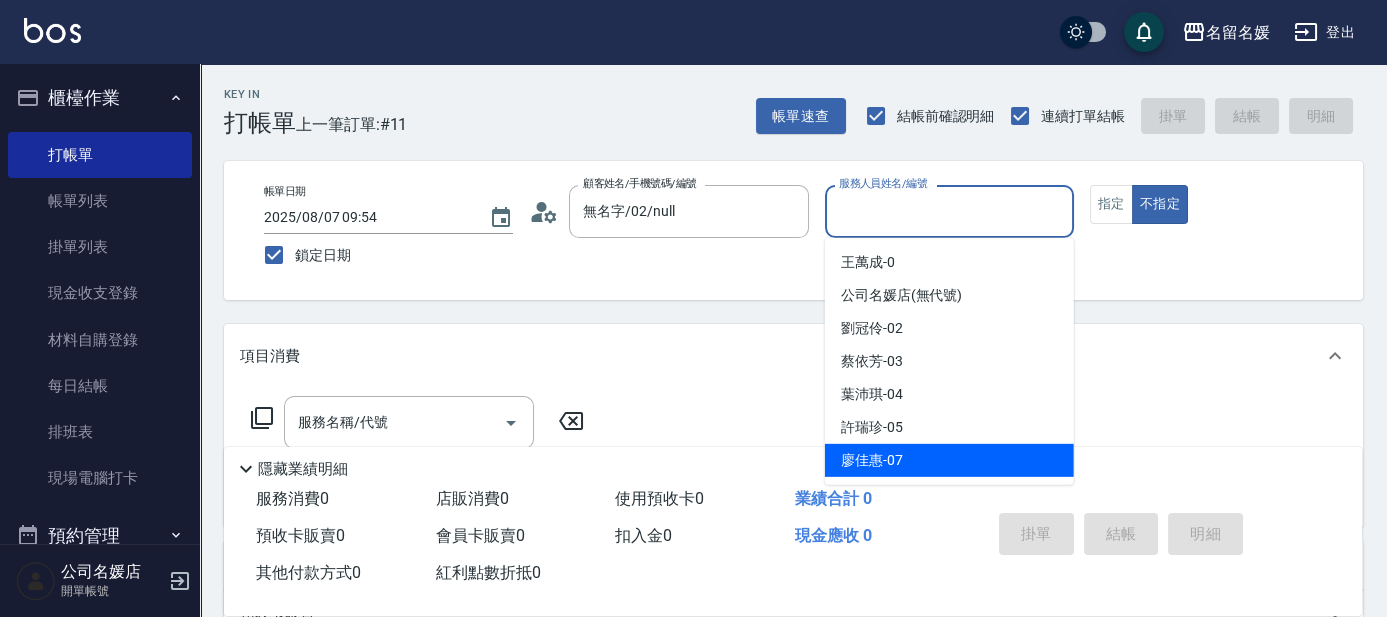 click on "廖佳惠 -07" at bounding box center [949, 460] 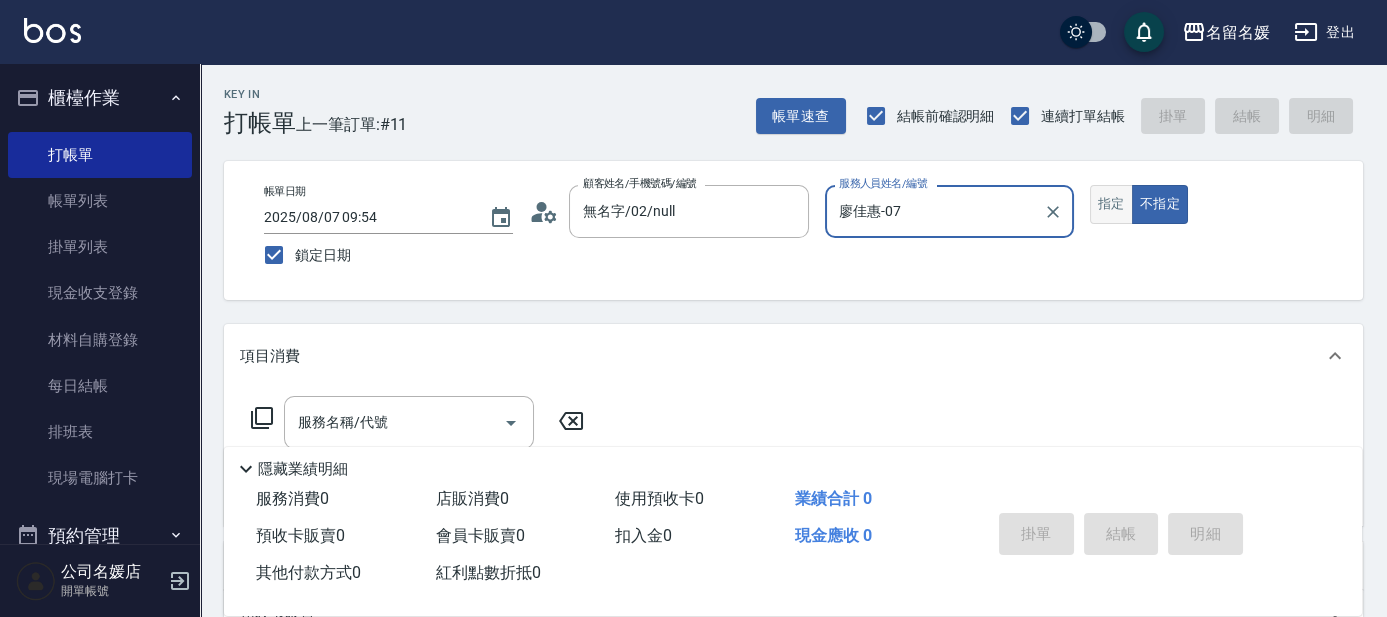 click on "指定" at bounding box center (1111, 204) 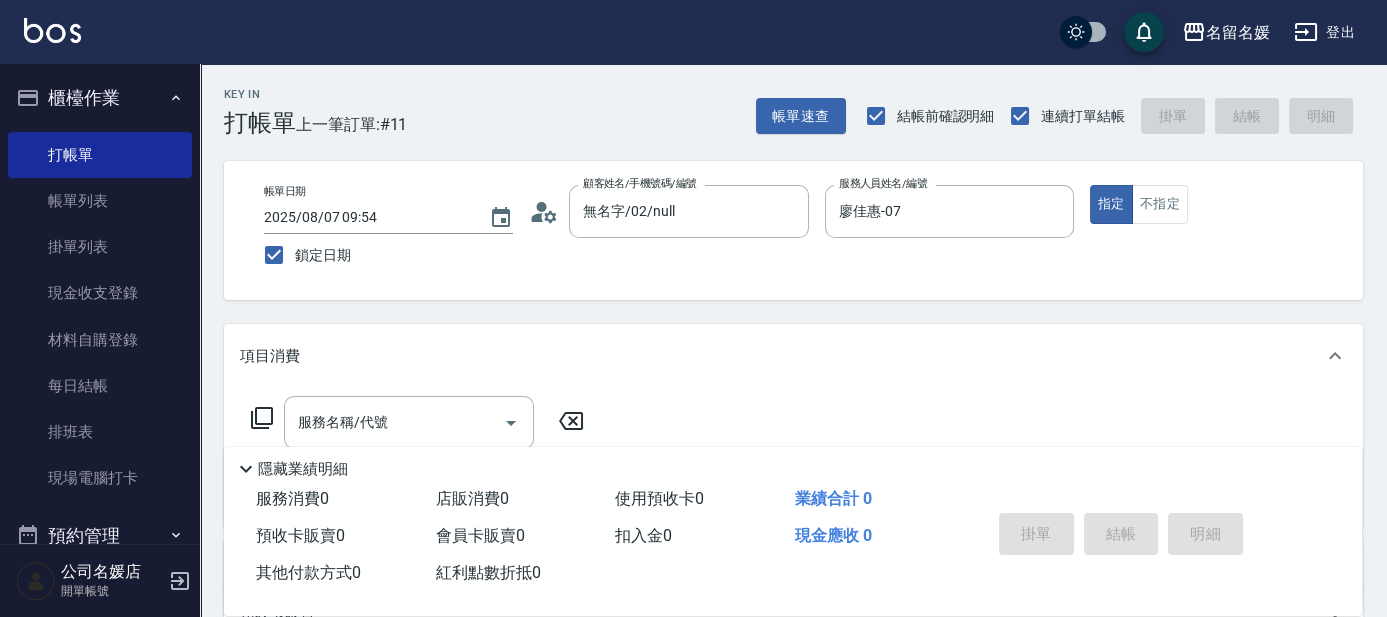 click 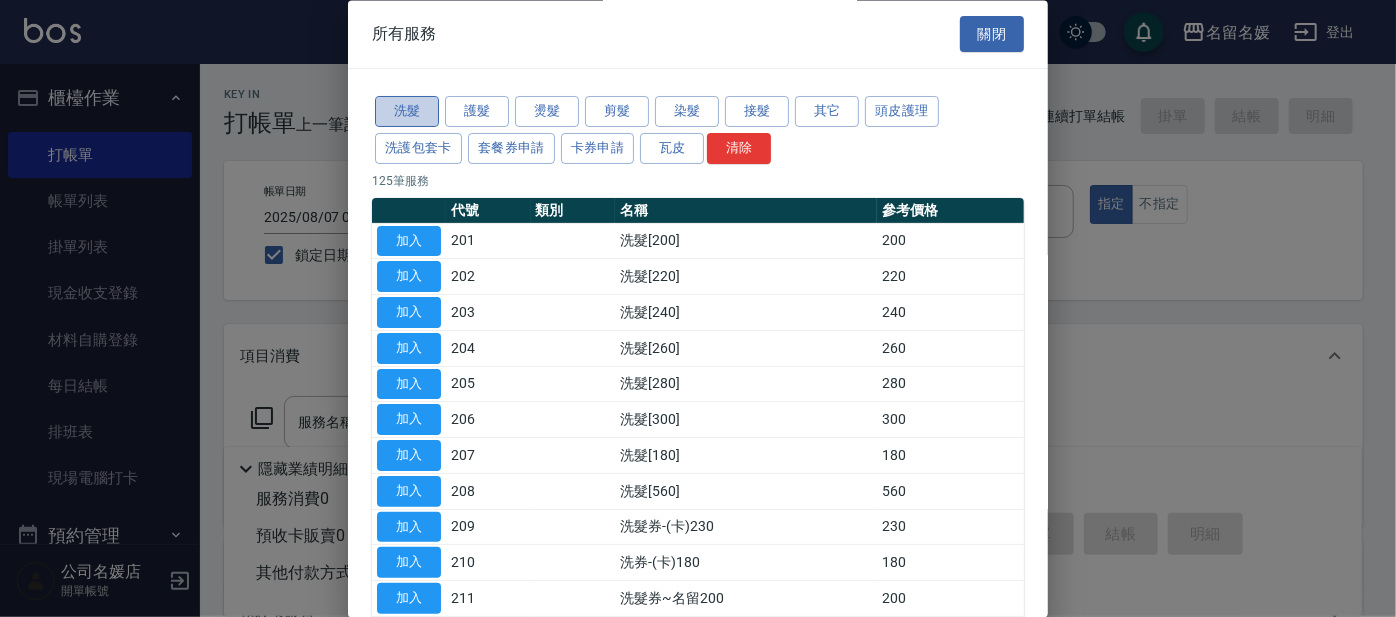 click on "洗髮" at bounding box center [407, 112] 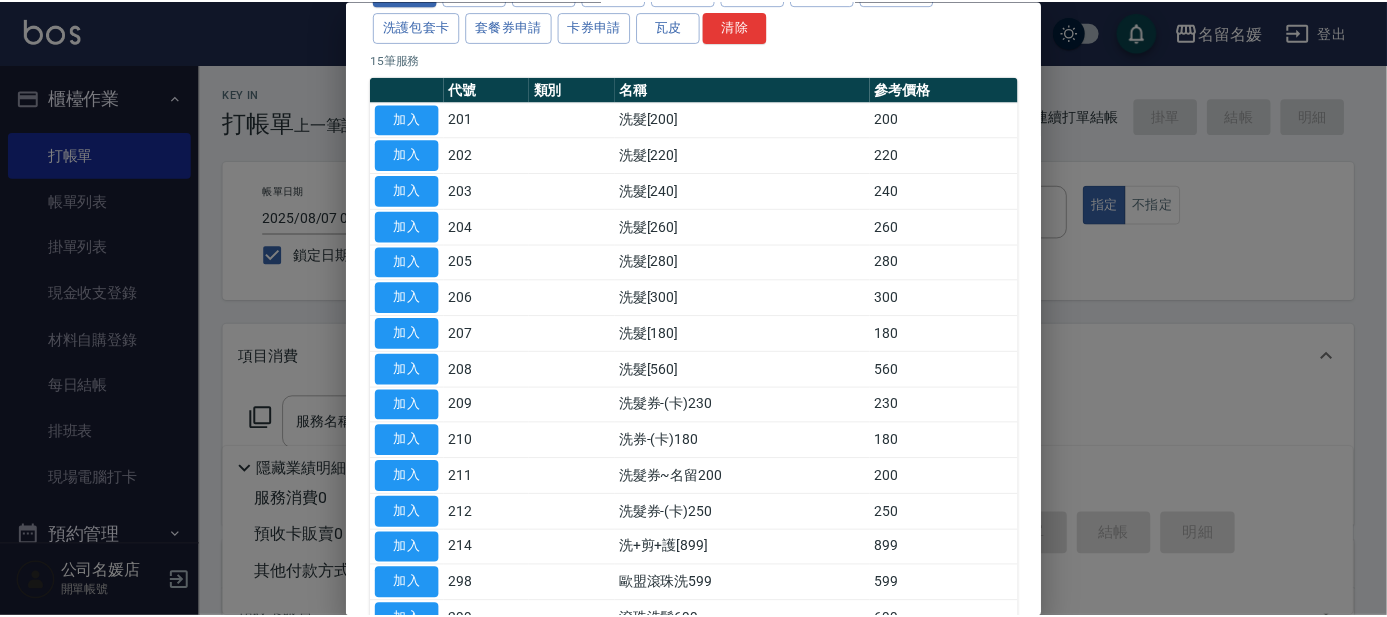 scroll, scrollTop: 248, scrollLeft: 0, axis: vertical 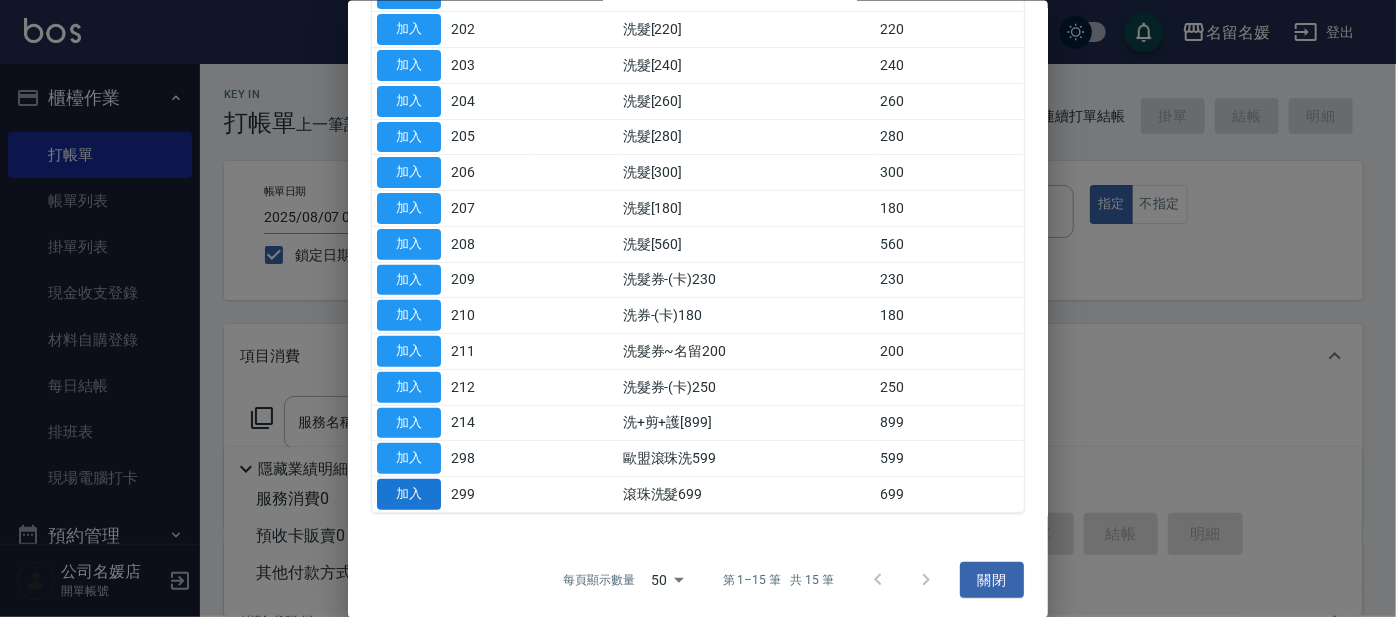 click on "加入" at bounding box center [409, 494] 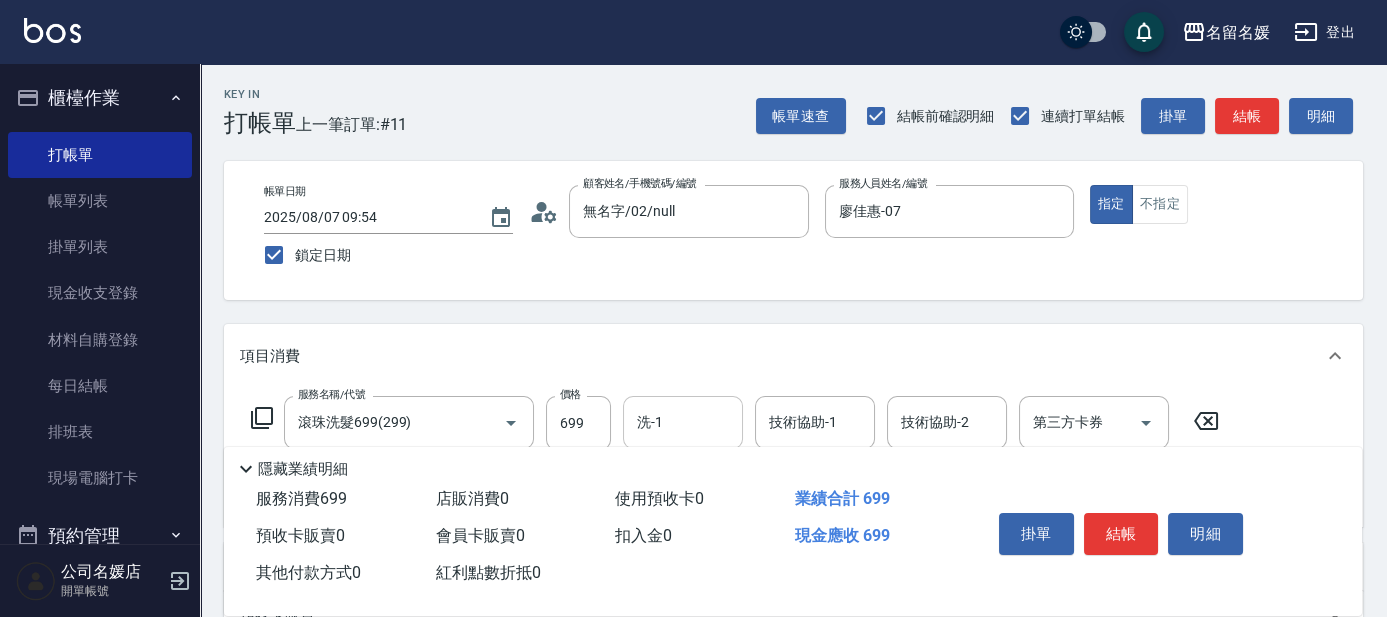 click on "洗-1" at bounding box center [683, 422] 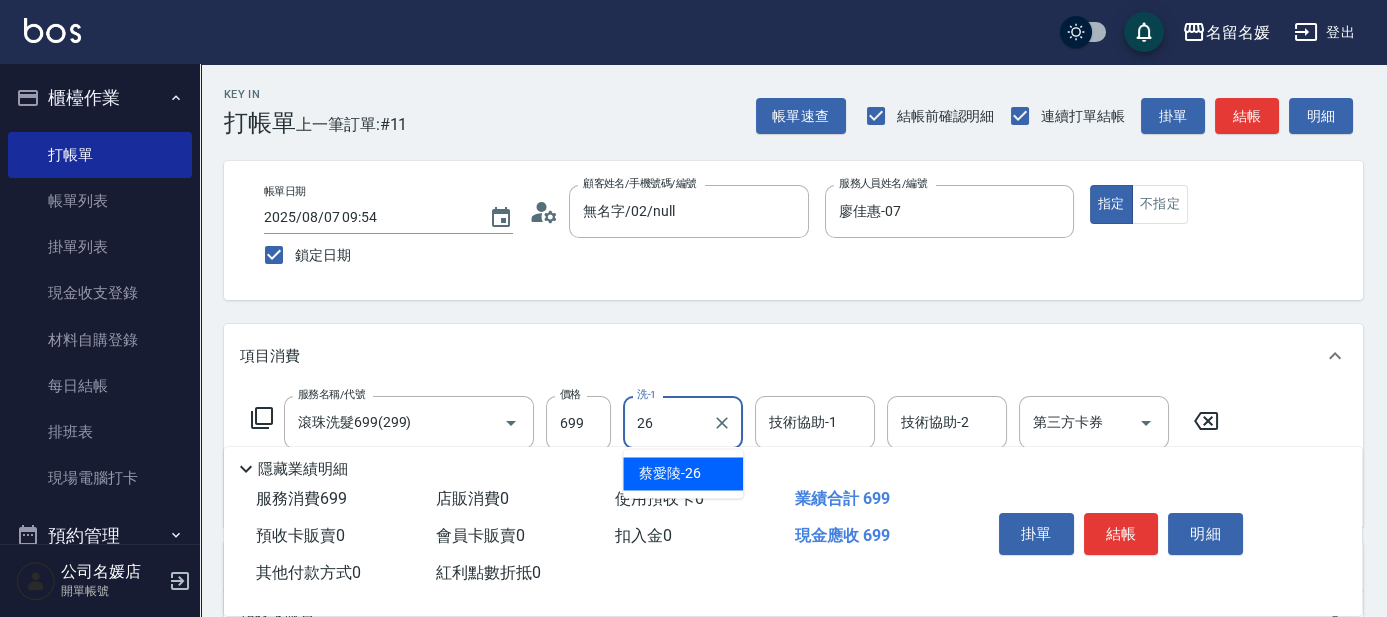 click on "蔡愛陵 -26" at bounding box center (683, 473) 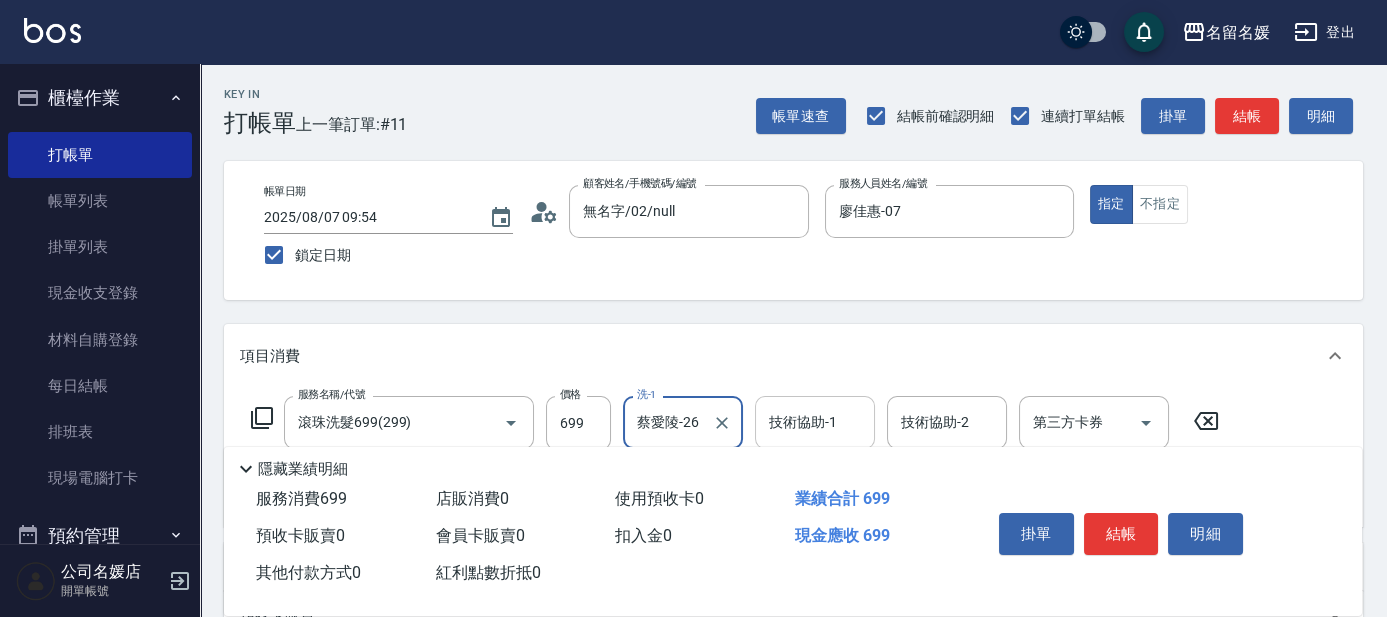 type on "蔡愛陵-26" 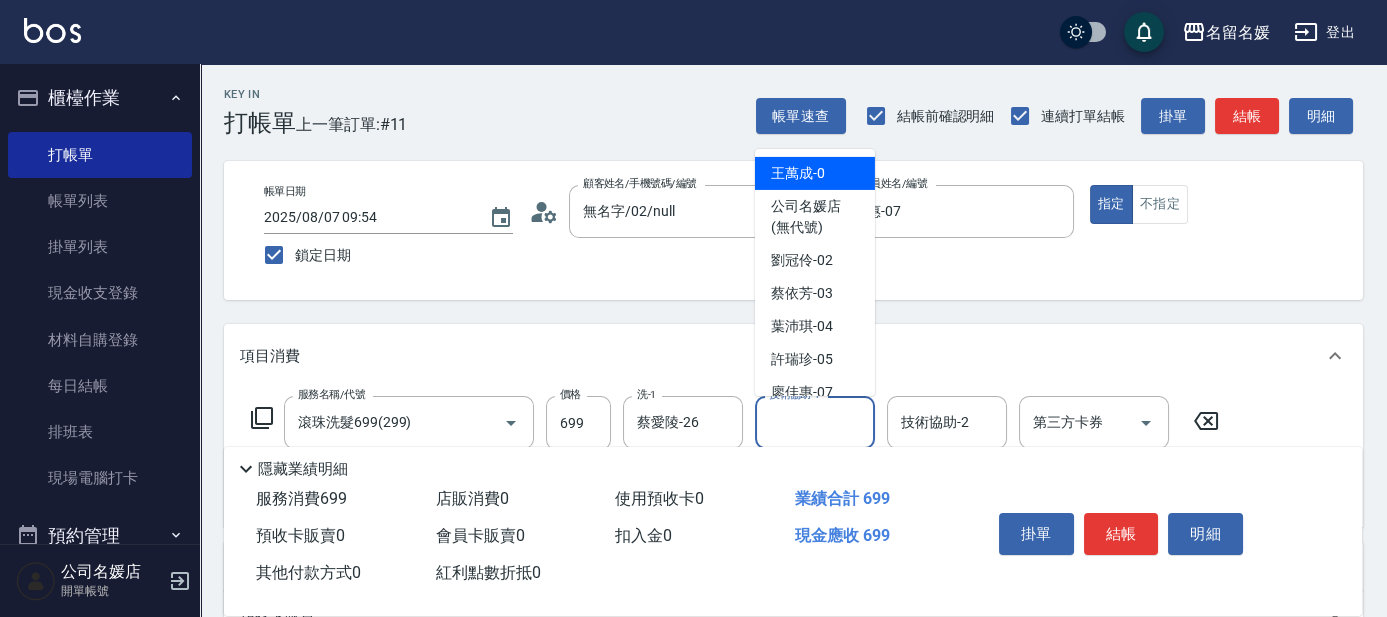 click on "技術協助-1 技術協助-1" at bounding box center [815, 422] 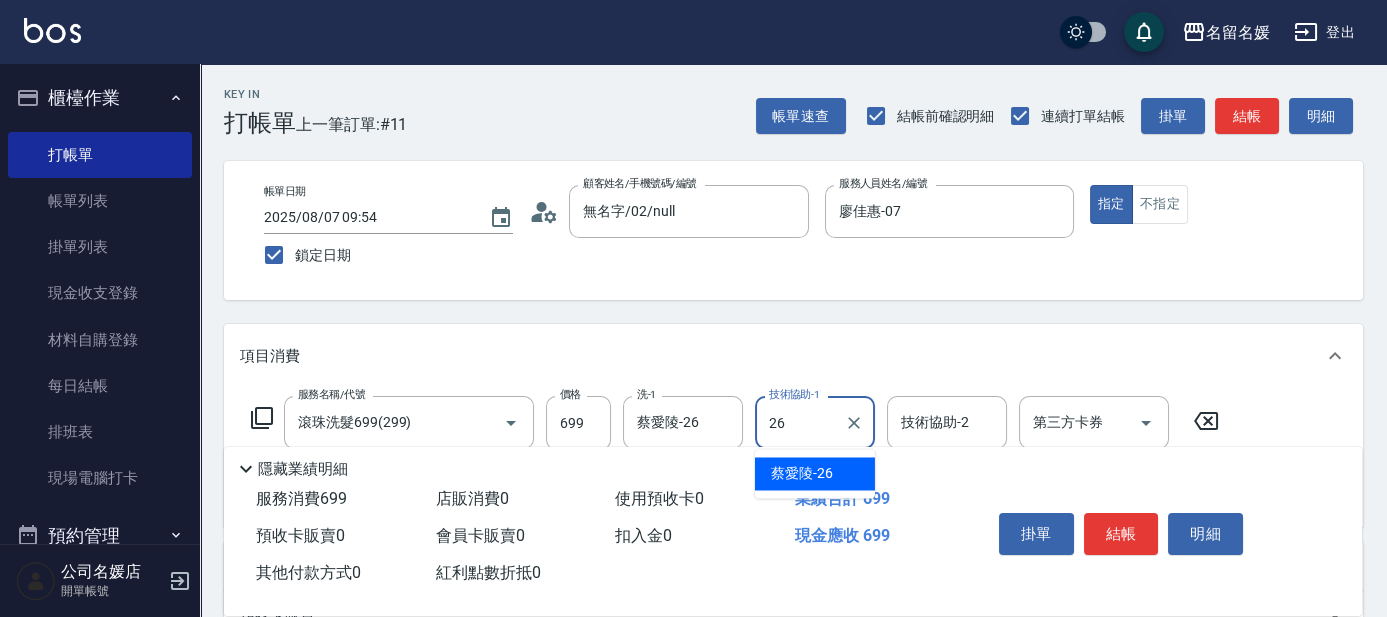 click on "蔡愛陵 -26" at bounding box center [802, 473] 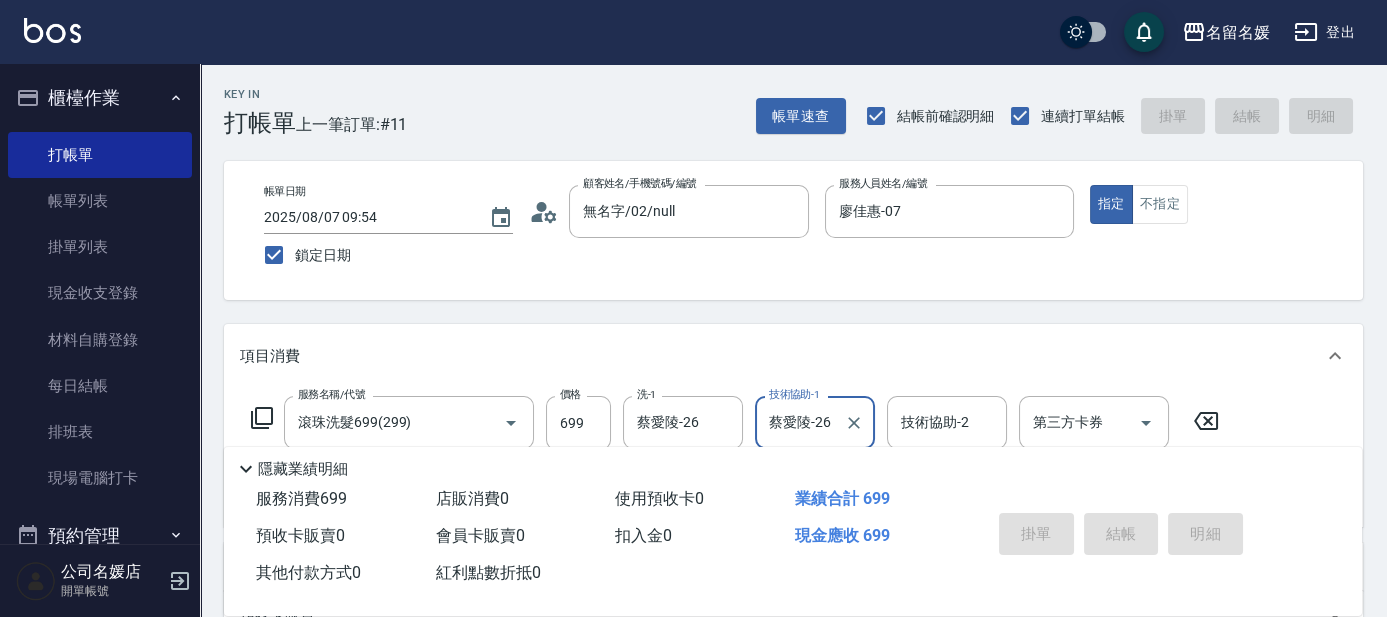 type 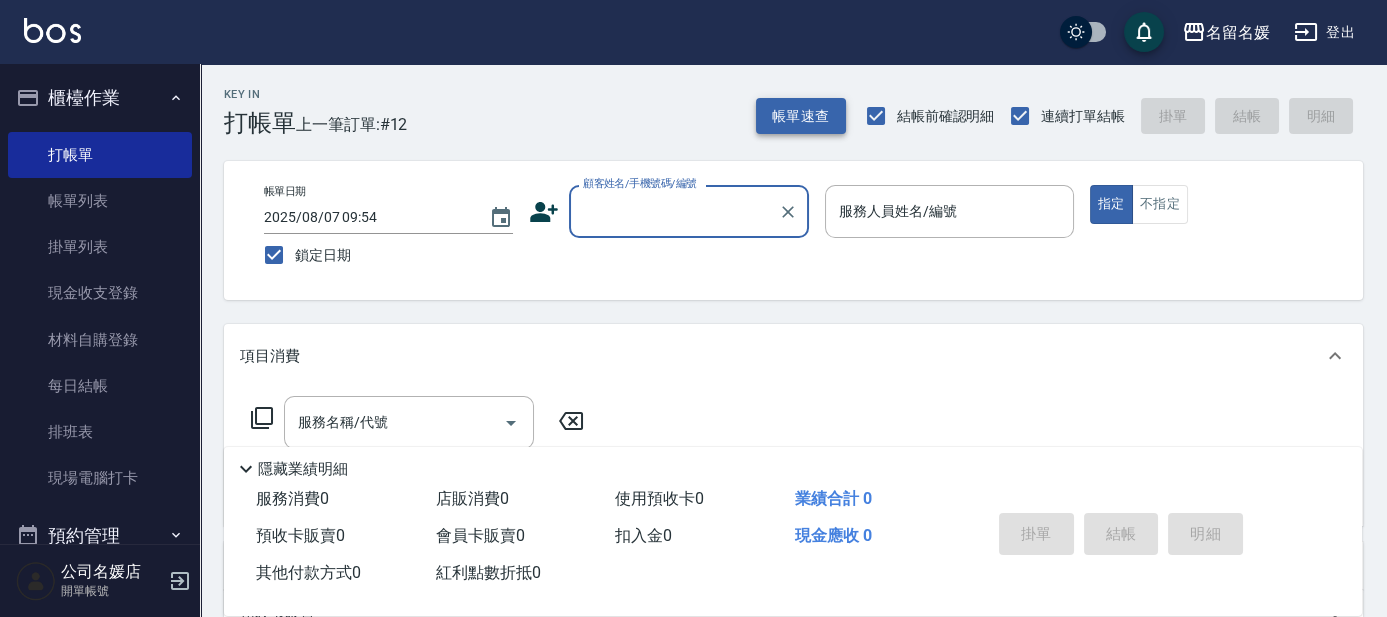 click on "帳單速查" at bounding box center [801, 116] 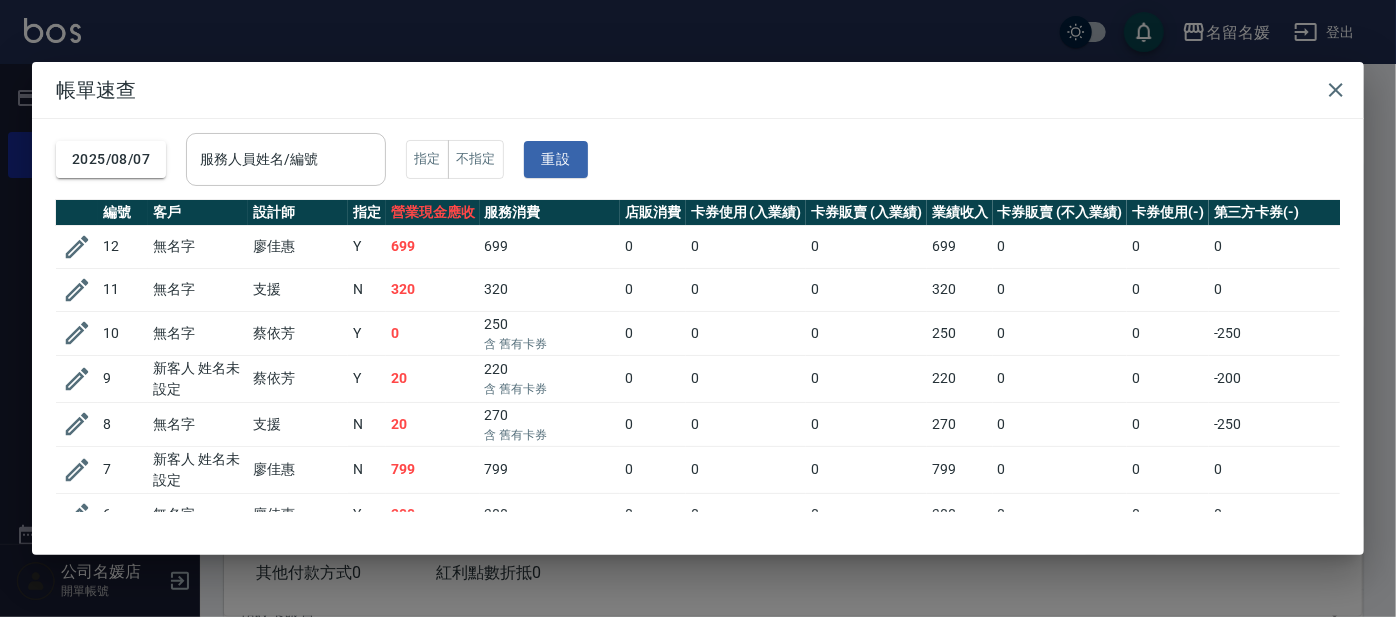 drag, startPoint x: 333, startPoint y: 160, endPoint x: 338, endPoint y: 173, distance: 13.928389 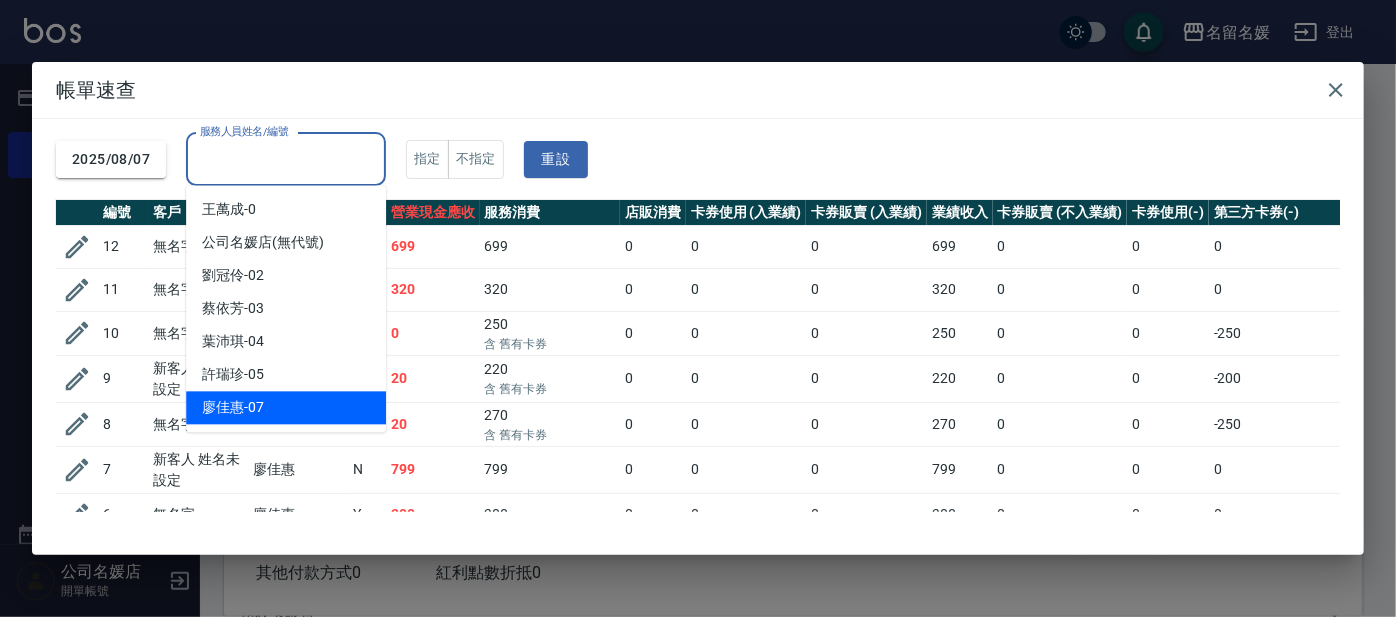 click on "廖佳惠 -07" at bounding box center [286, 407] 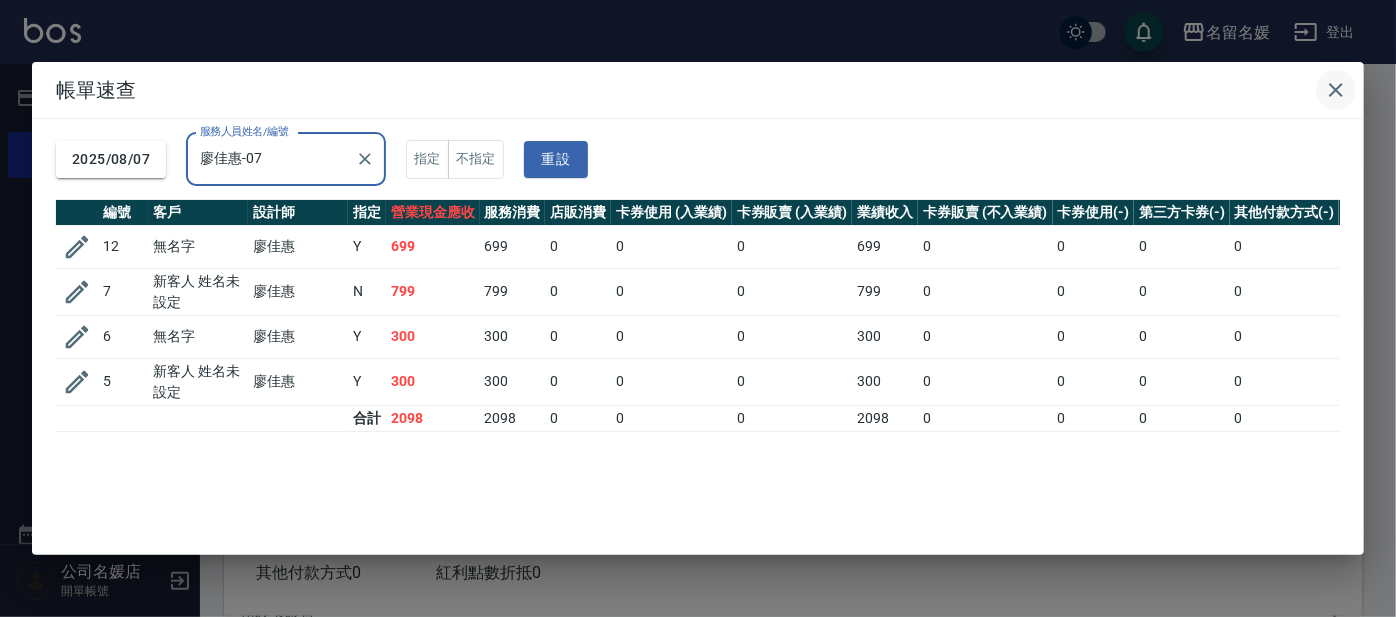 click 